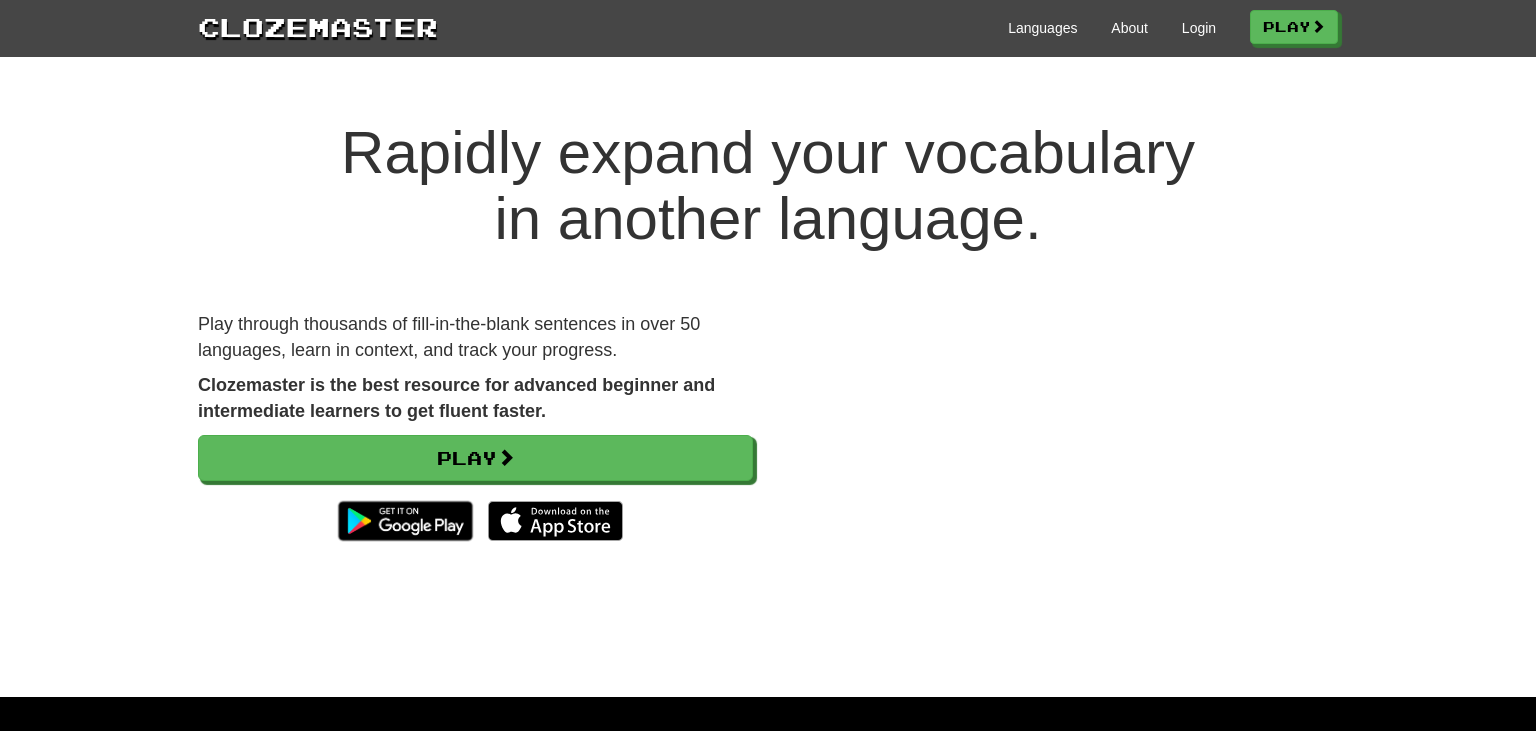 scroll, scrollTop: 0, scrollLeft: 0, axis: both 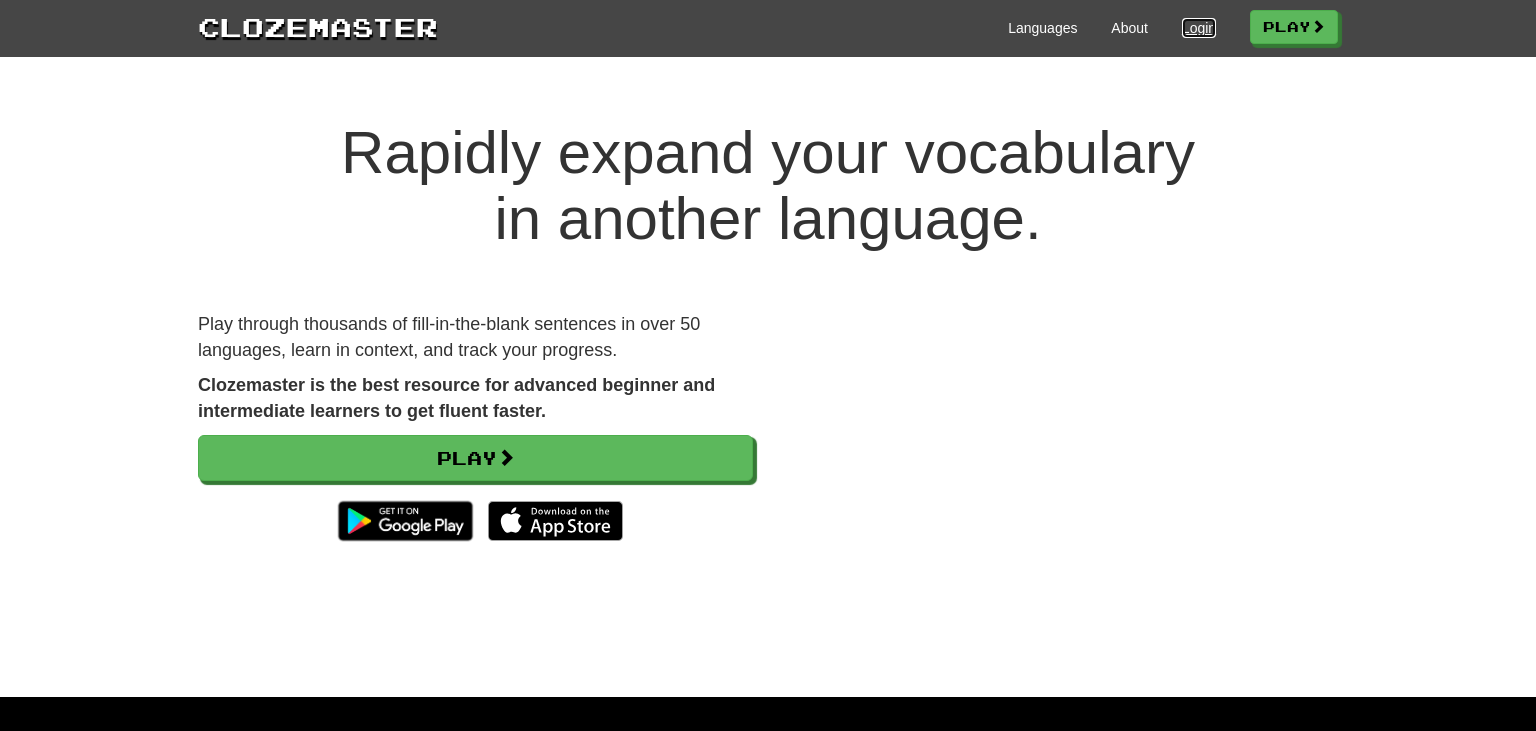 click on "Login" at bounding box center (1199, 28) 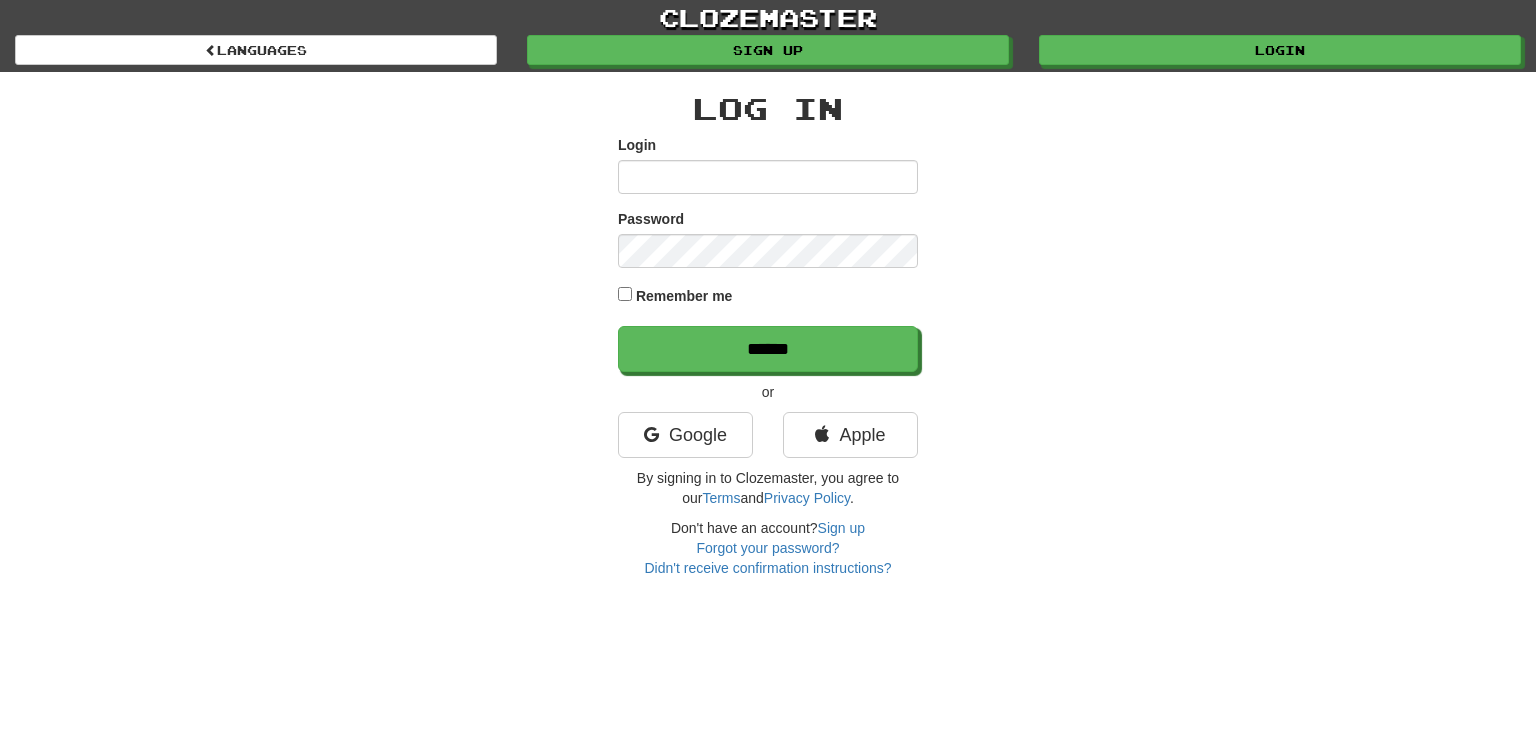 scroll, scrollTop: 0, scrollLeft: 0, axis: both 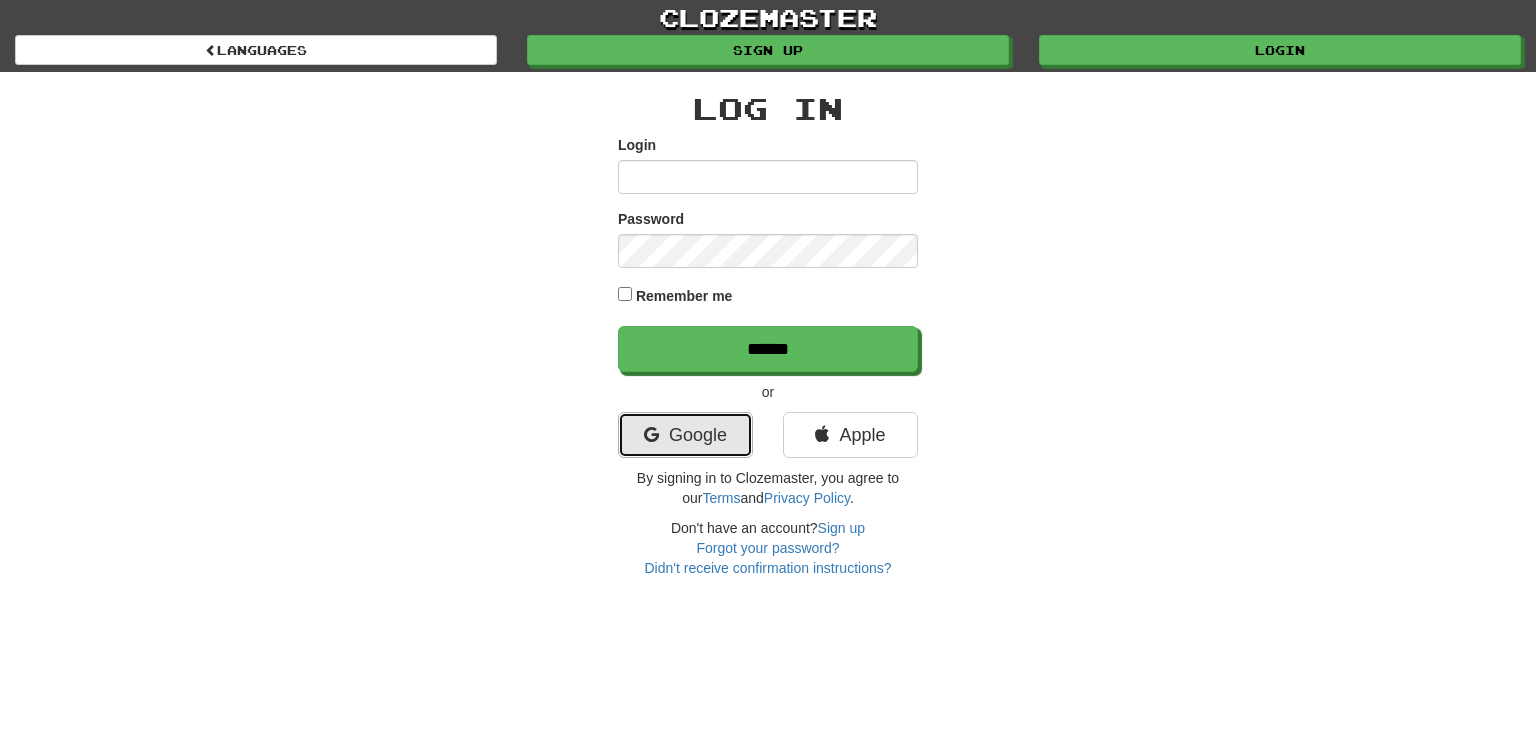 click on "Google" at bounding box center (685, 435) 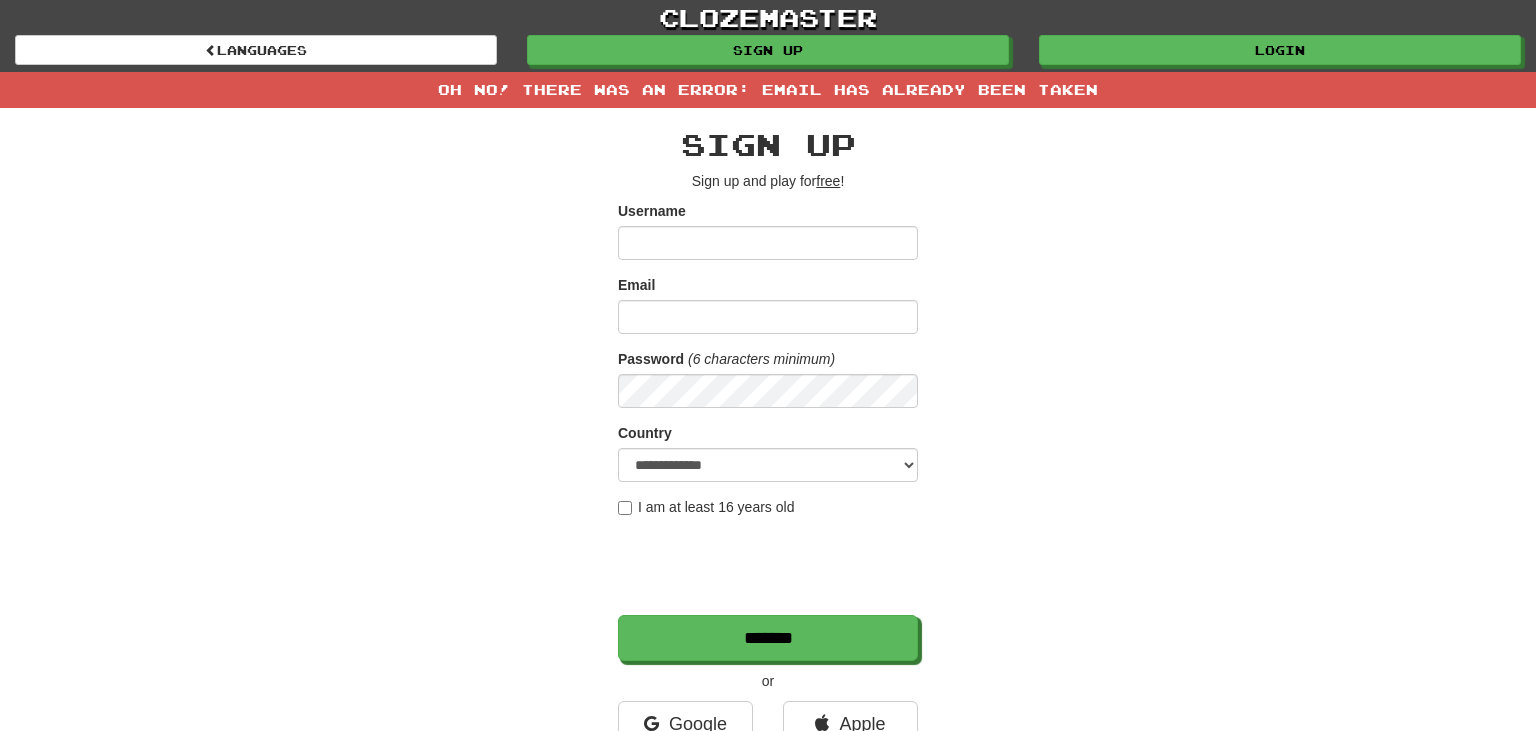 scroll, scrollTop: 0, scrollLeft: 0, axis: both 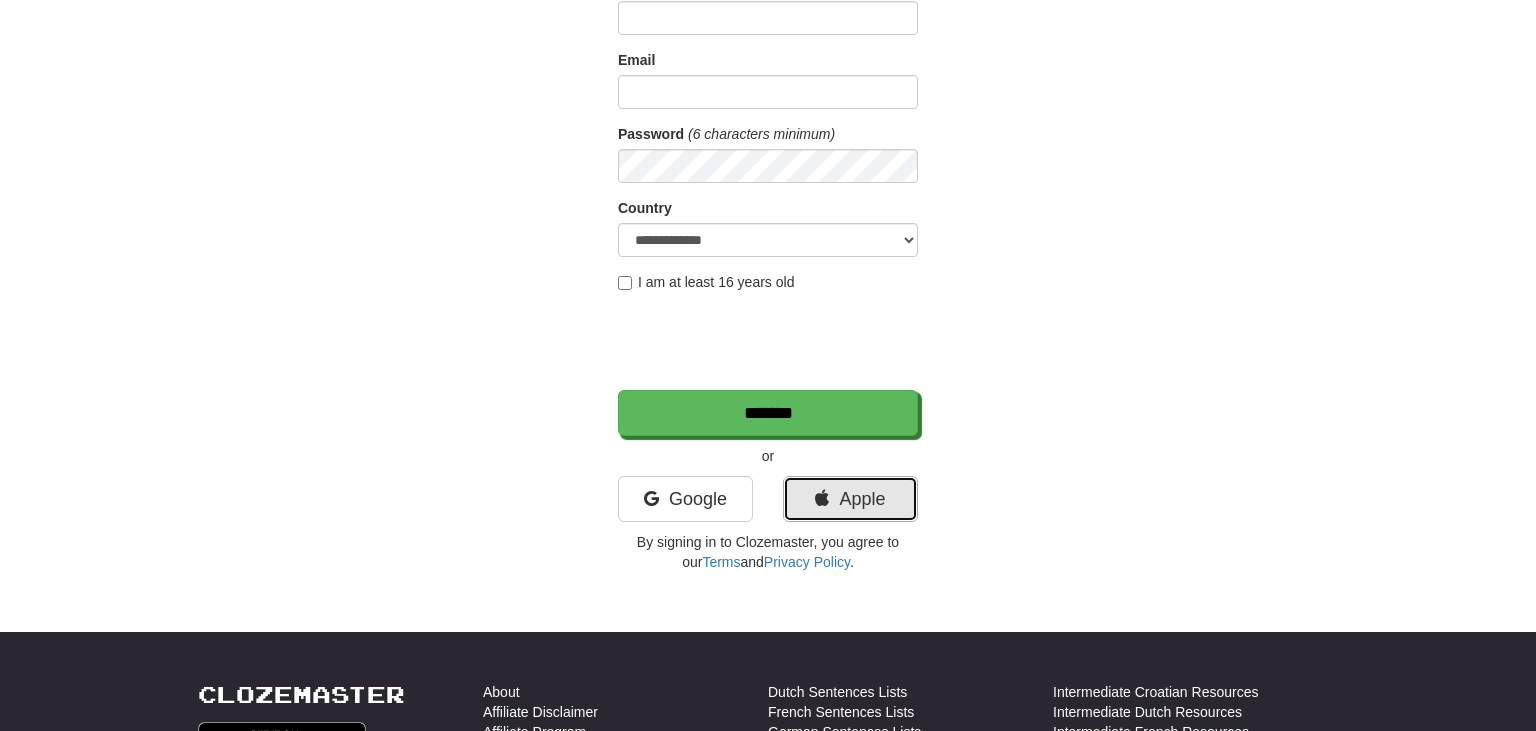 click on "Apple" at bounding box center [850, 499] 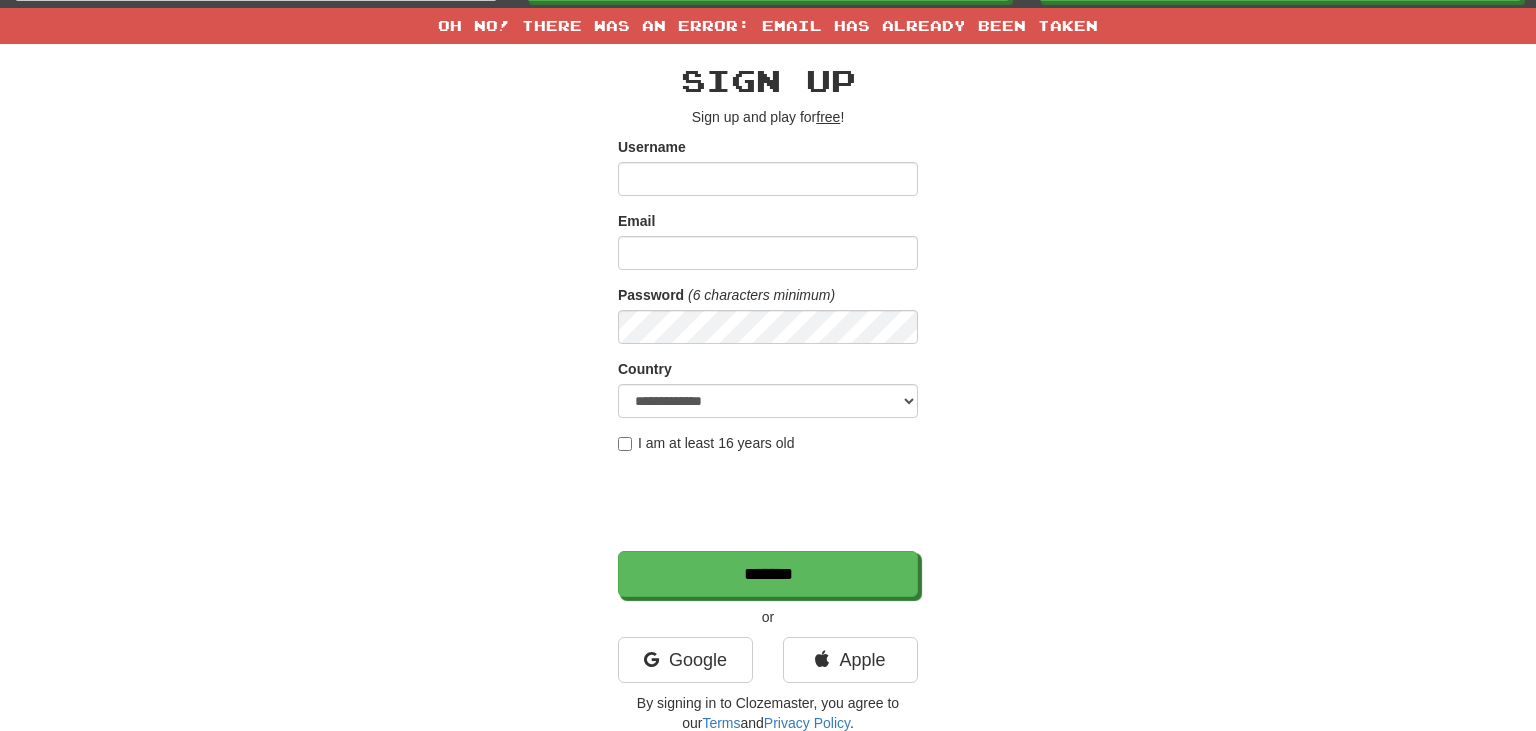 scroll, scrollTop: 63, scrollLeft: 0, axis: vertical 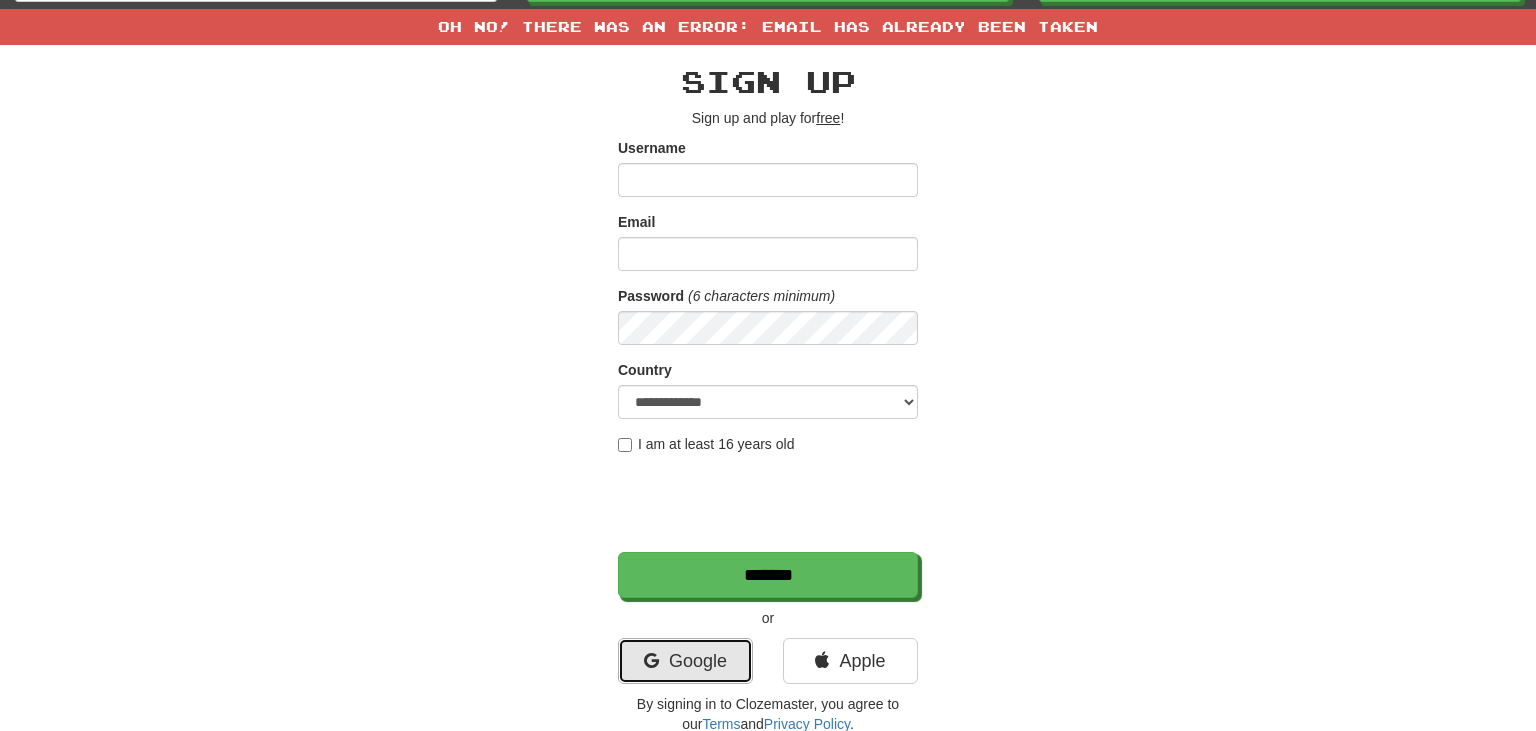 click on "Google" at bounding box center (685, 661) 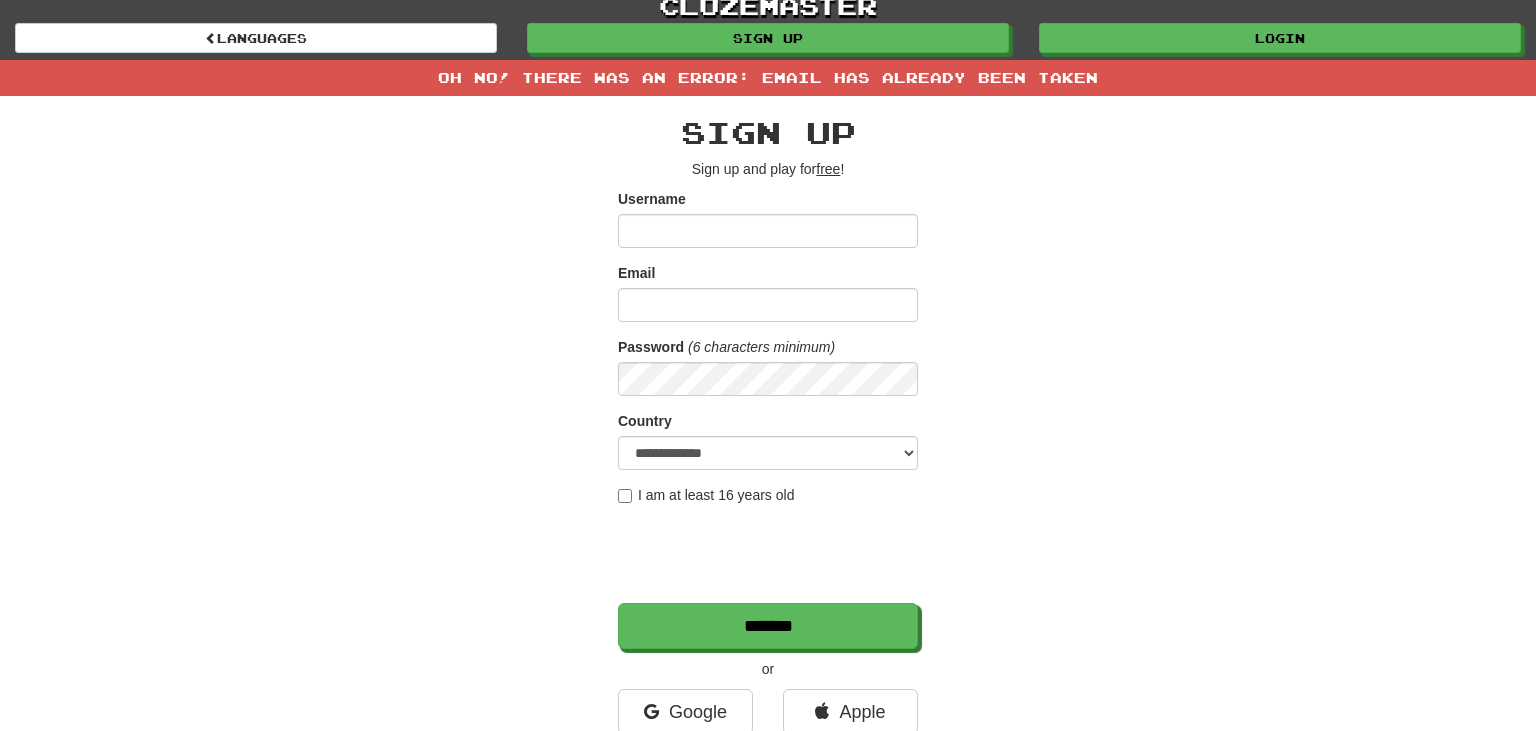 scroll, scrollTop: 0, scrollLeft: 0, axis: both 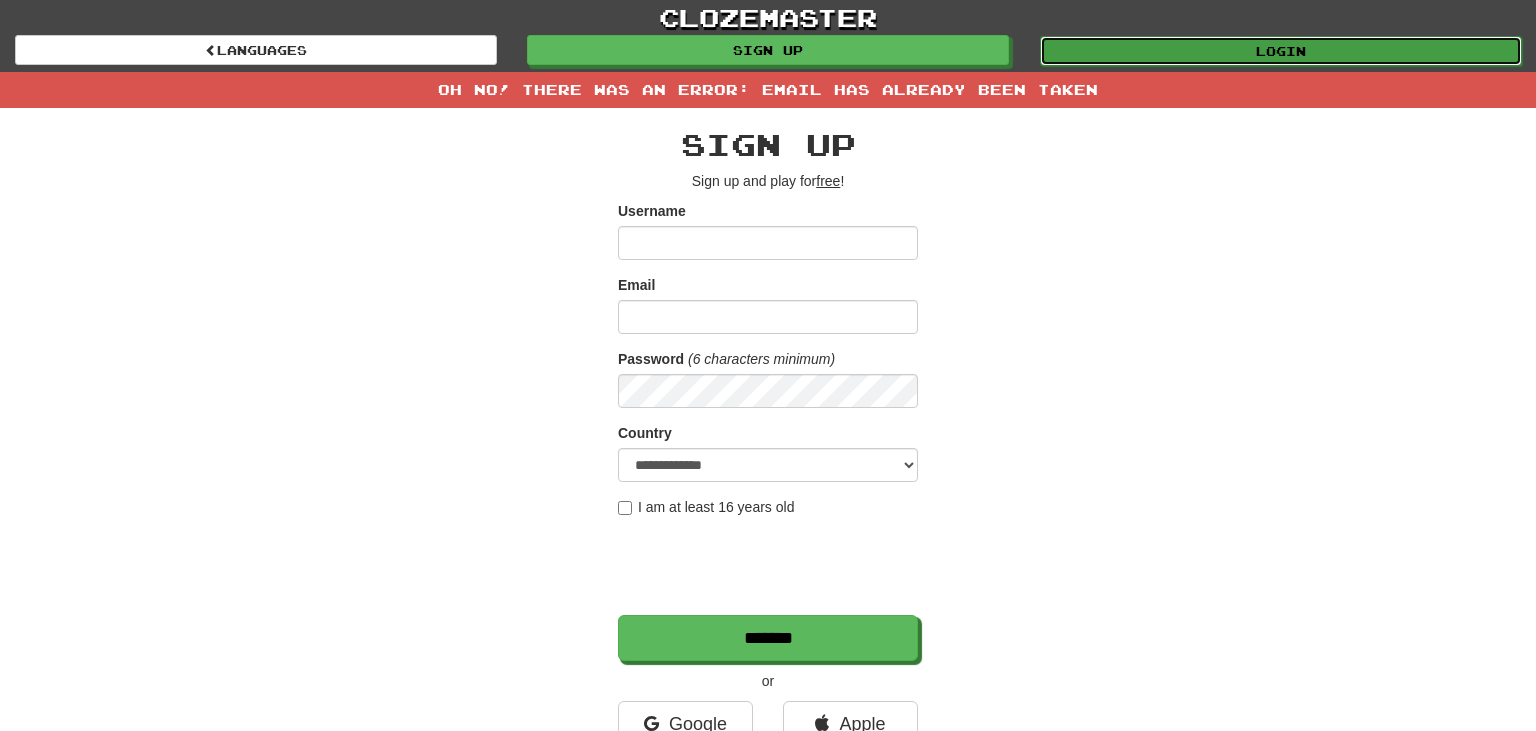 click on "Login" at bounding box center [1281, 51] 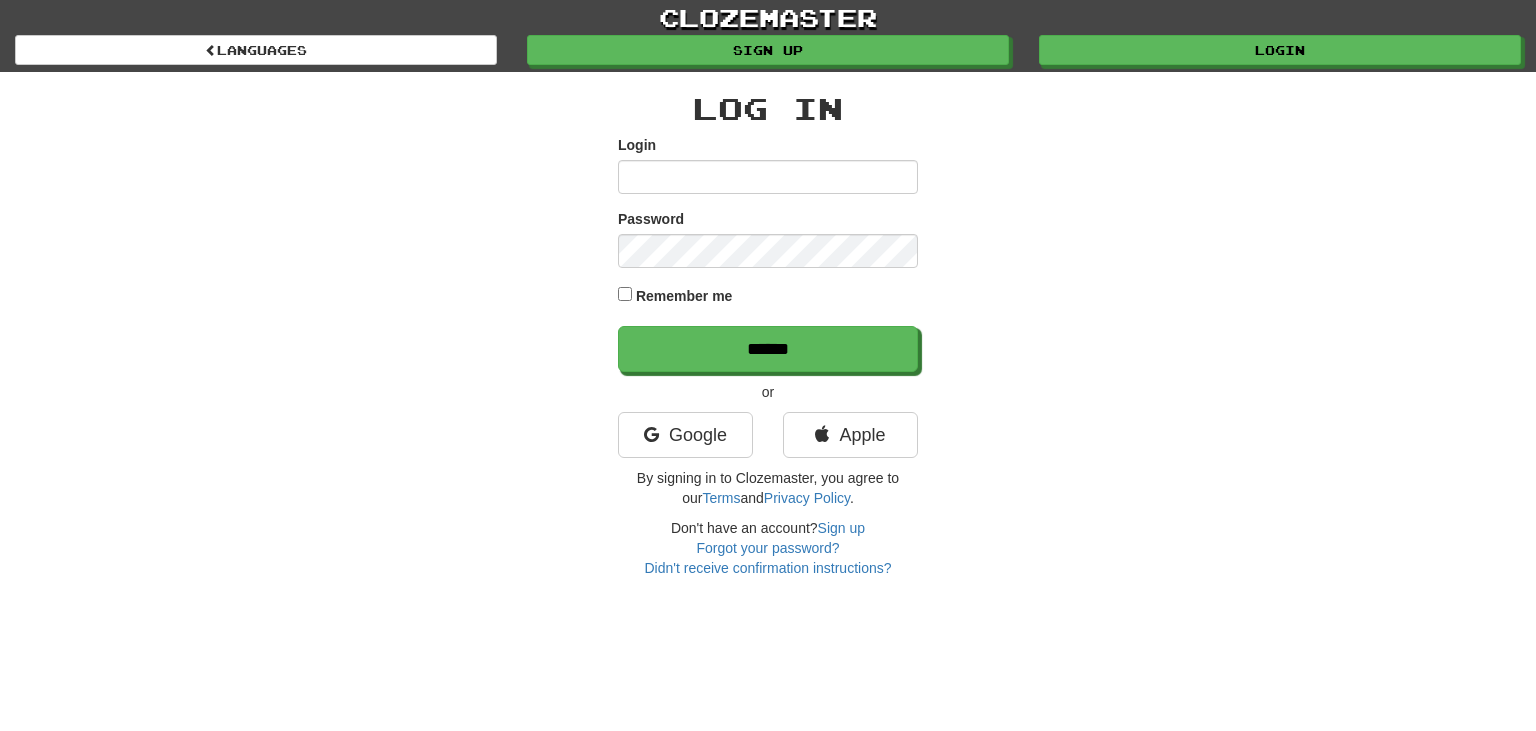 scroll, scrollTop: 0, scrollLeft: 0, axis: both 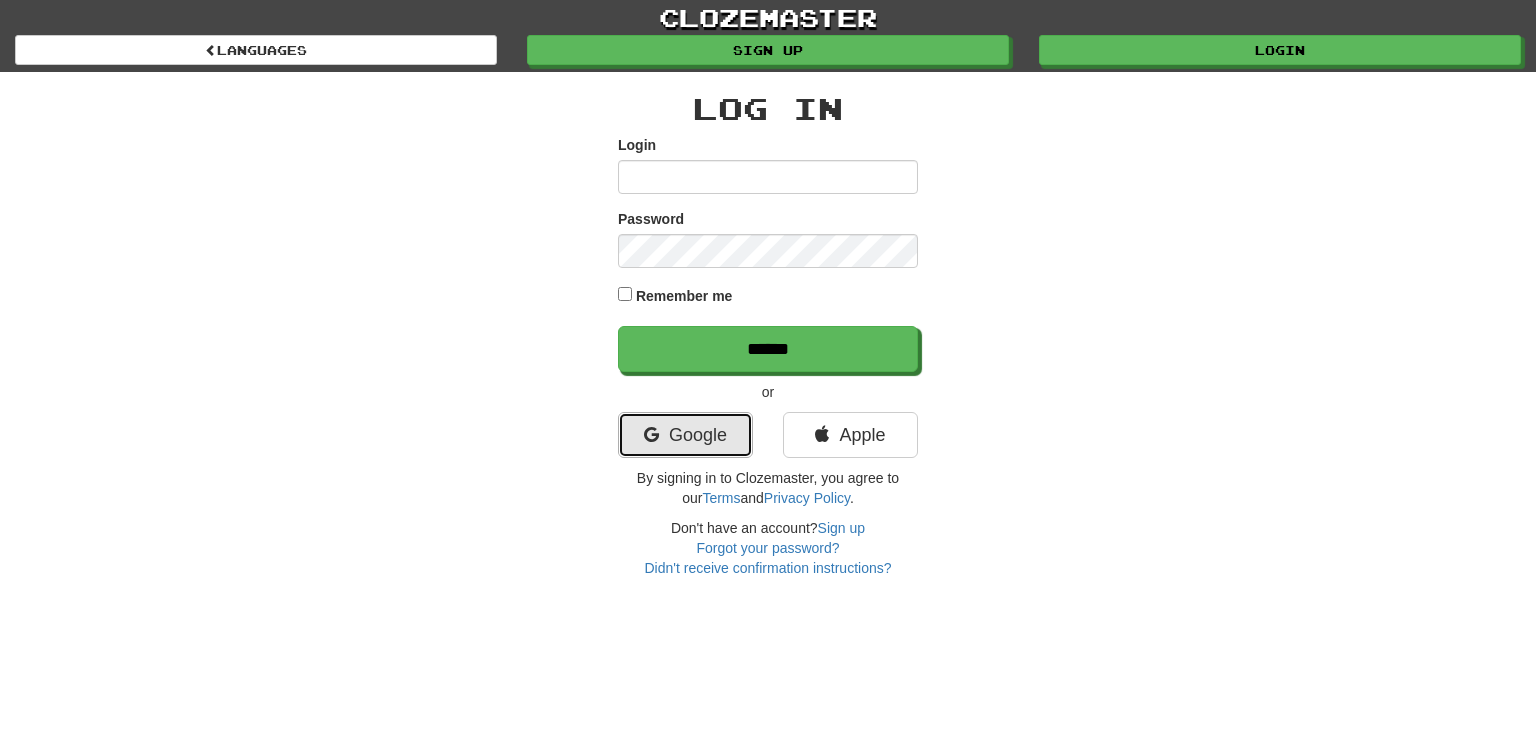 click on "Google" at bounding box center (685, 435) 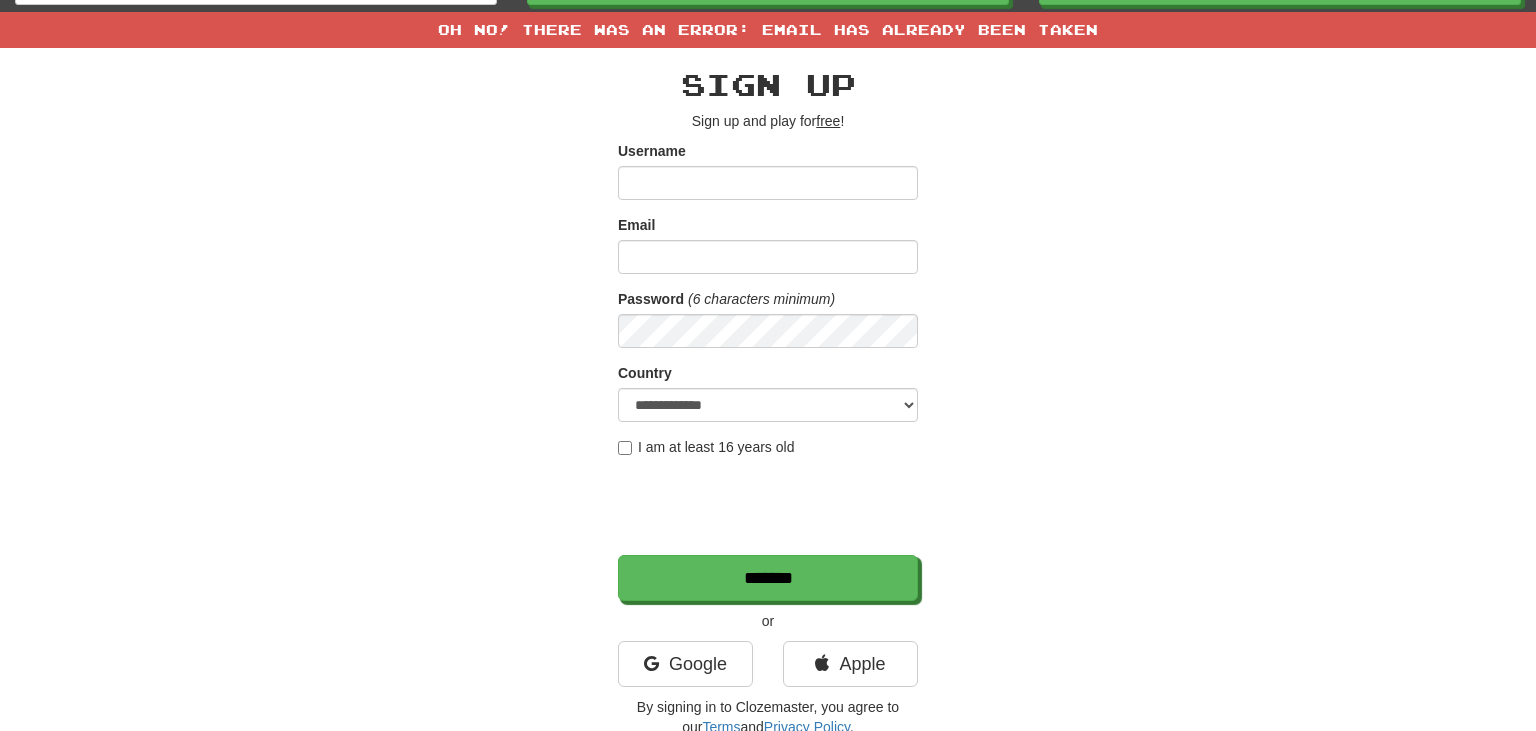 scroll, scrollTop: 0, scrollLeft: 0, axis: both 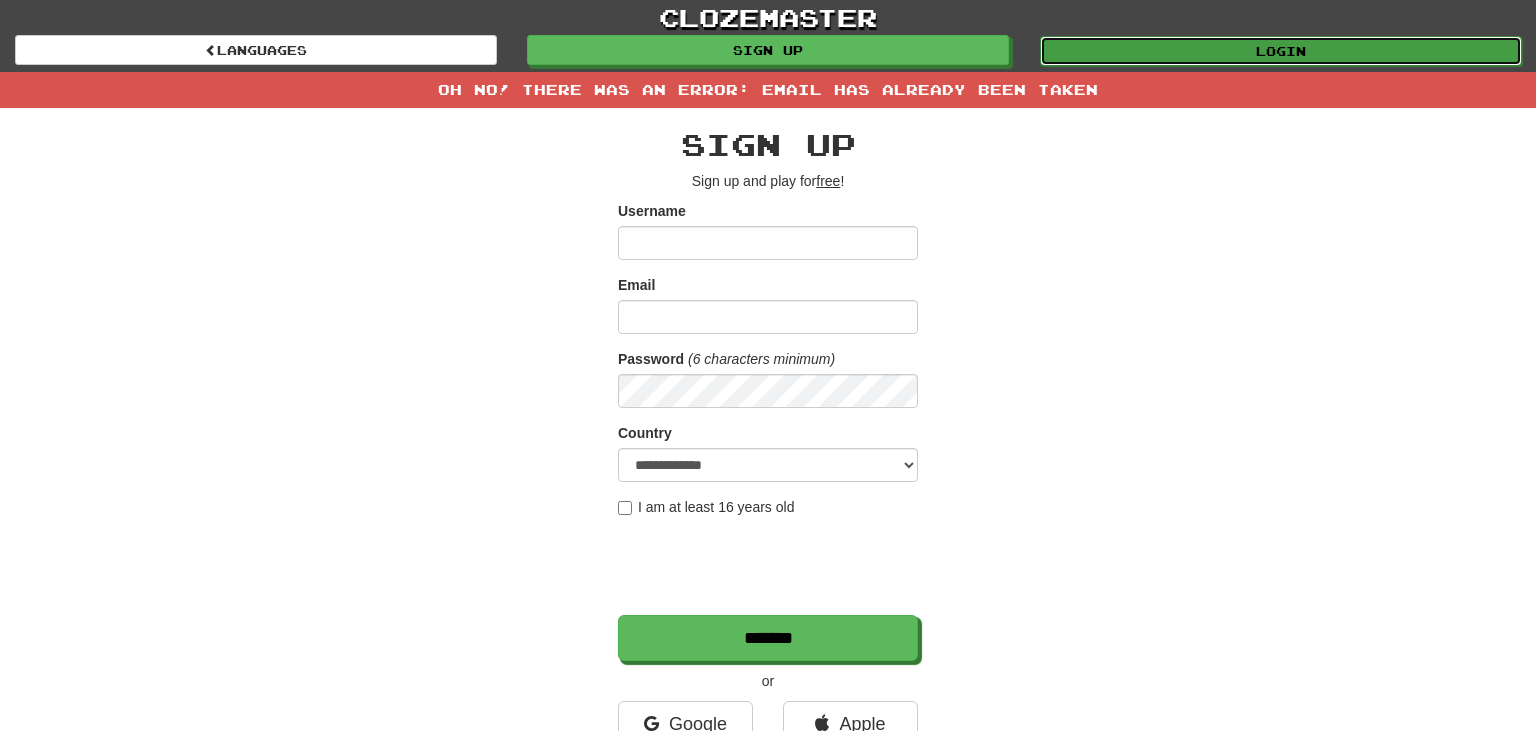 click on "Login" at bounding box center [1281, 51] 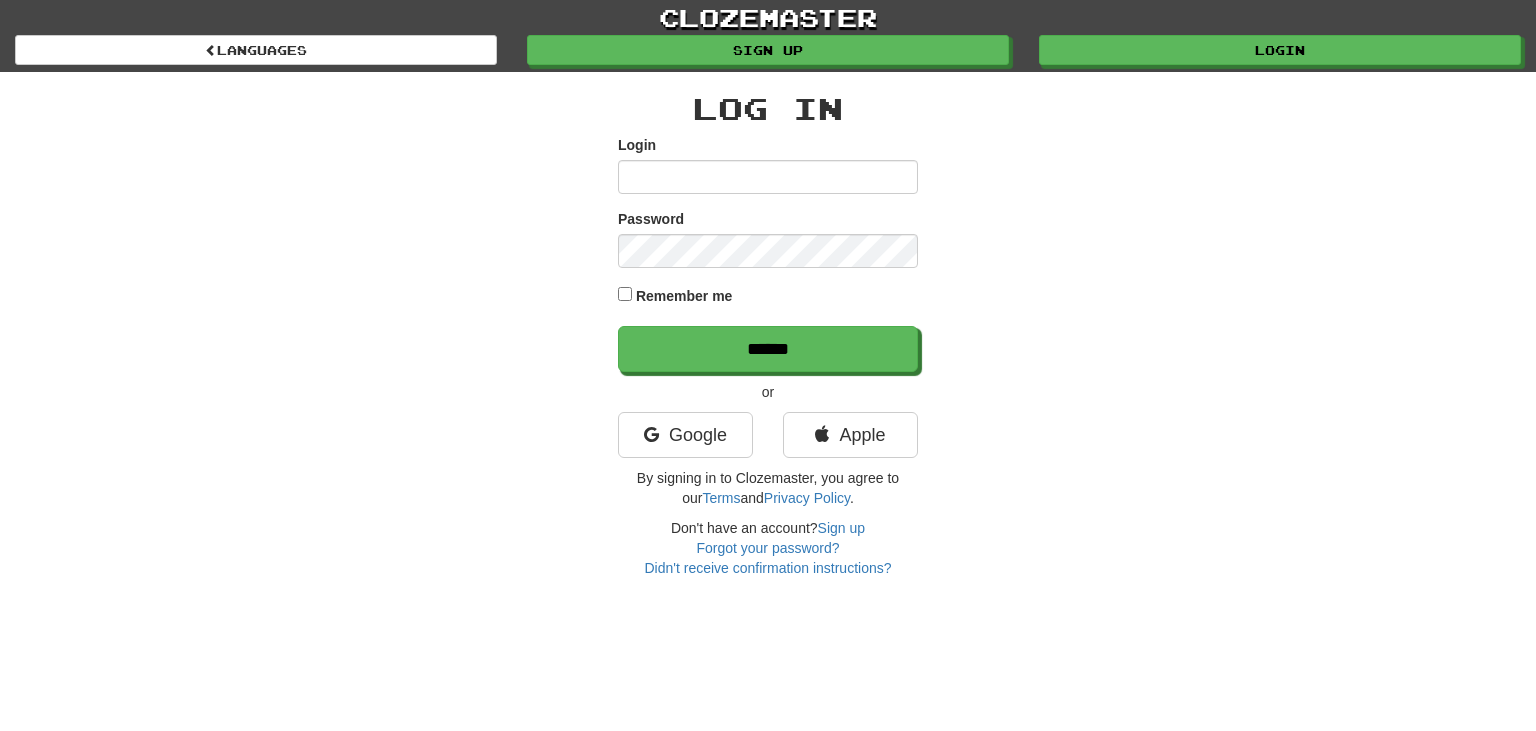 scroll, scrollTop: 0, scrollLeft: 0, axis: both 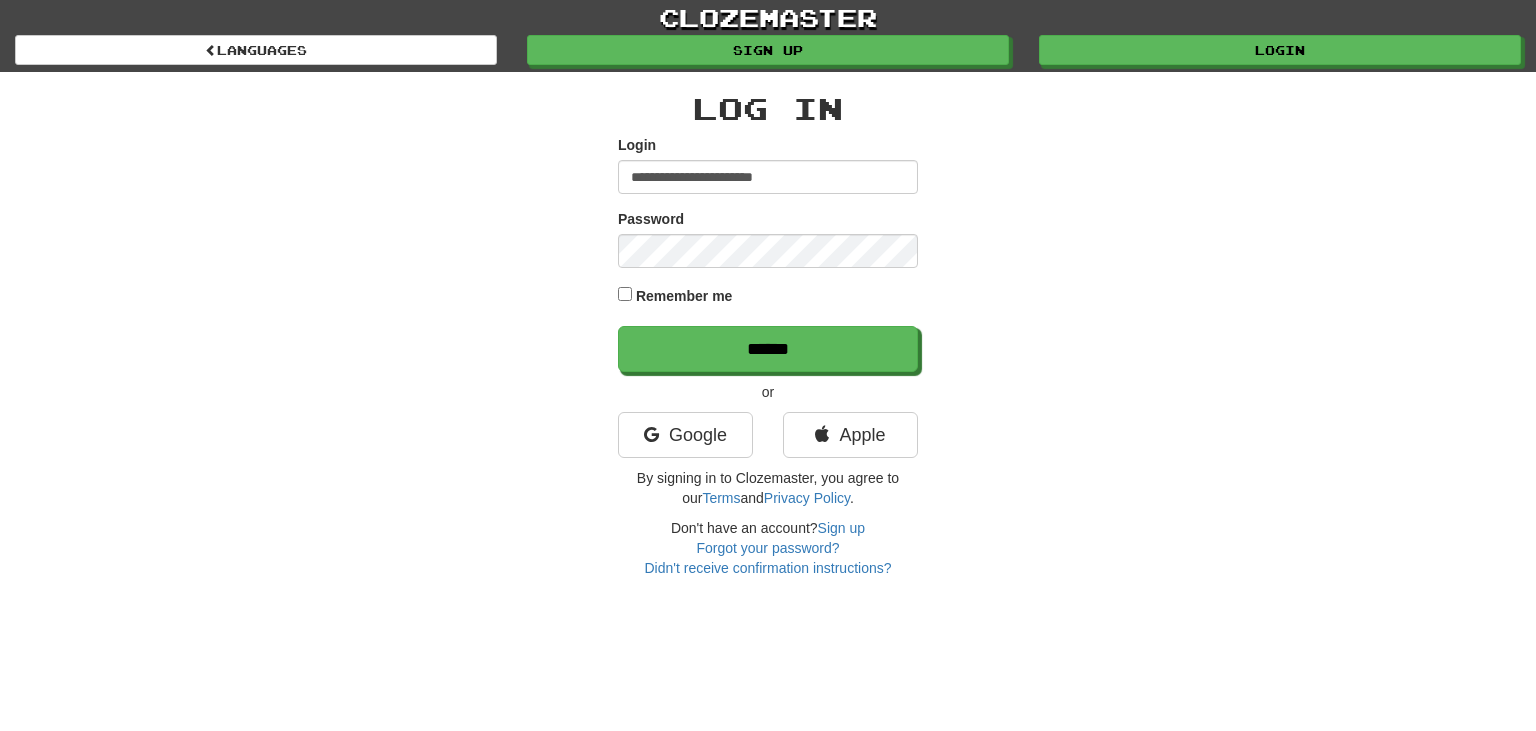 type on "**********" 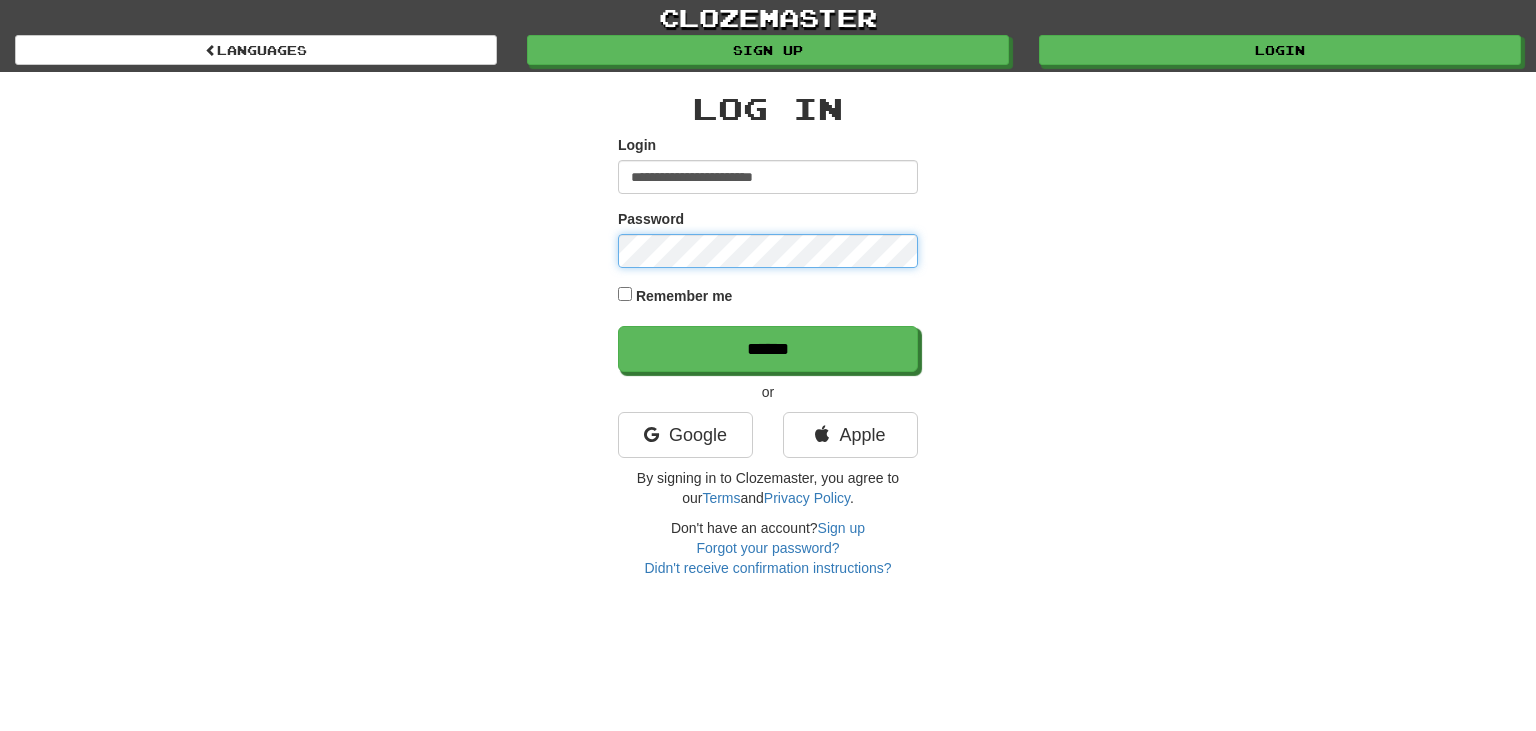 click on "******" at bounding box center (768, 349) 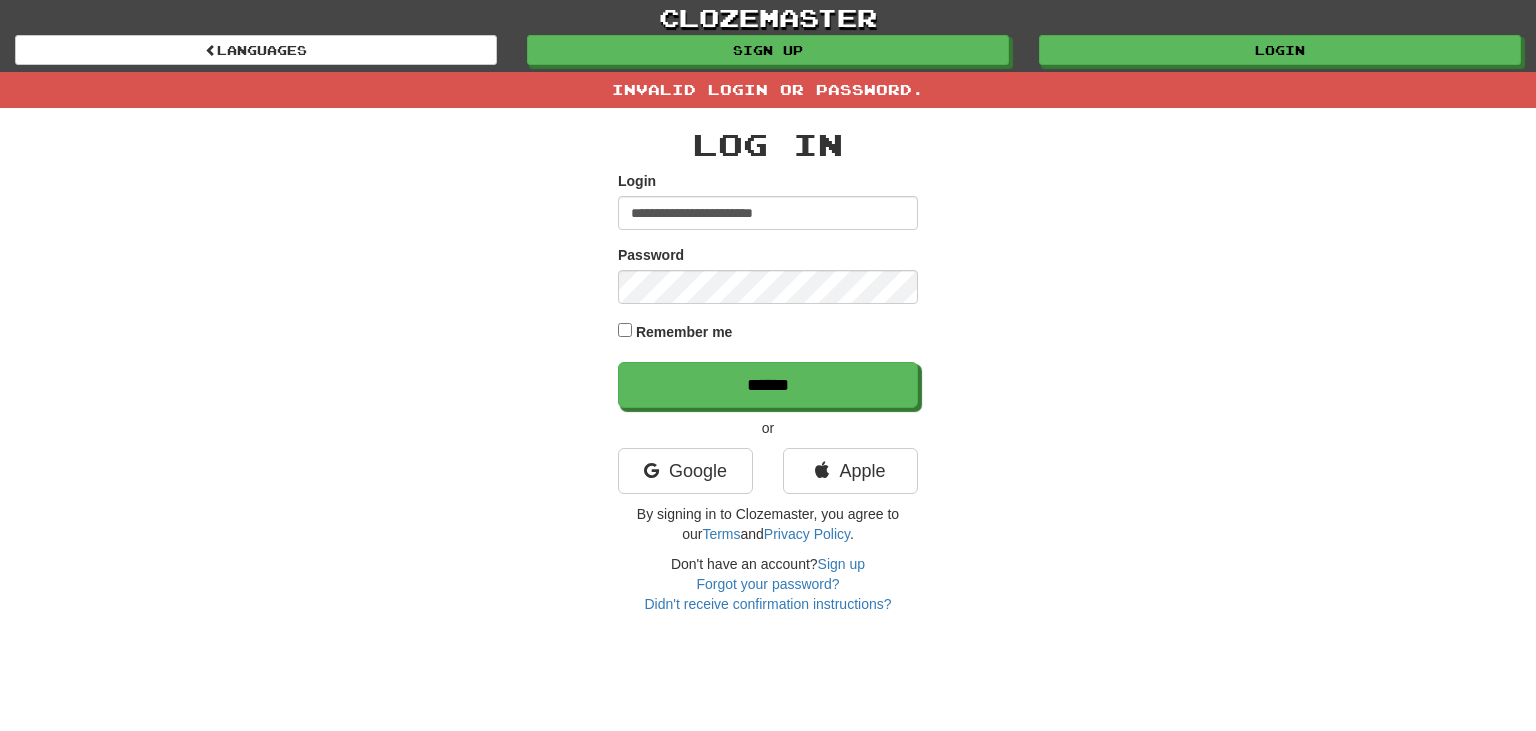 scroll, scrollTop: 0, scrollLeft: 0, axis: both 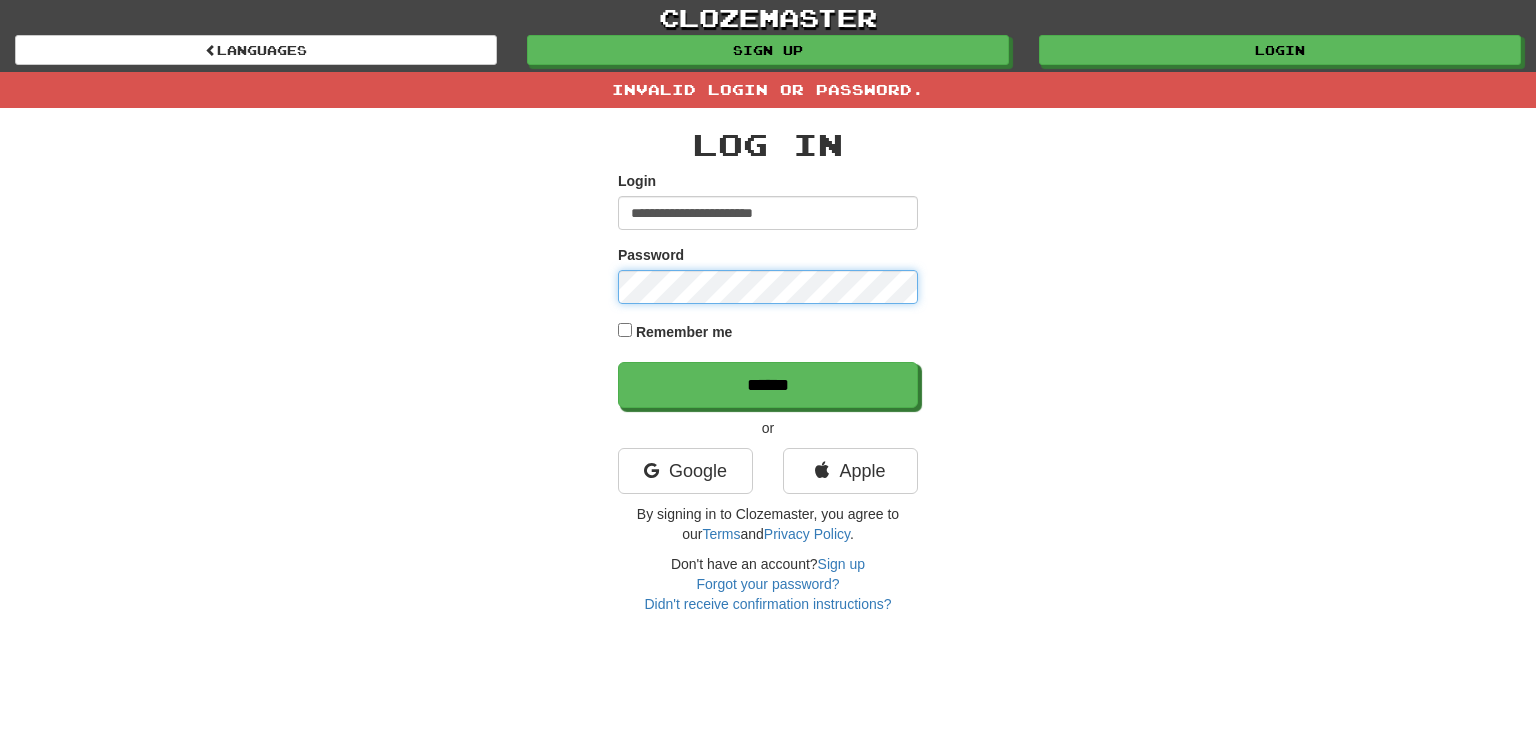 click on "******" at bounding box center (768, 385) 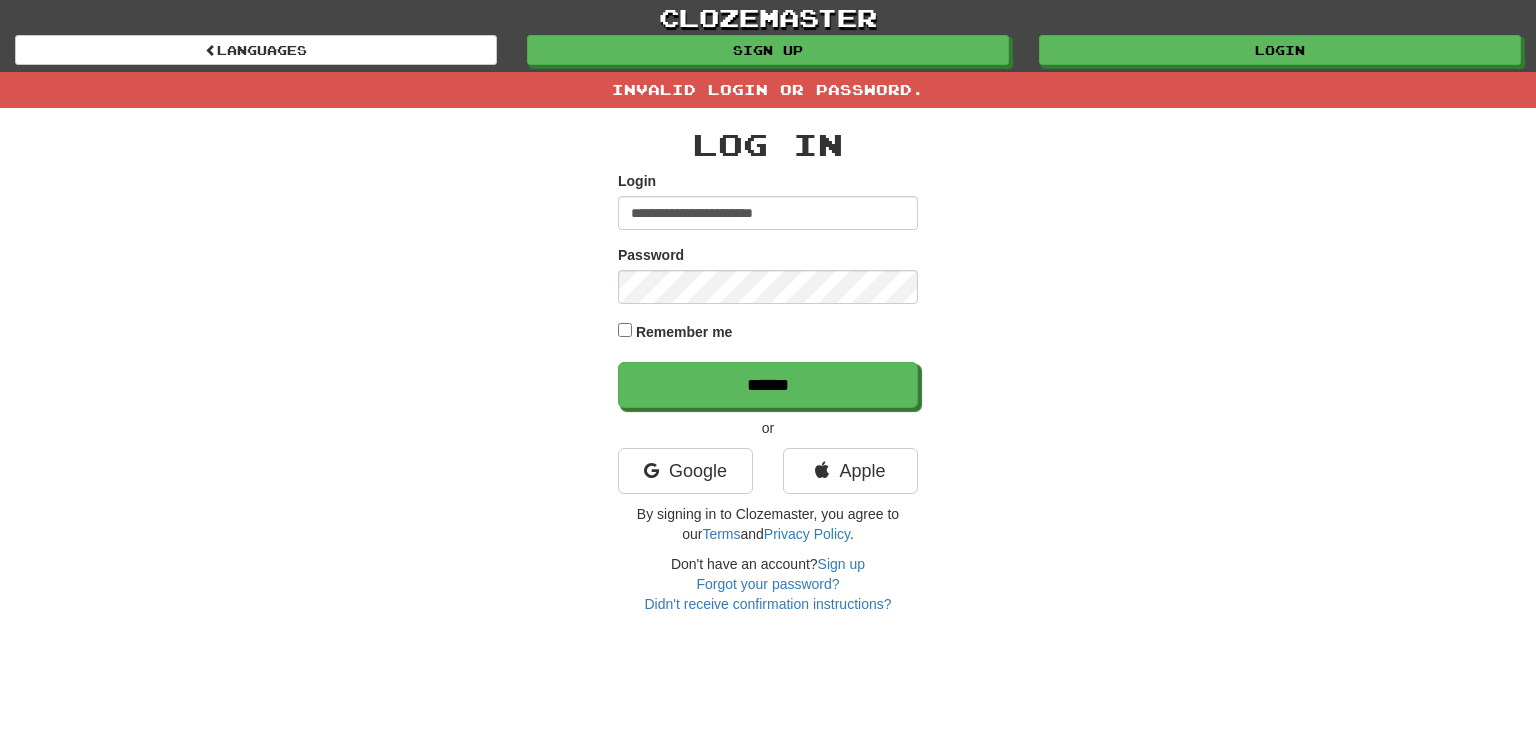 scroll, scrollTop: 0, scrollLeft: 0, axis: both 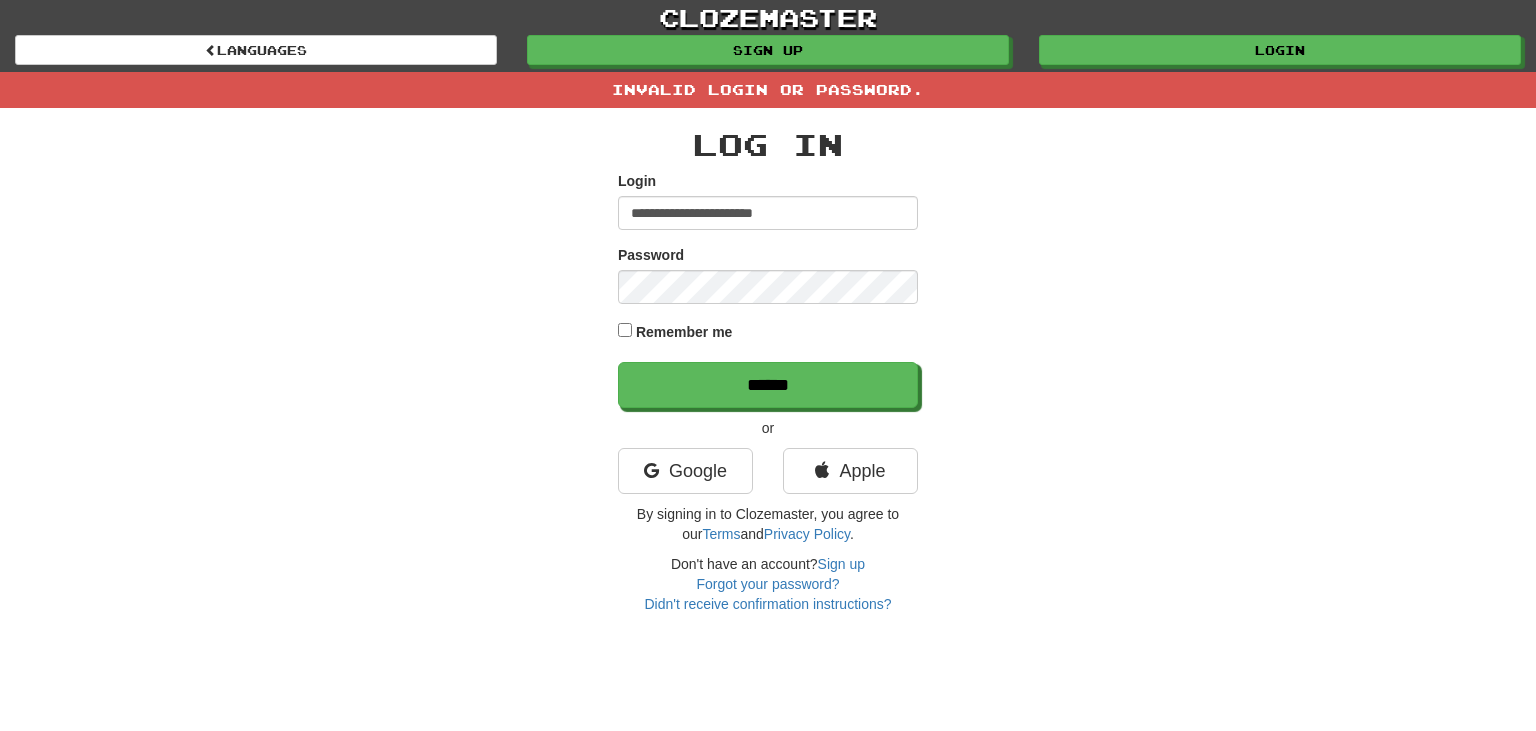 click on "**********" at bounding box center [768, 200] 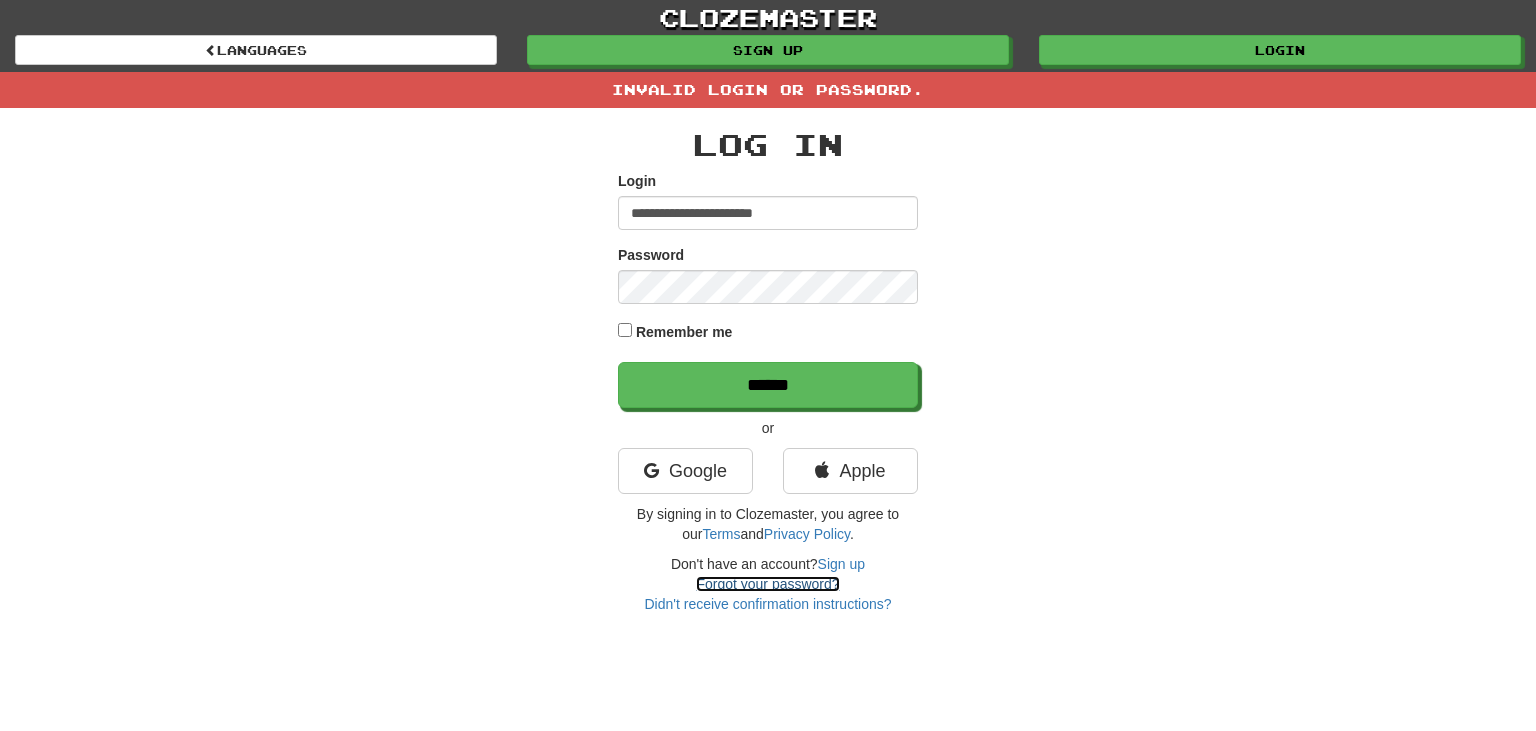 click on "Forgot your password?" at bounding box center [767, 584] 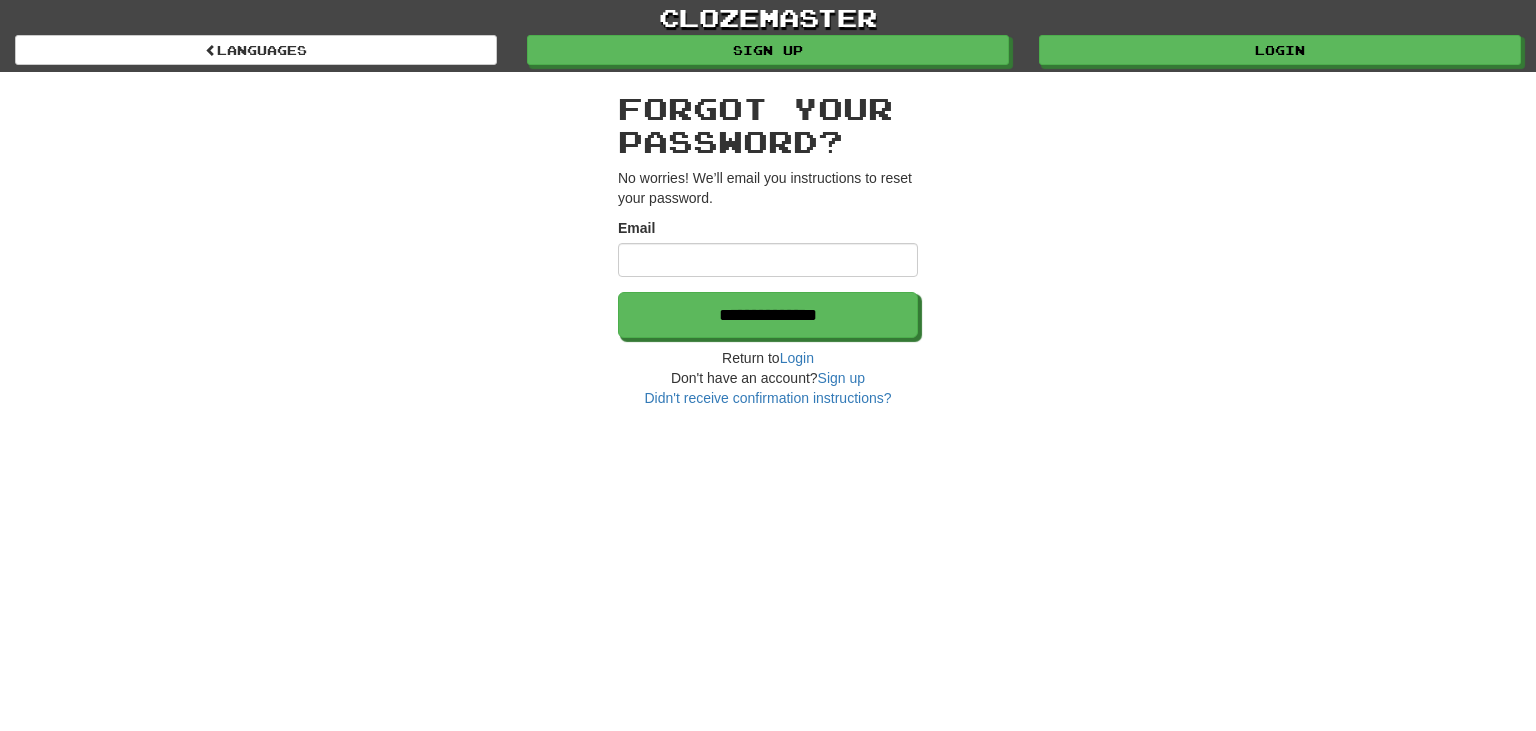 scroll, scrollTop: 0, scrollLeft: 0, axis: both 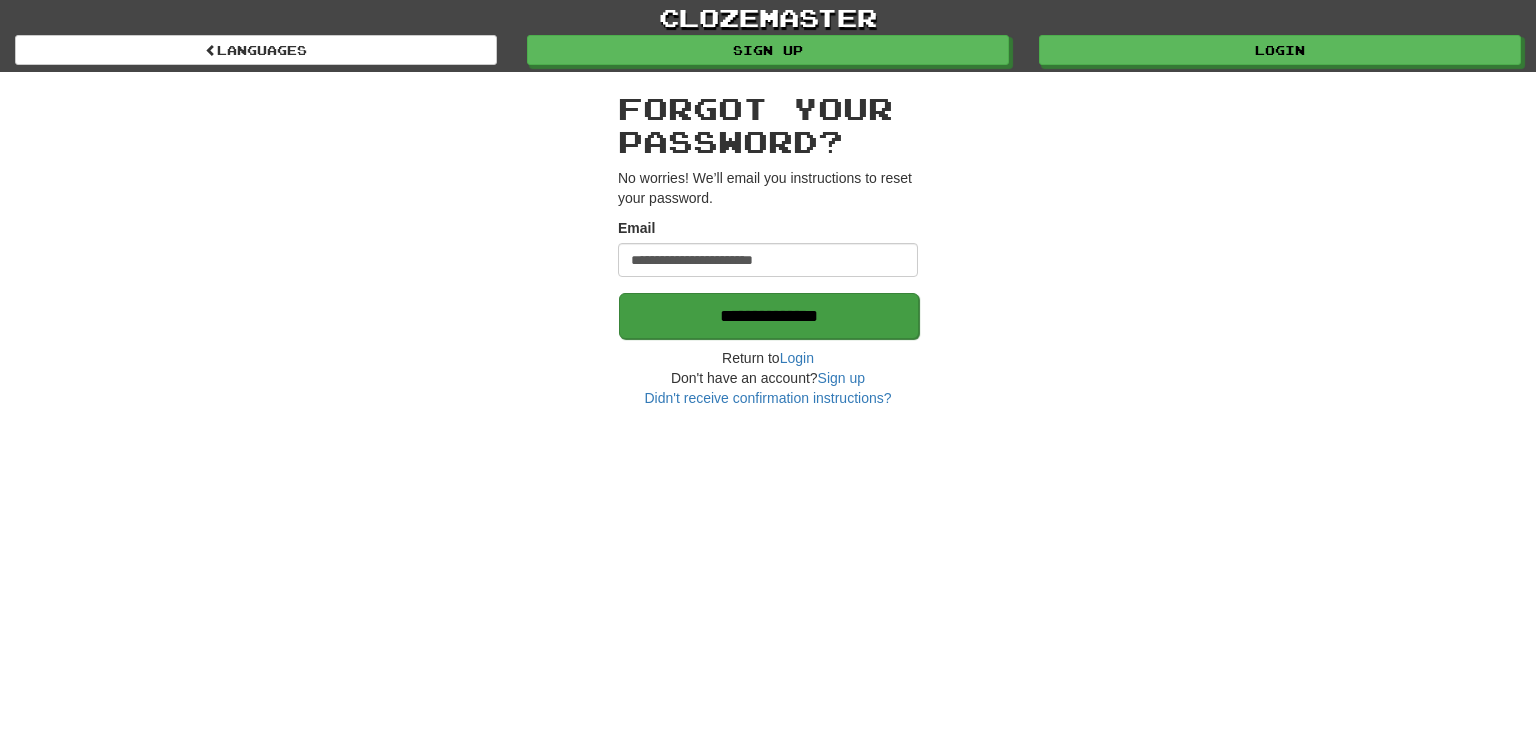 type on "**********" 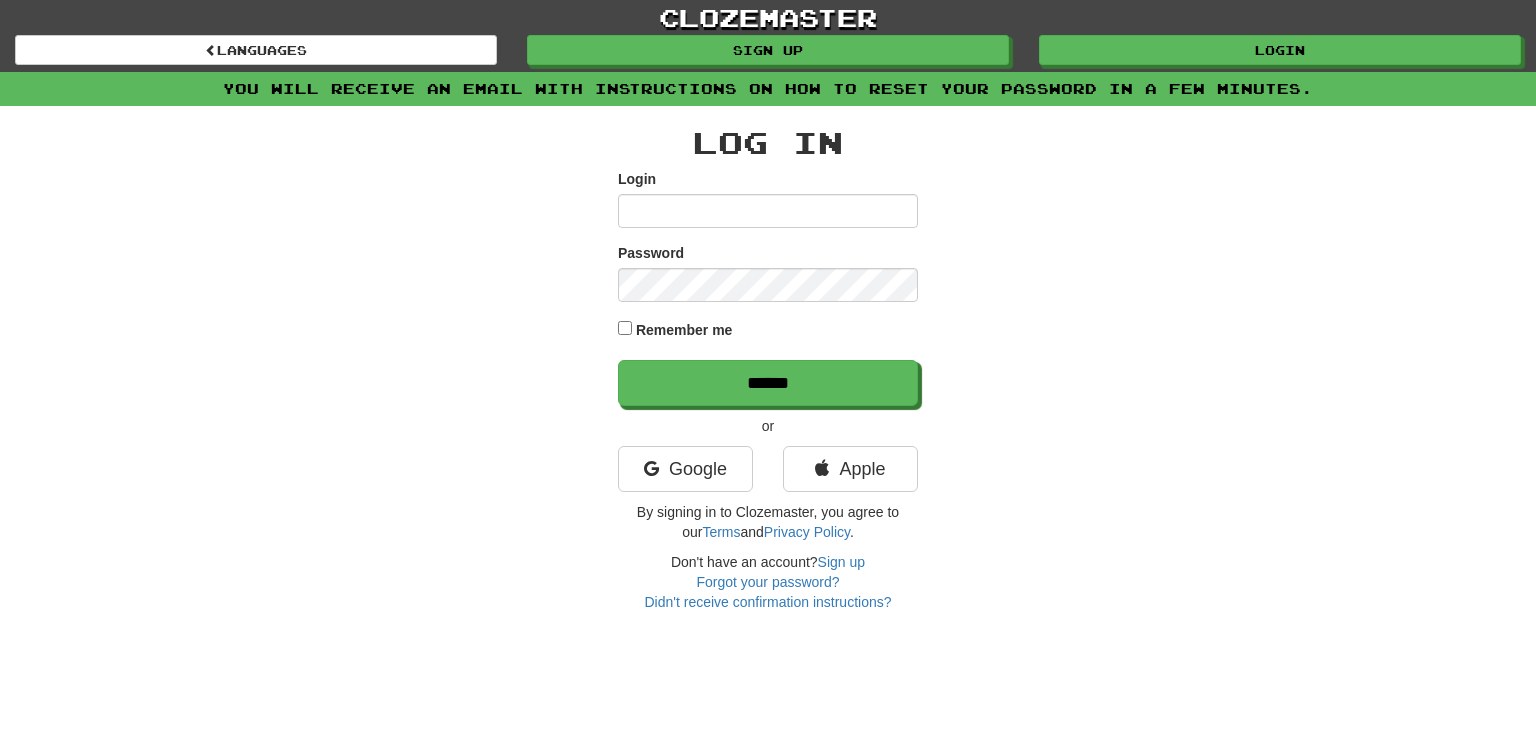 scroll, scrollTop: 0, scrollLeft: 0, axis: both 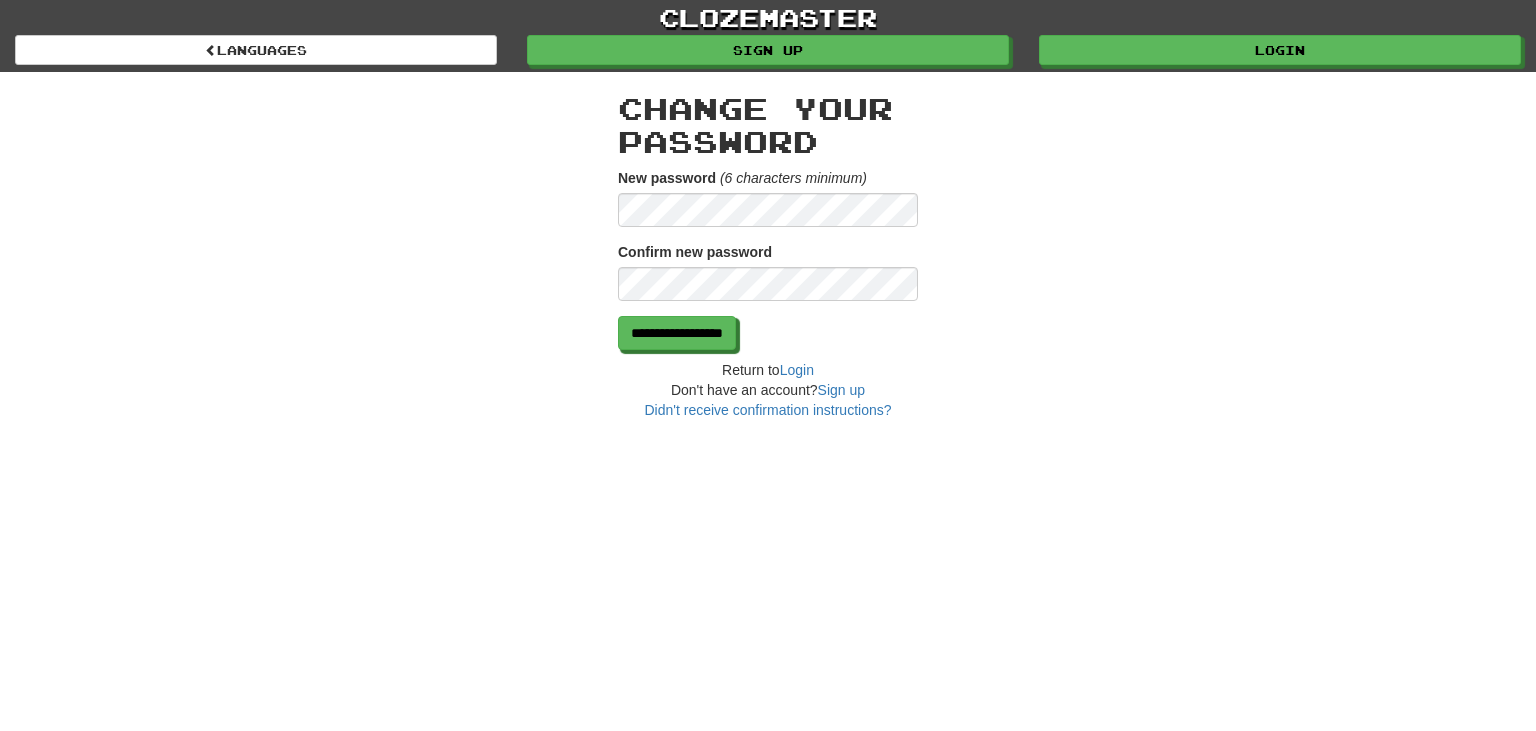 click on "**********" at bounding box center (768, 256) 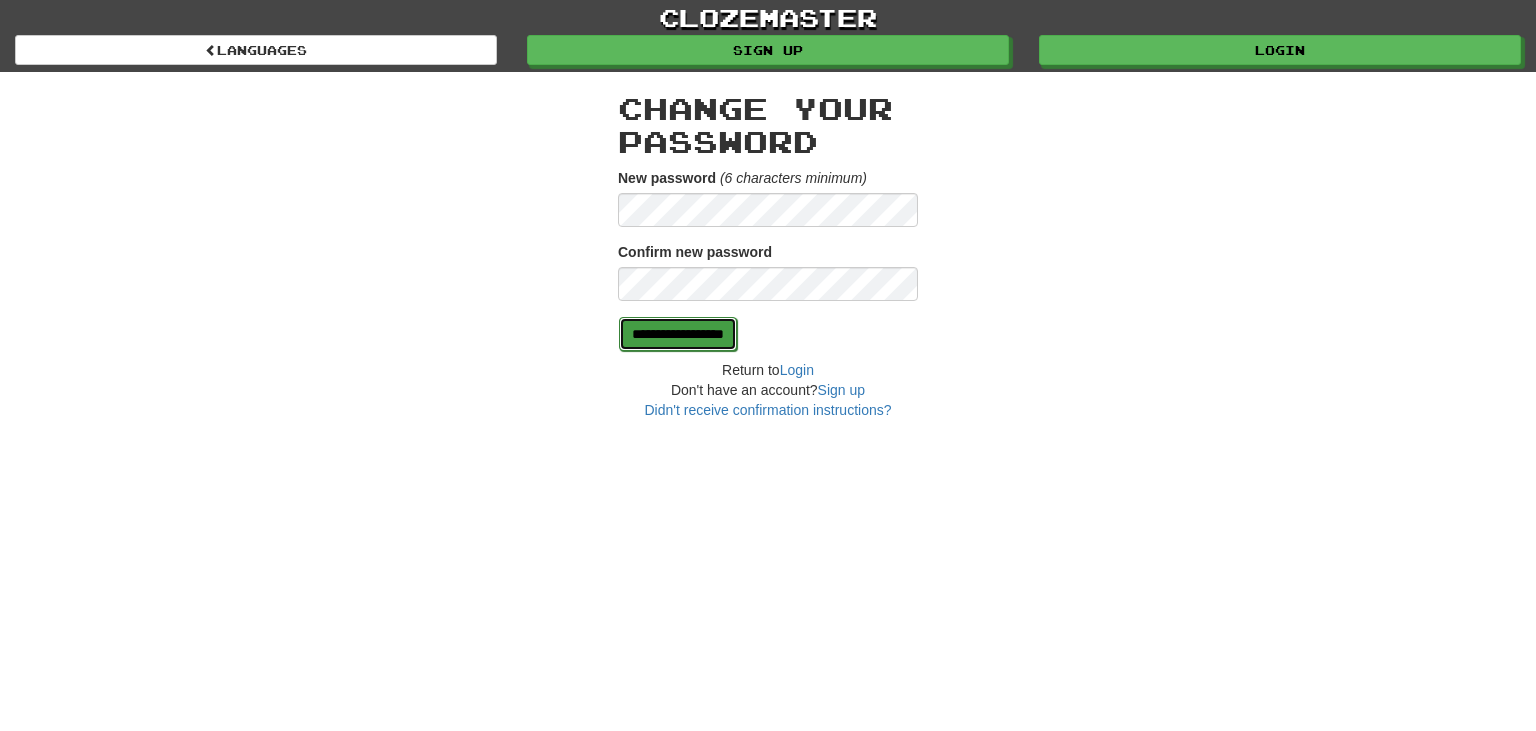 click on "**********" at bounding box center (678, 334) 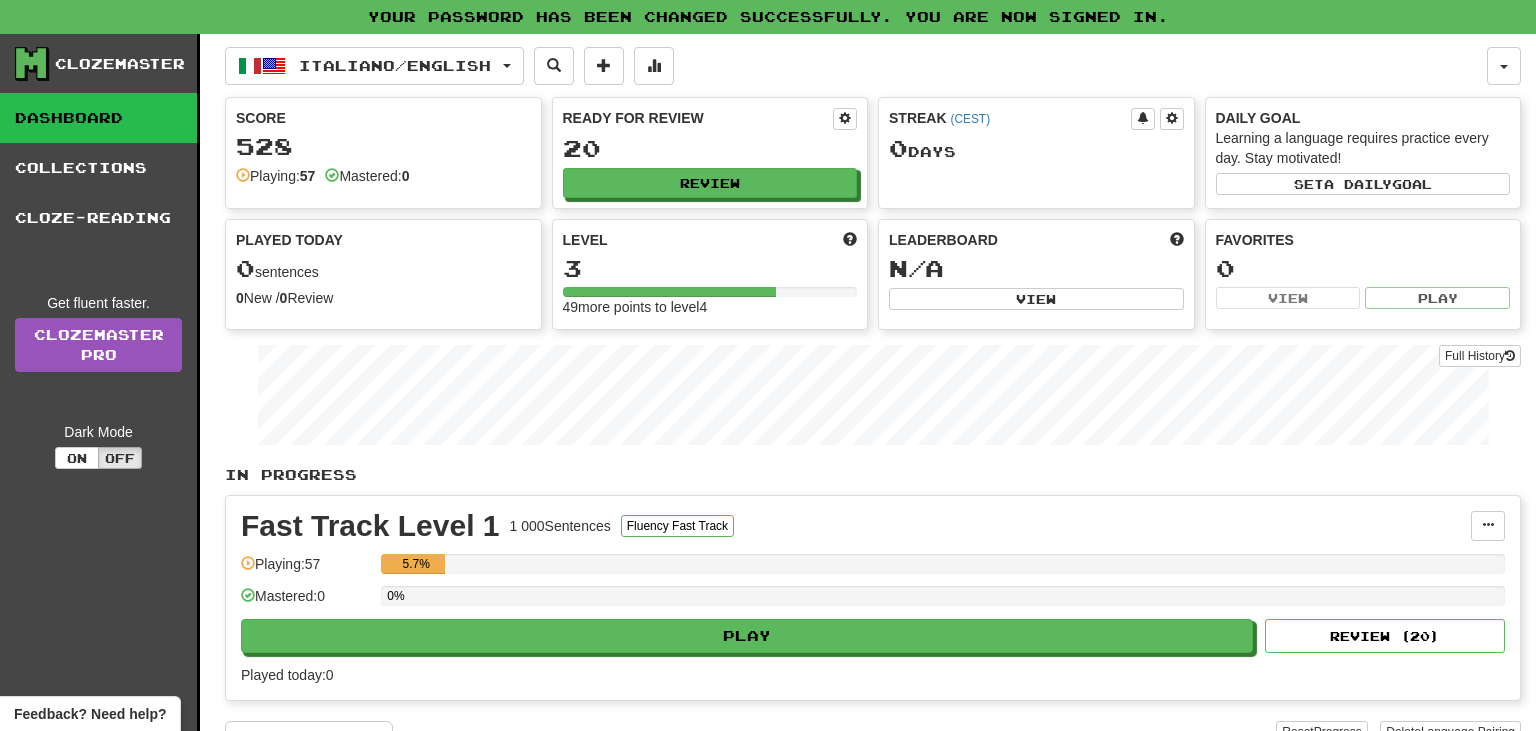 scroll, scrollTop: 0, scrollLeft: 0, axis: both 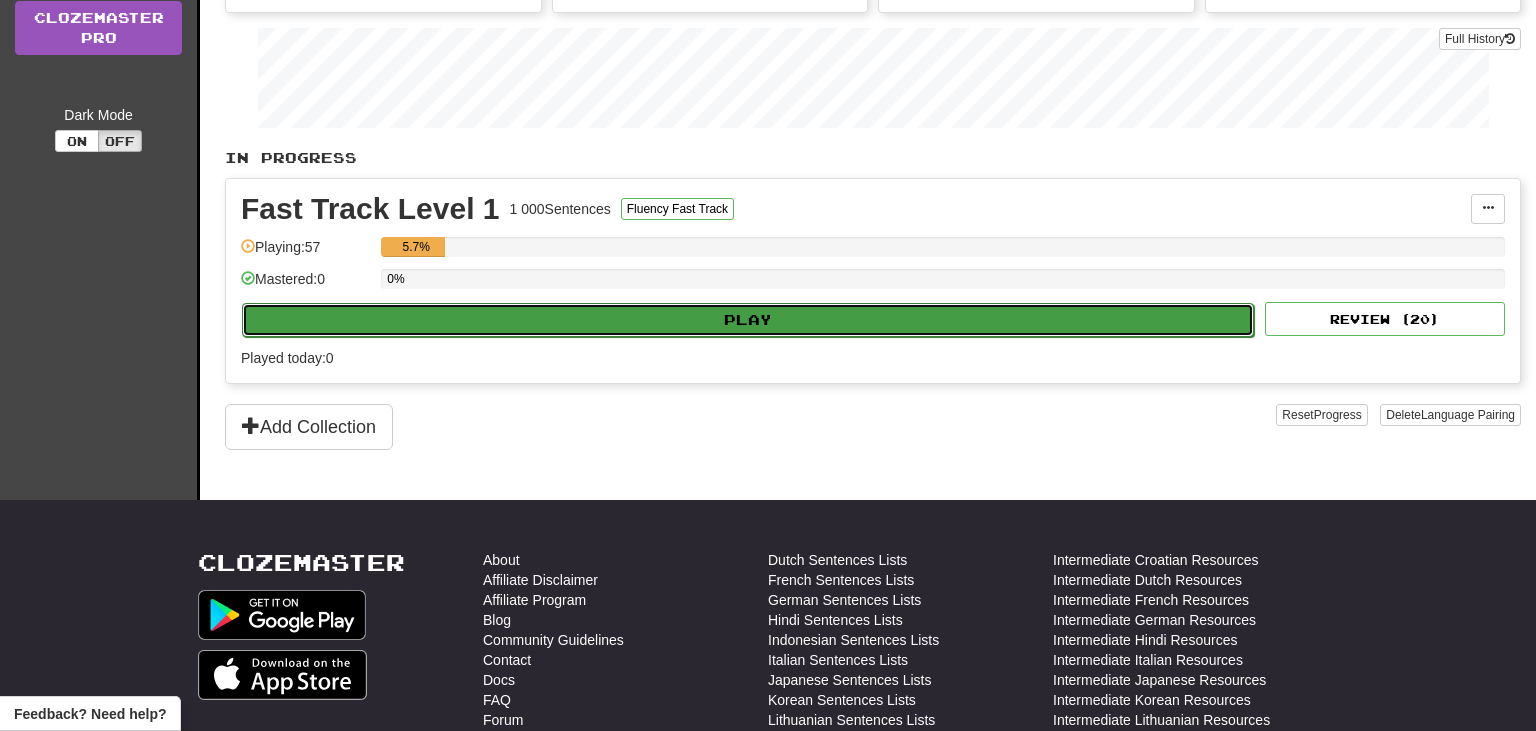 click on "Play" at bounding box center (748, 320) 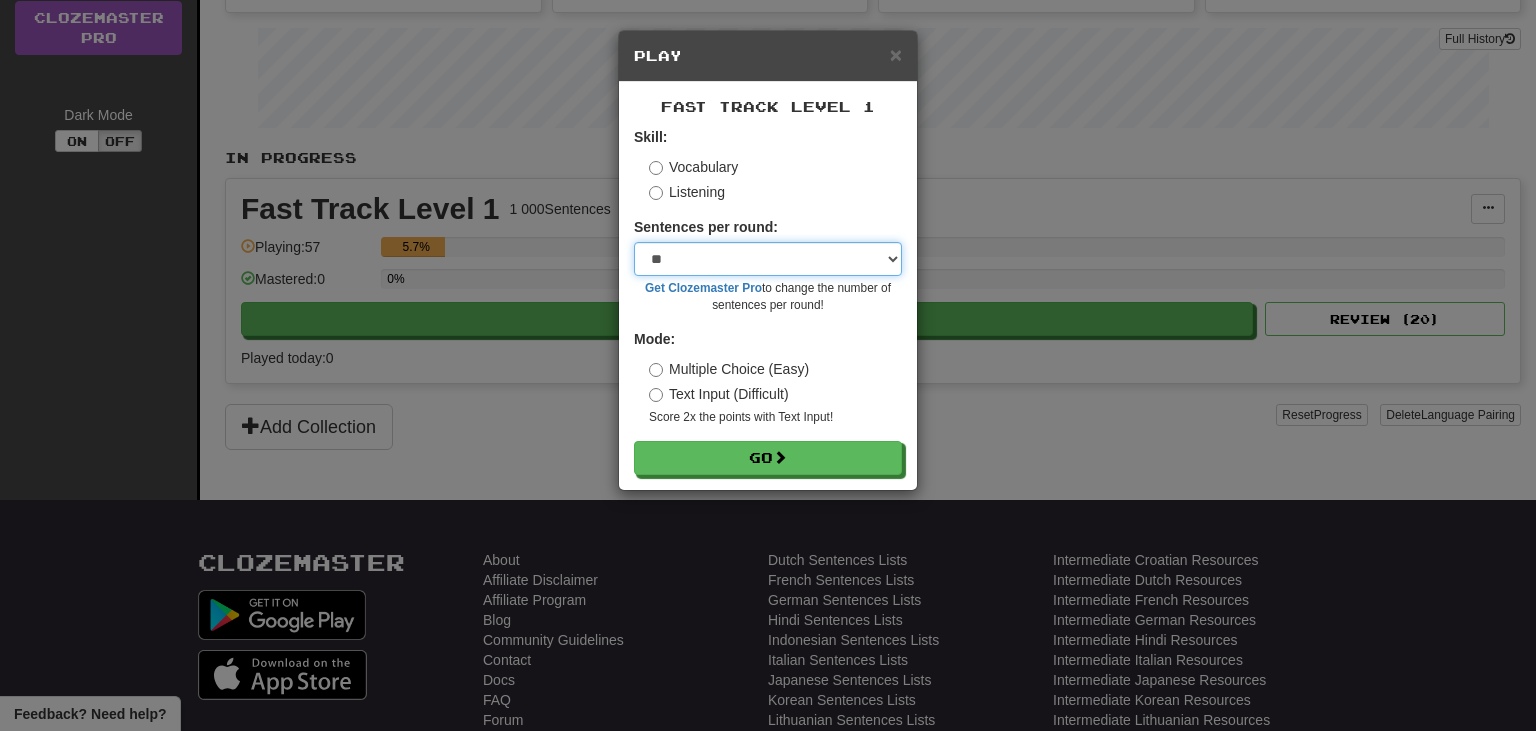 click on "* ** ** ** ** ** *** ********" at bounding box center [768, 259] 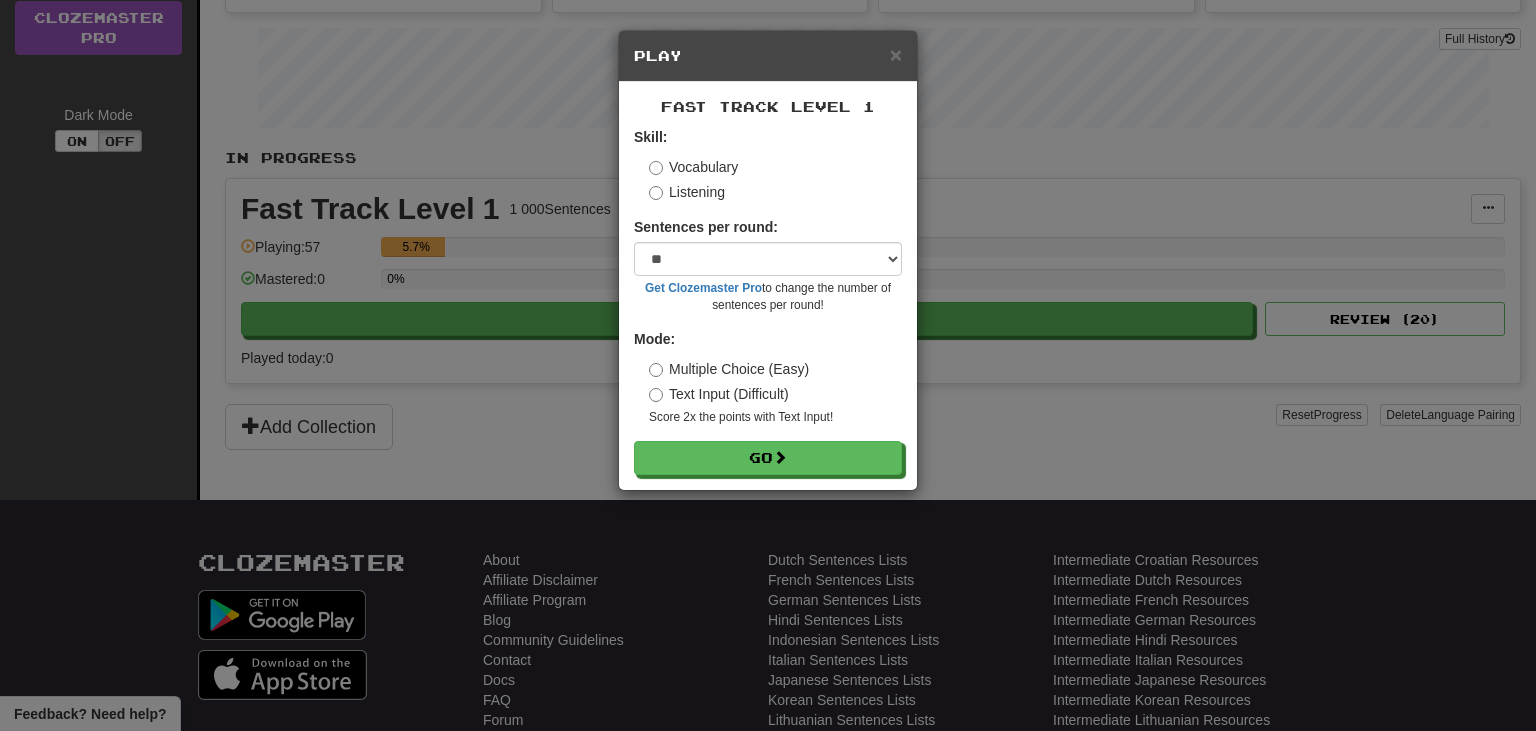 click on "Text Input (Difficult)" at bounding box center [719, 394] 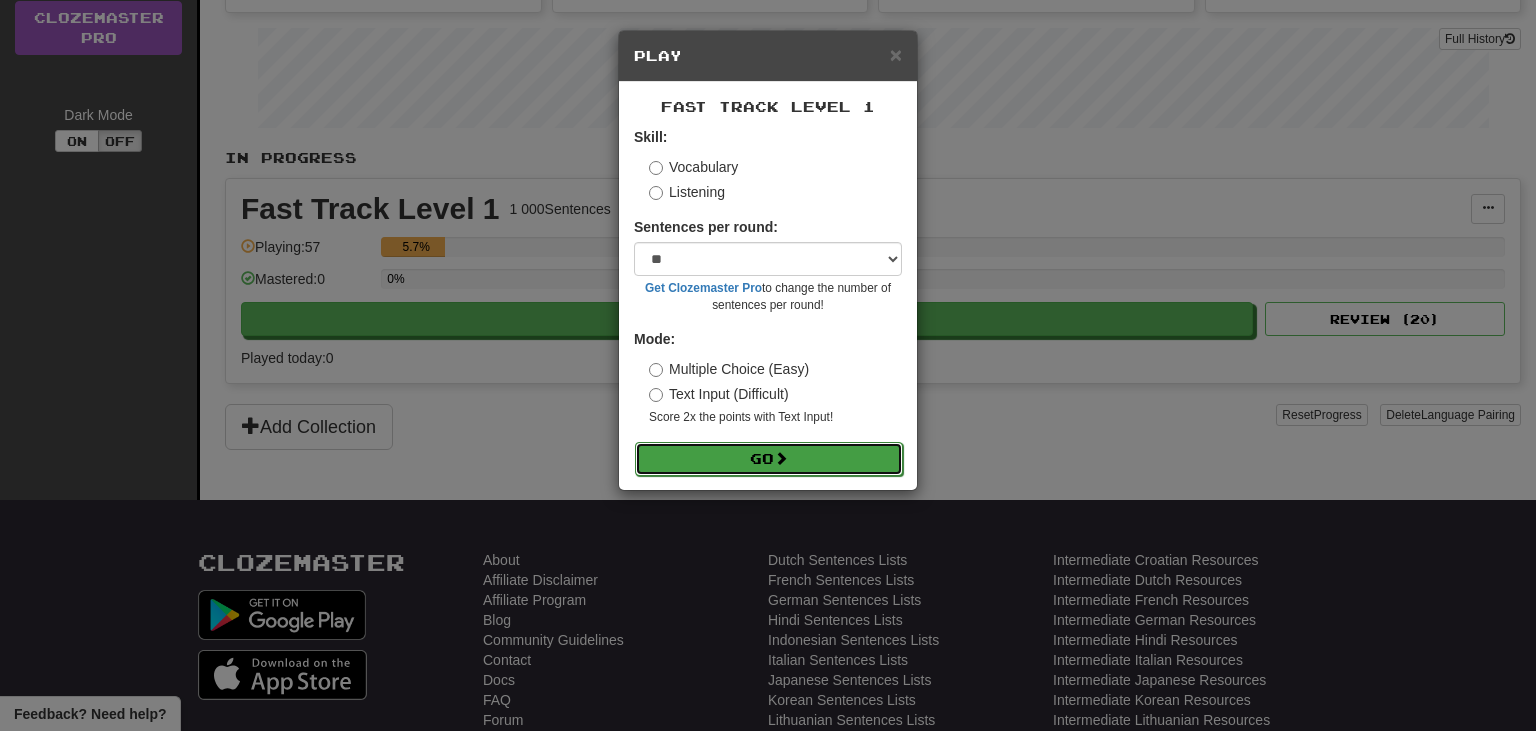 click on "Go" at bounding box center [769, 459] 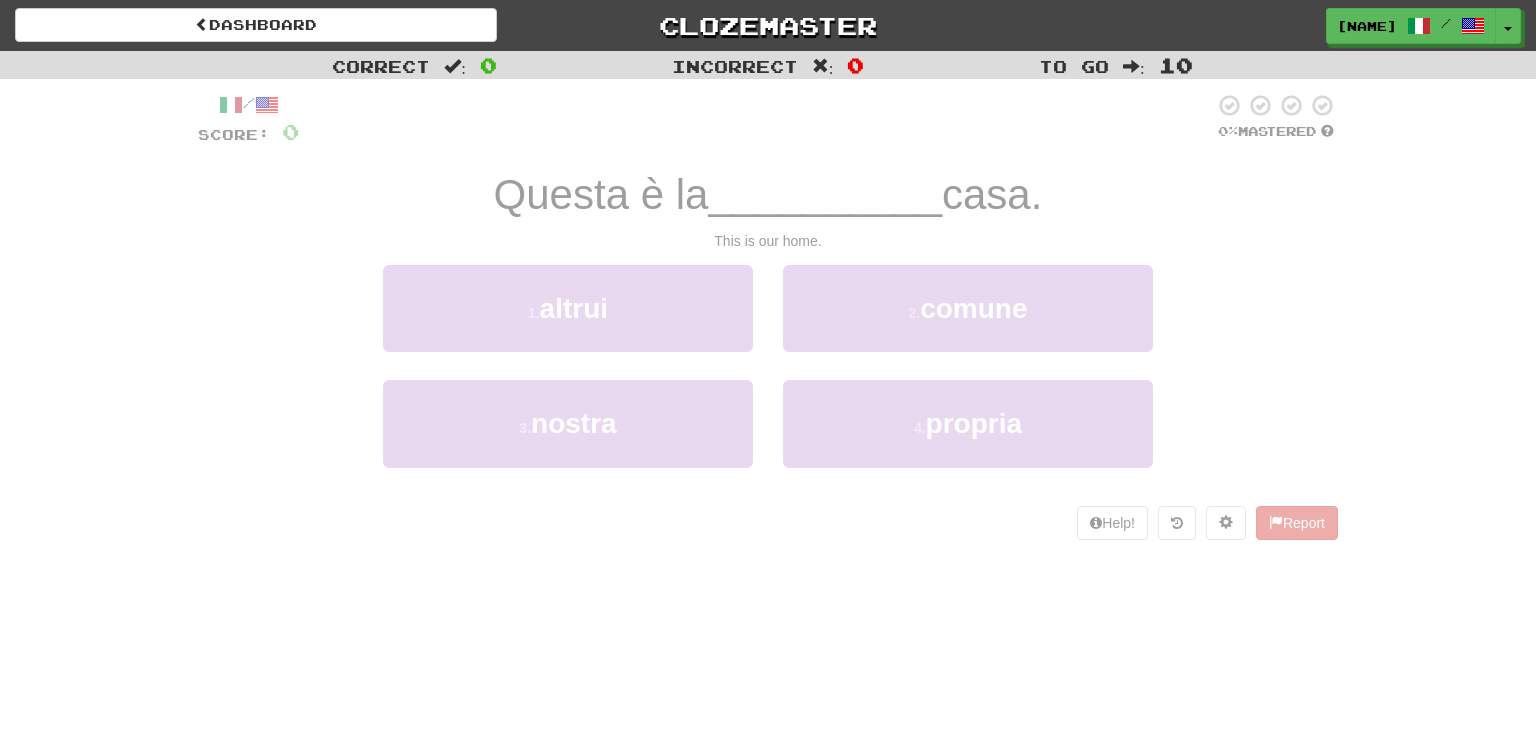 scroll, scrollTop: 0, scrollLeft: 0, axis: both 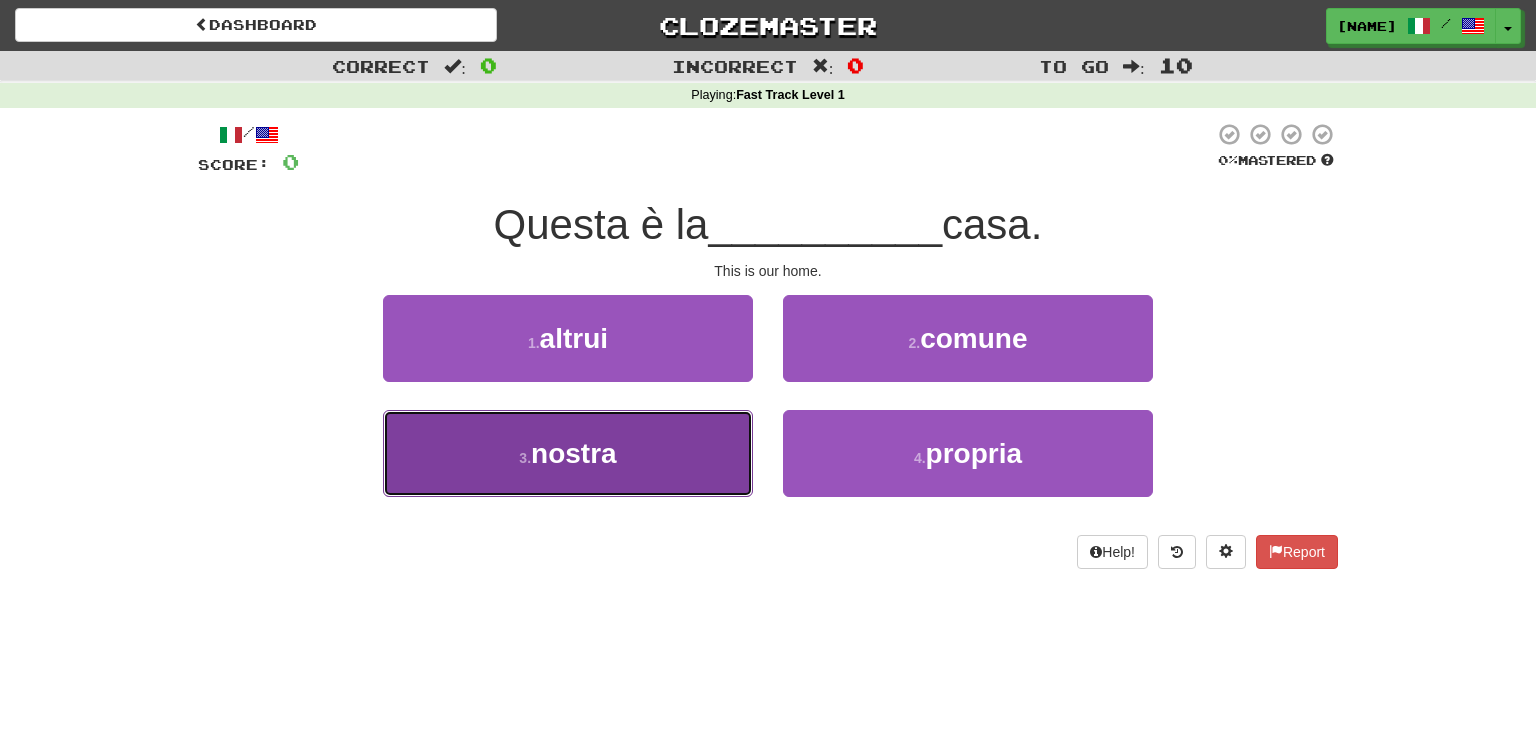 click on "3 .  nostra" at bounding box center [568, 453] 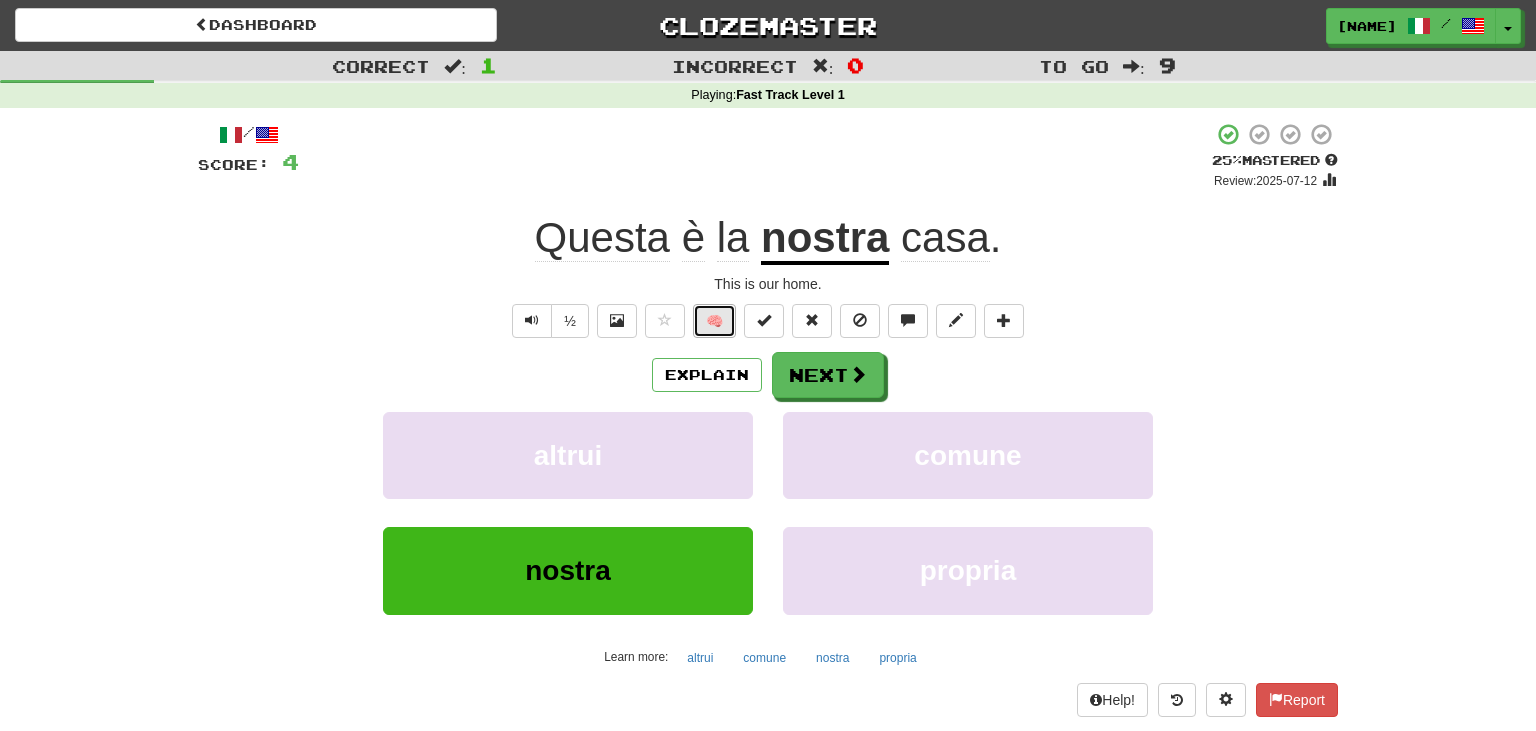 click on "🧠" at bounding box center (714, 321) 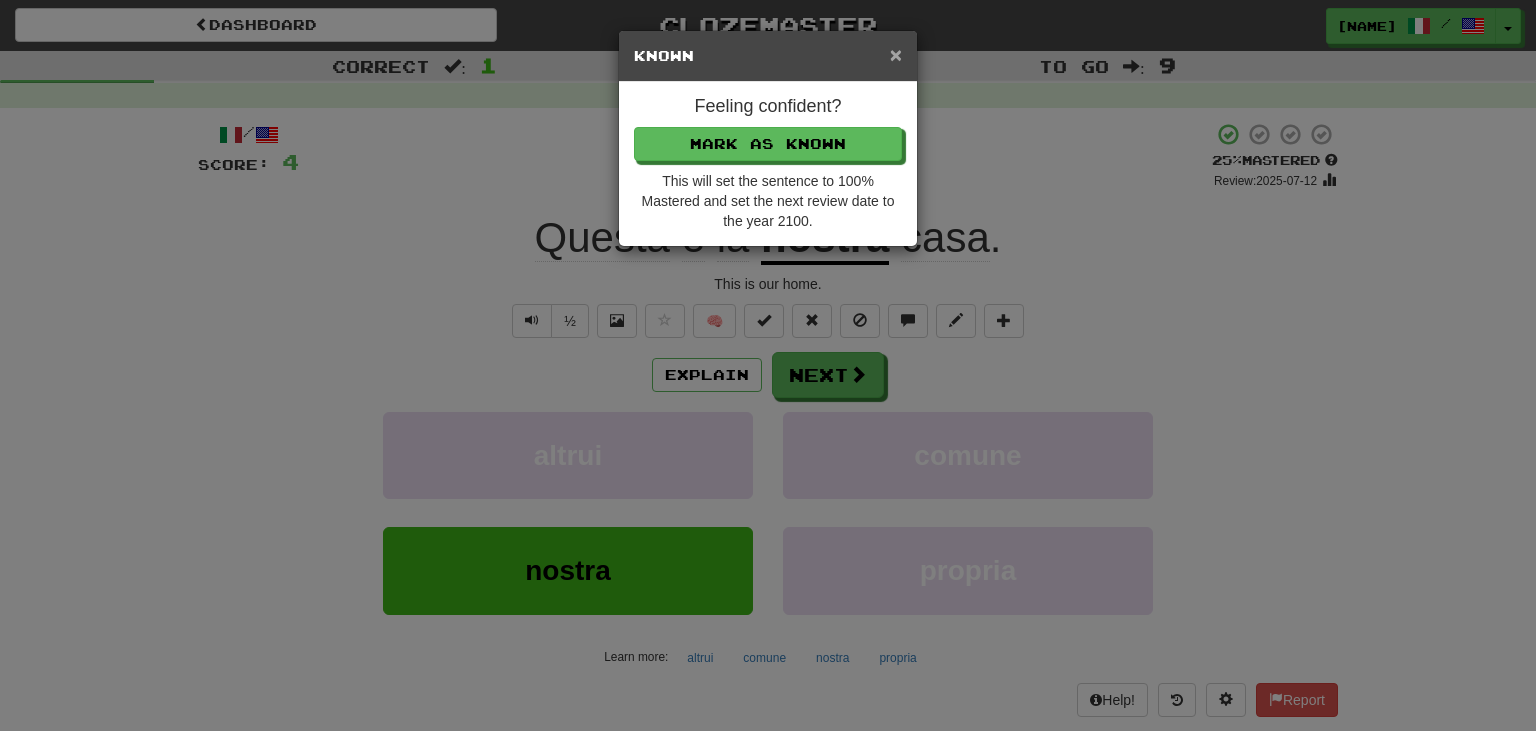 click on "×" at bounding box center (896, 54) 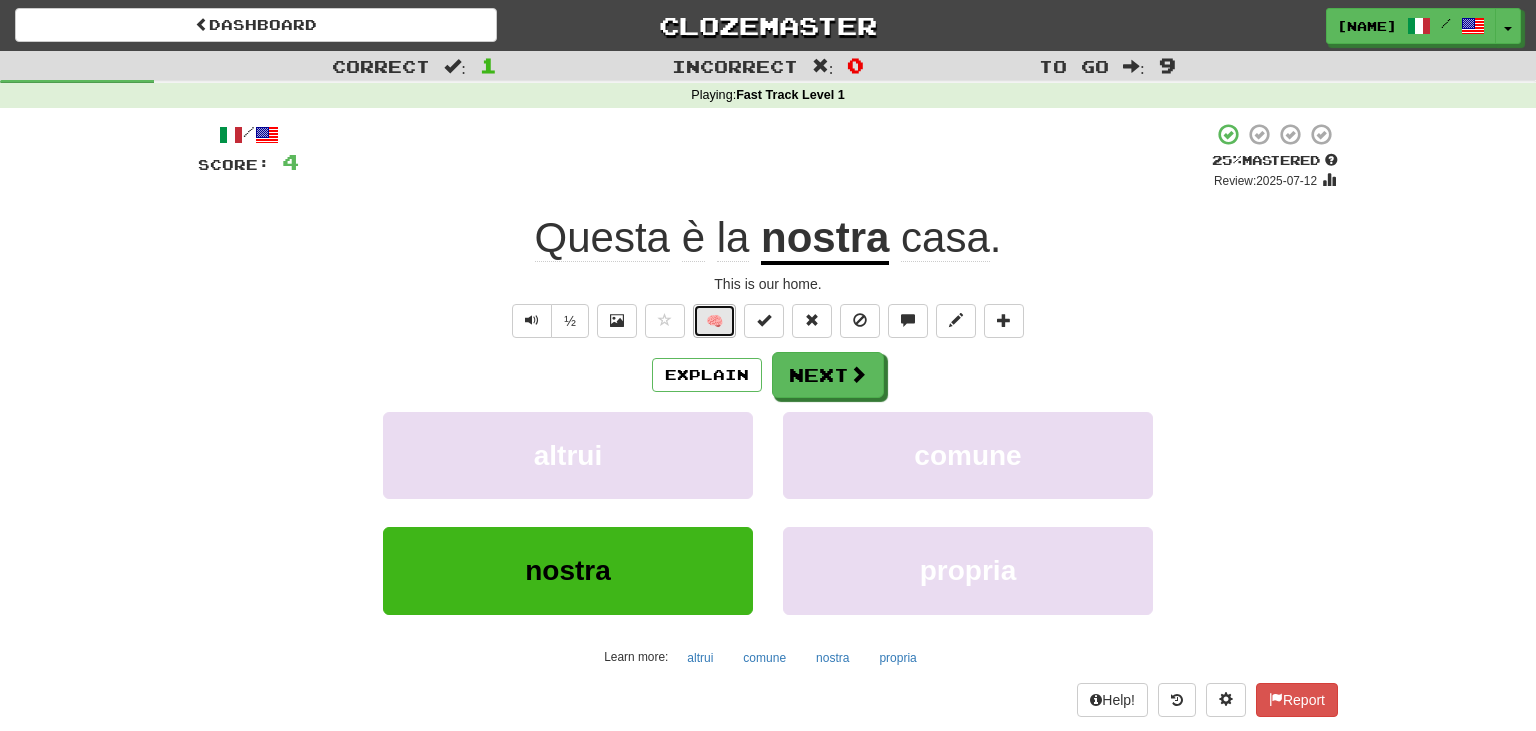click on "🧠" at bounding box center [714, 321] 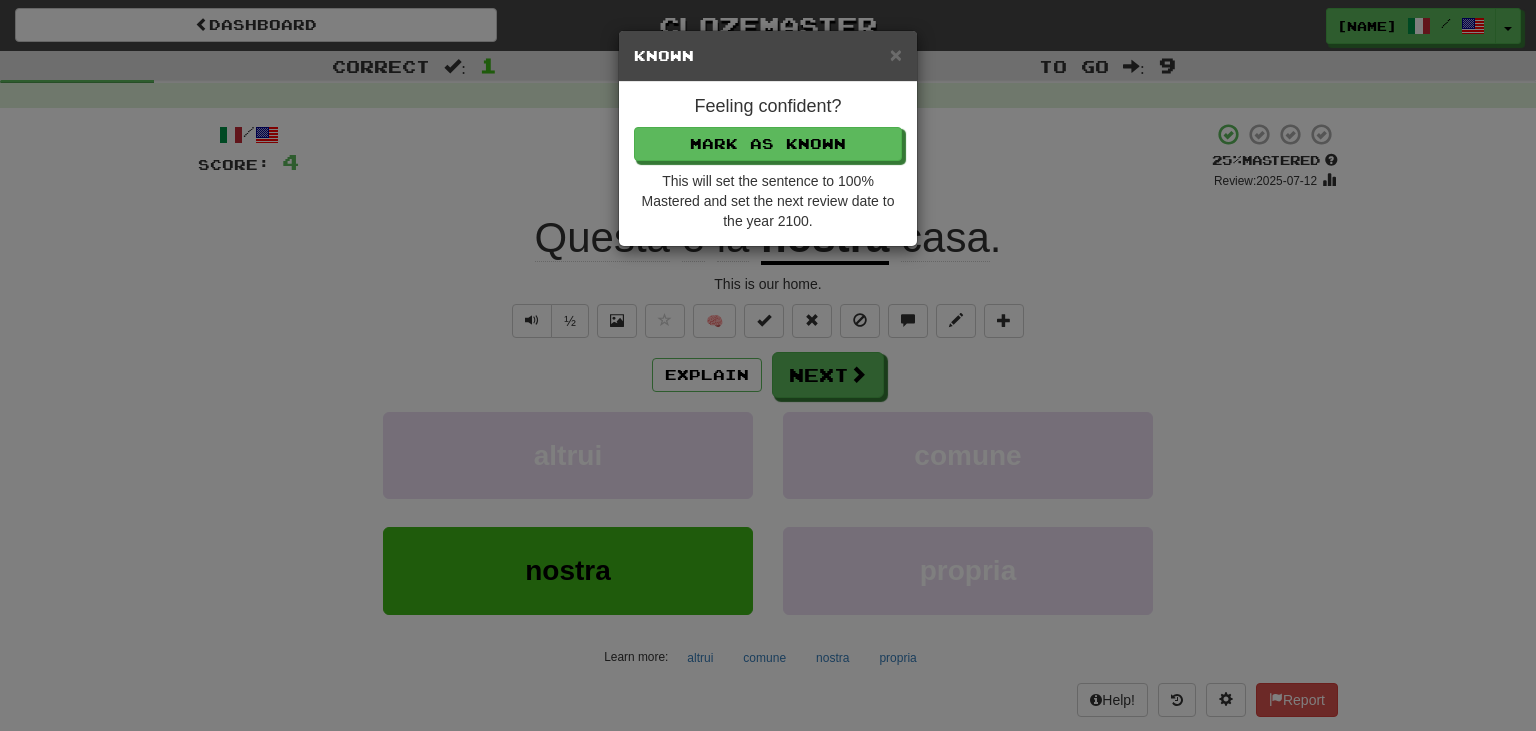 click on "× Known" at bounding box center [768, 56] 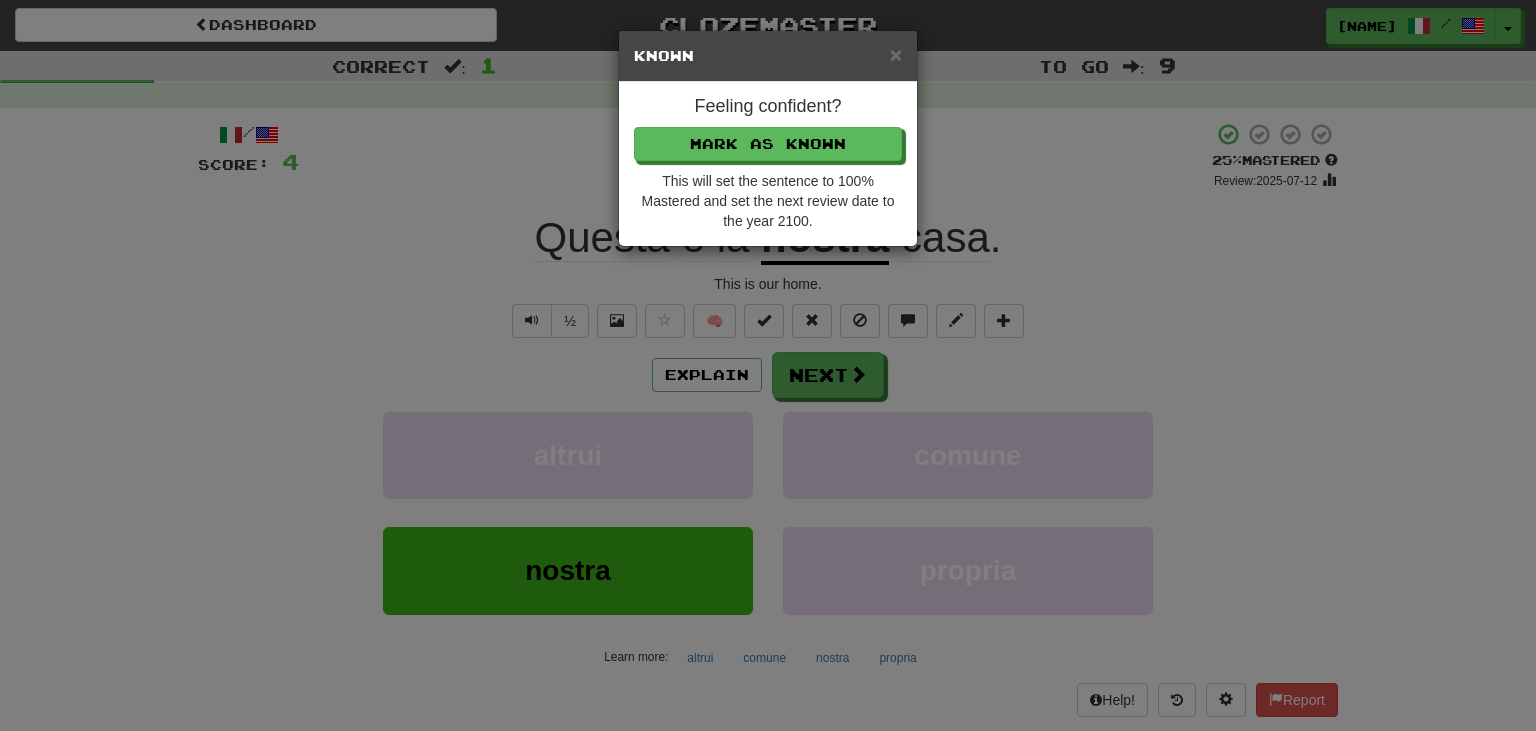 click on "× Known" at bounding box center (768, 56) 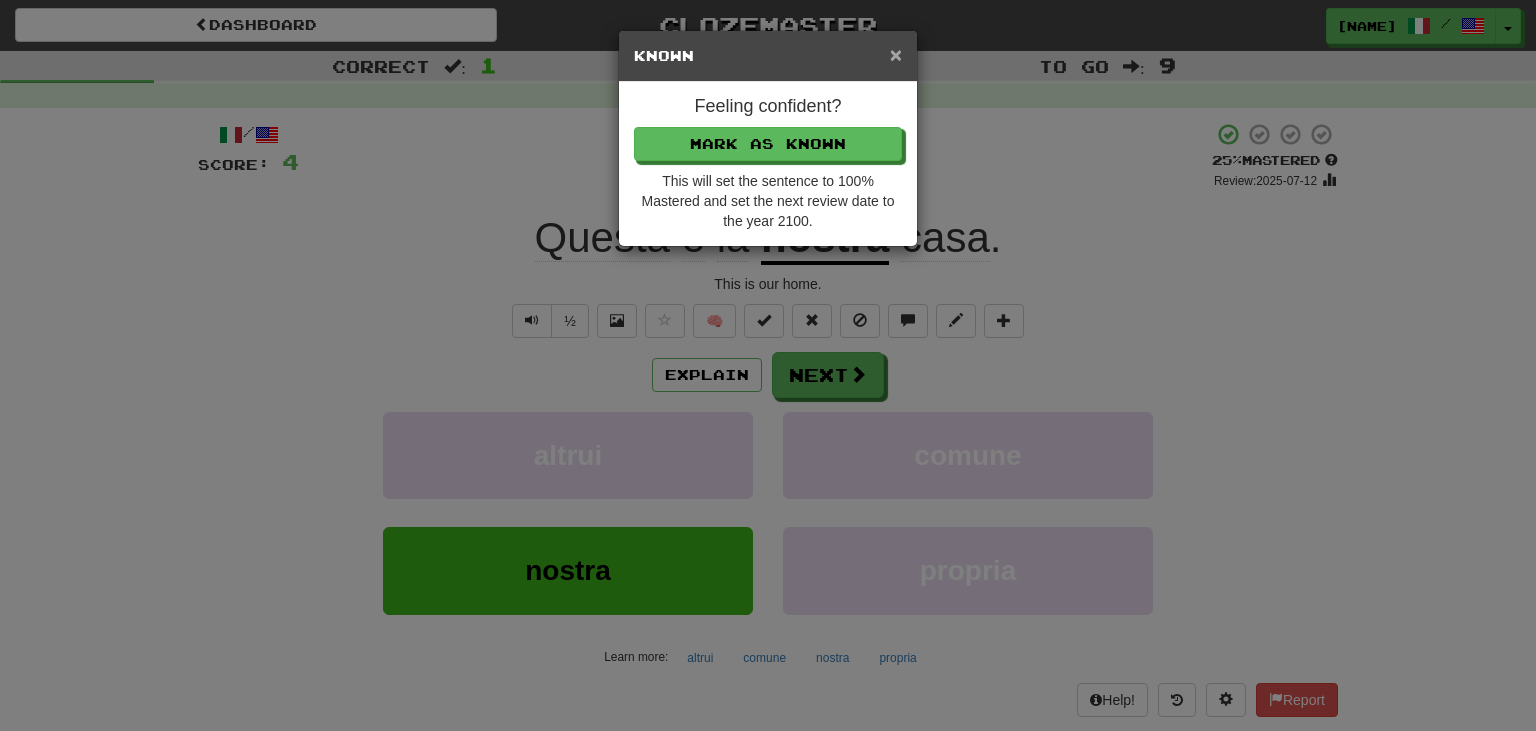 click on "×" at bounding box center [896, 54] 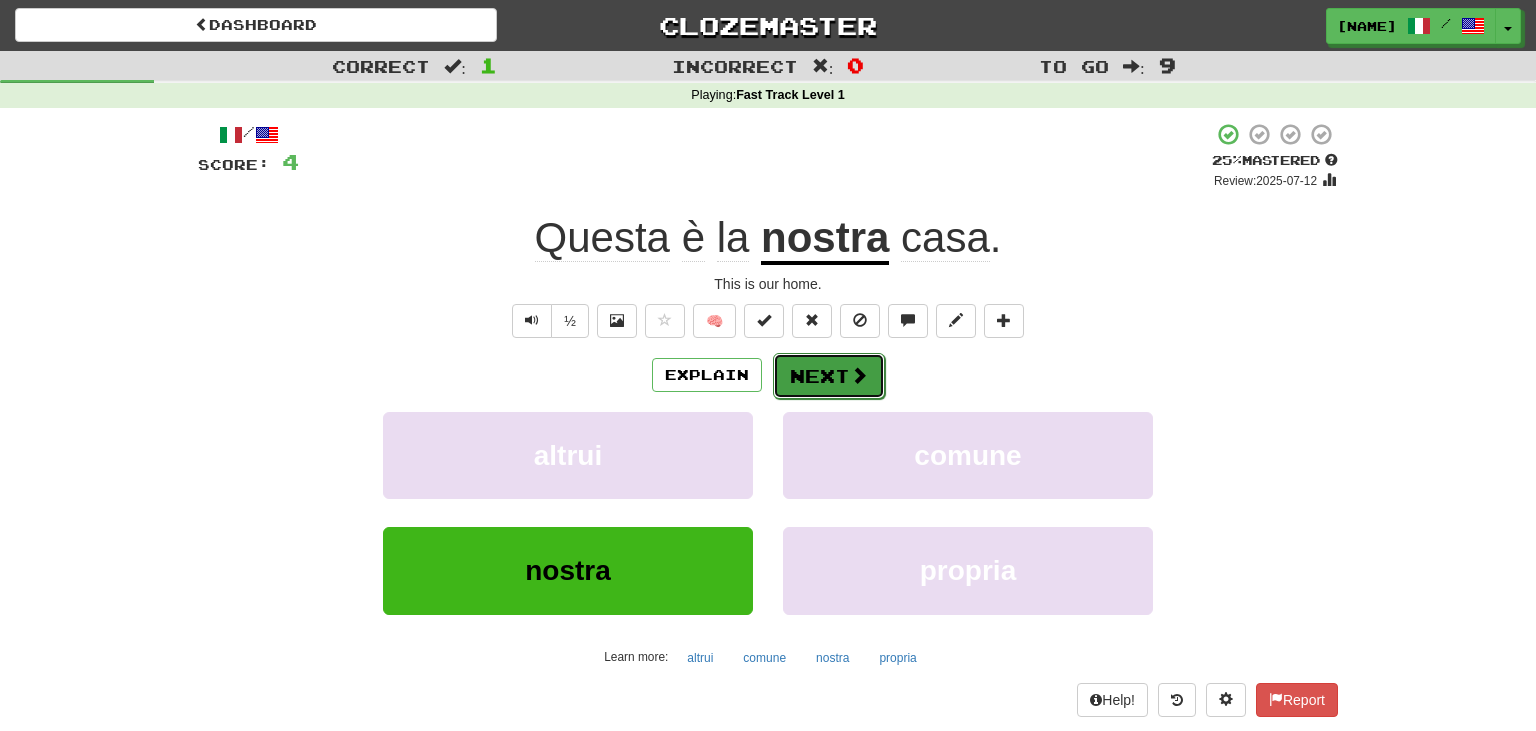 click on "Next" at bounding box center [829, 376] 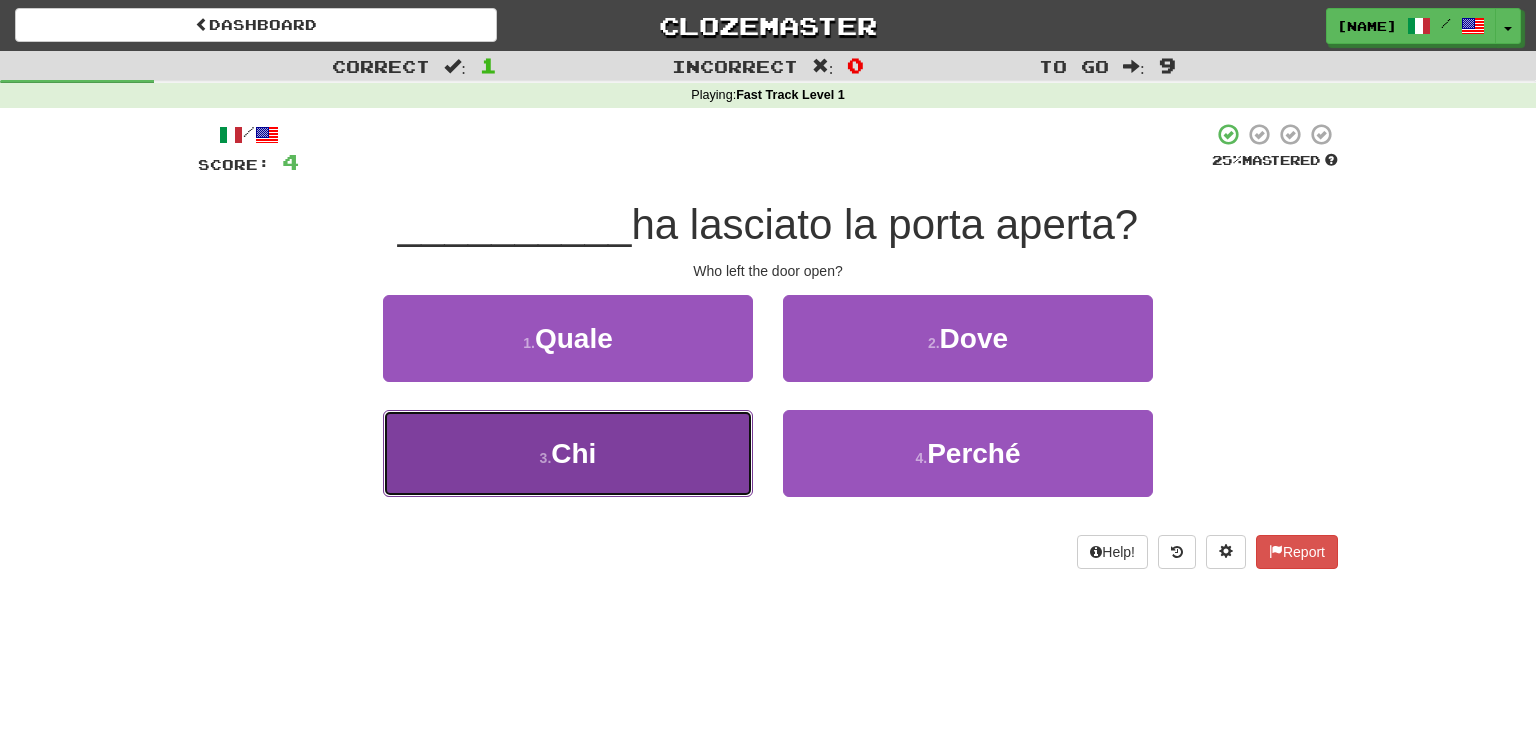 click on "3 .  Chi" at bounding box center (568, 453) 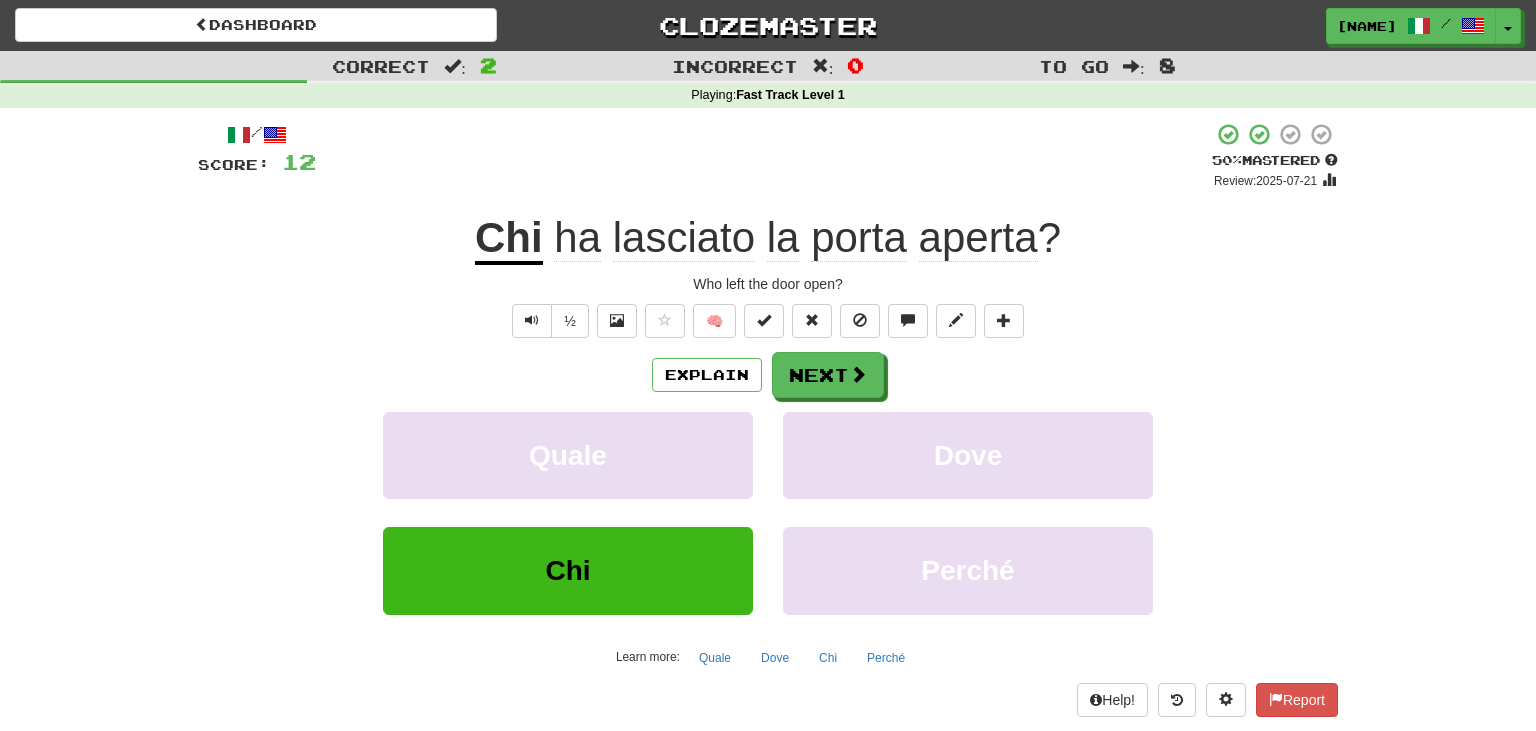 click on "Chi" at bounding box center [509, 239] 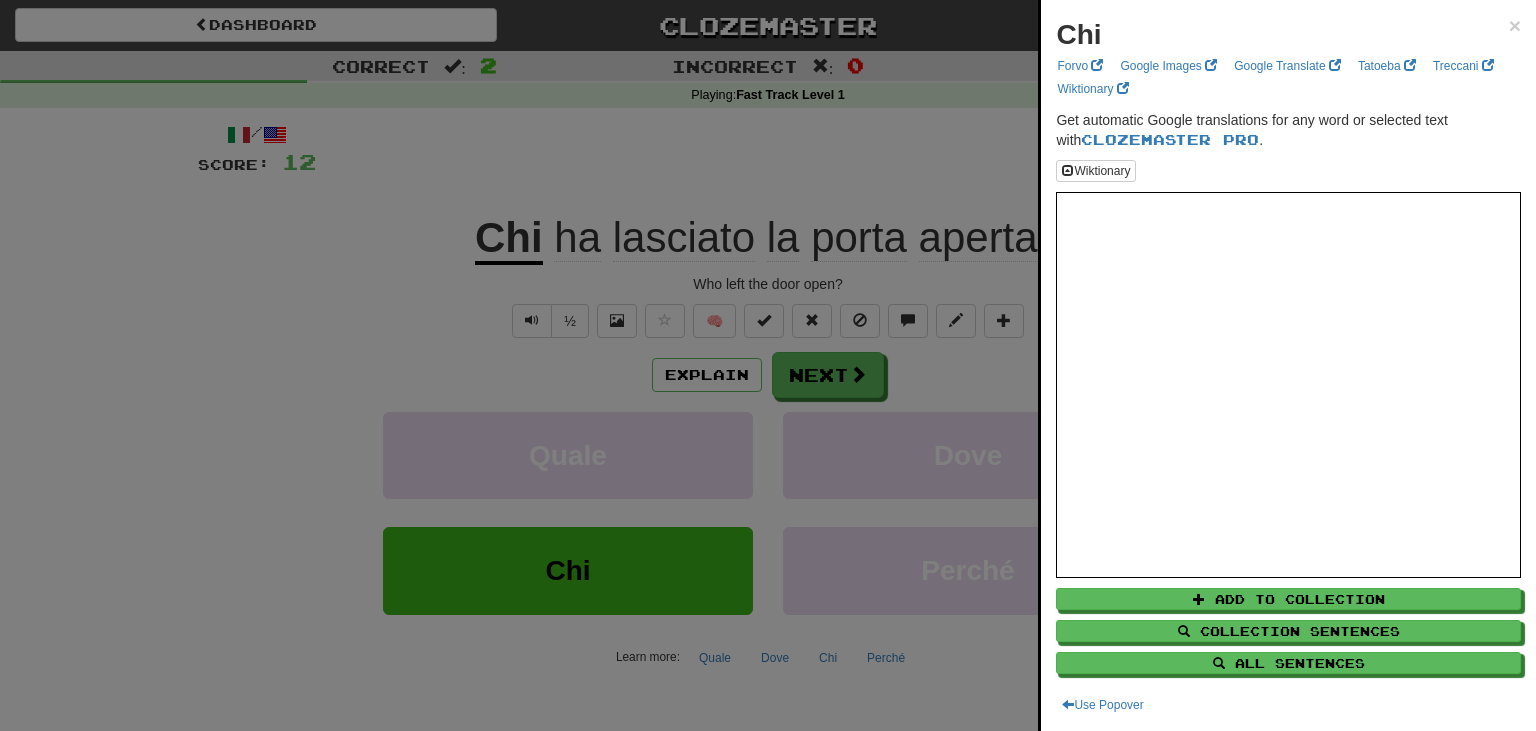 click on "Chi × Forvo   Google Images   Google Translate   Tatoeba   Treccani   Wiktionary   Get automatic Google translations for any word or selected text with  Clozemaster Pro .  Wiktionary   Add to Collection   Collection Sentences   All Sentences  Use Popover" at bounding box center [1288, 365] 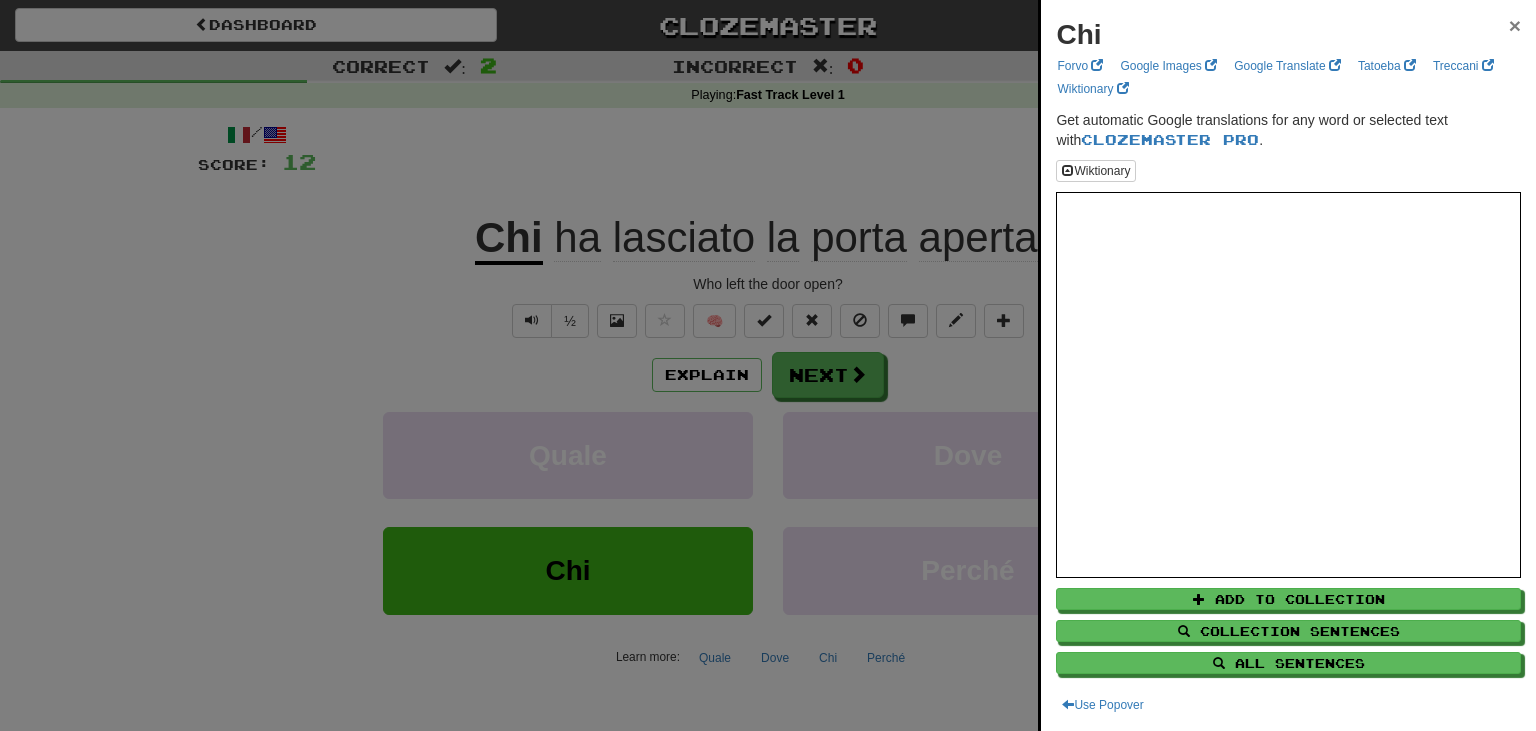 click on "×" at bounding box center [1515, 25] 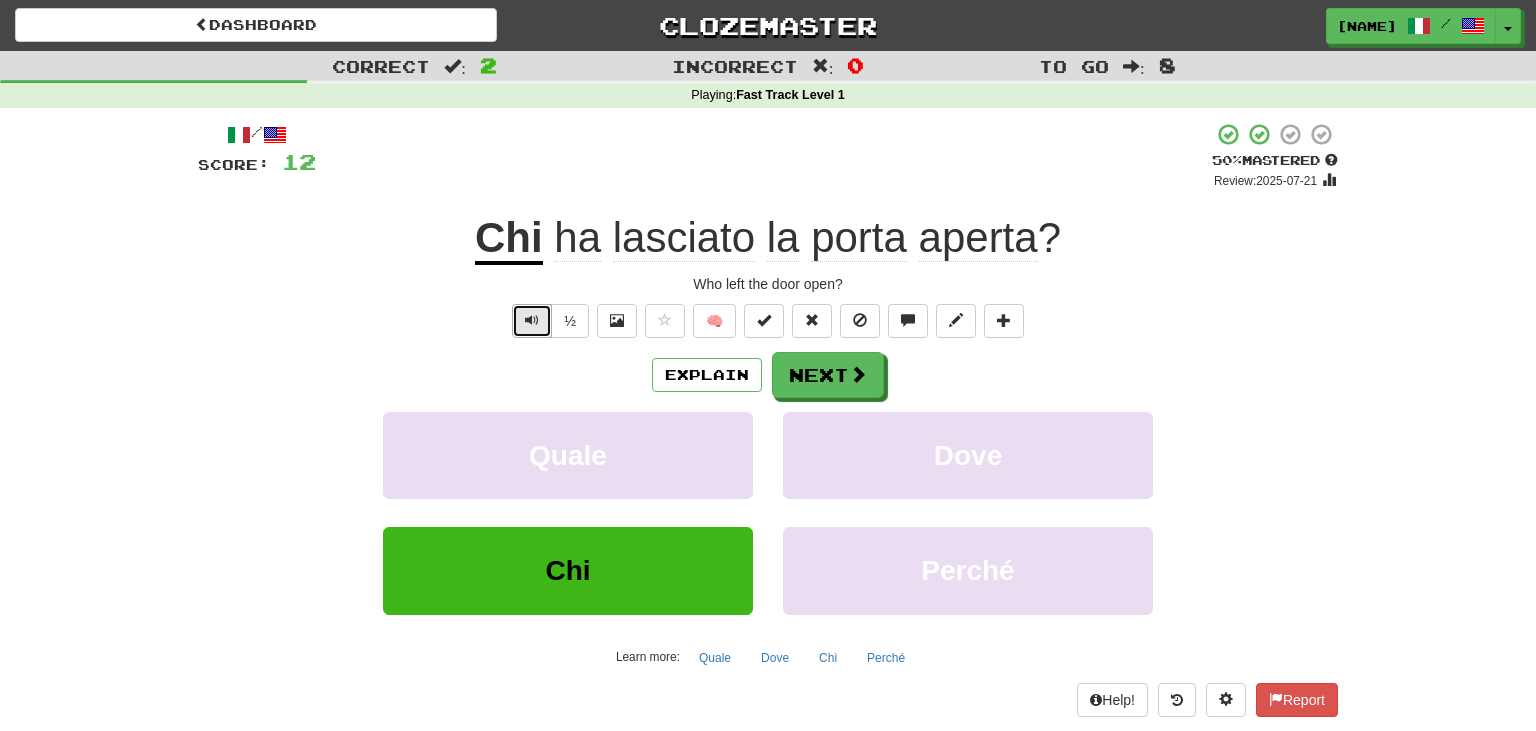 click at bounding box center [532, 321] 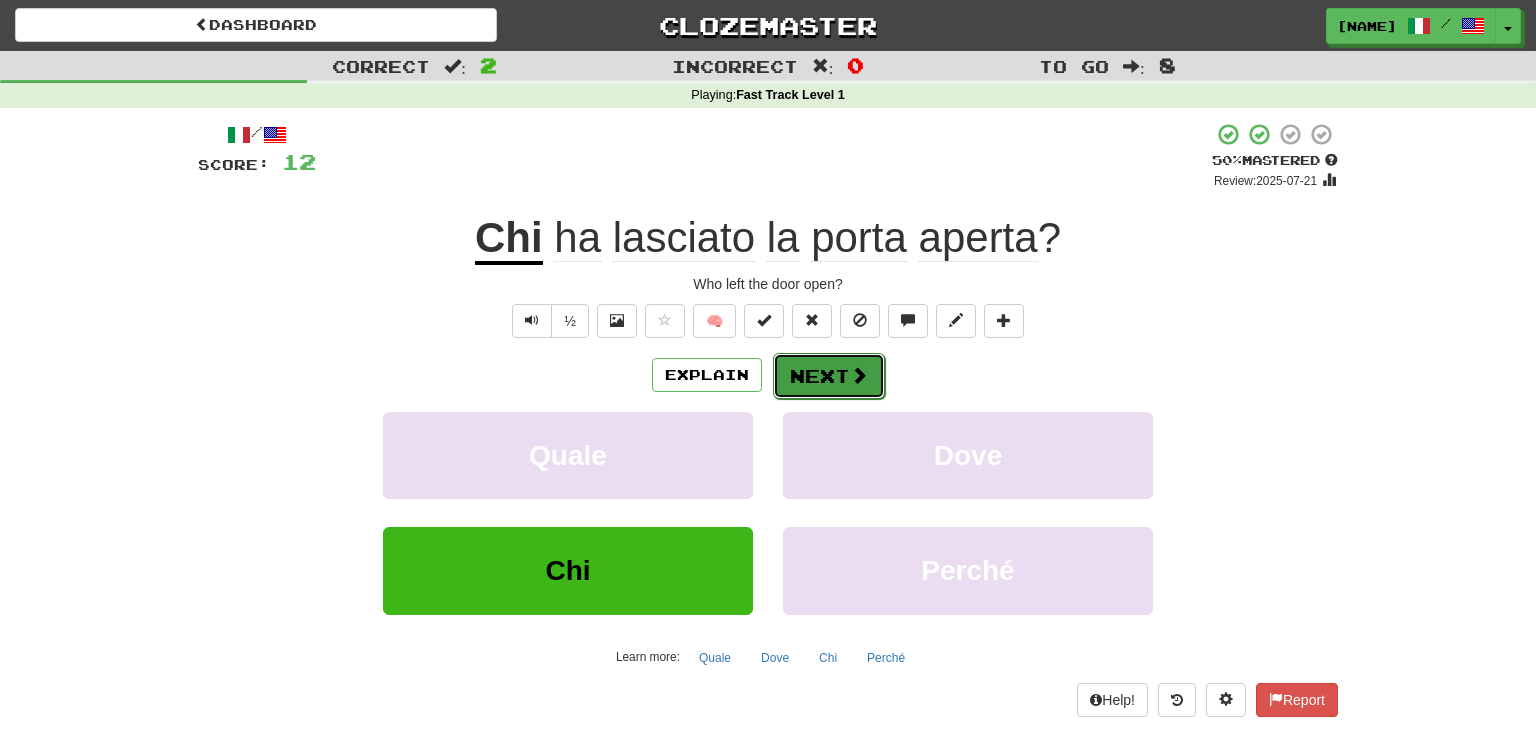 click on "Next" at bounding box center (829, 376) 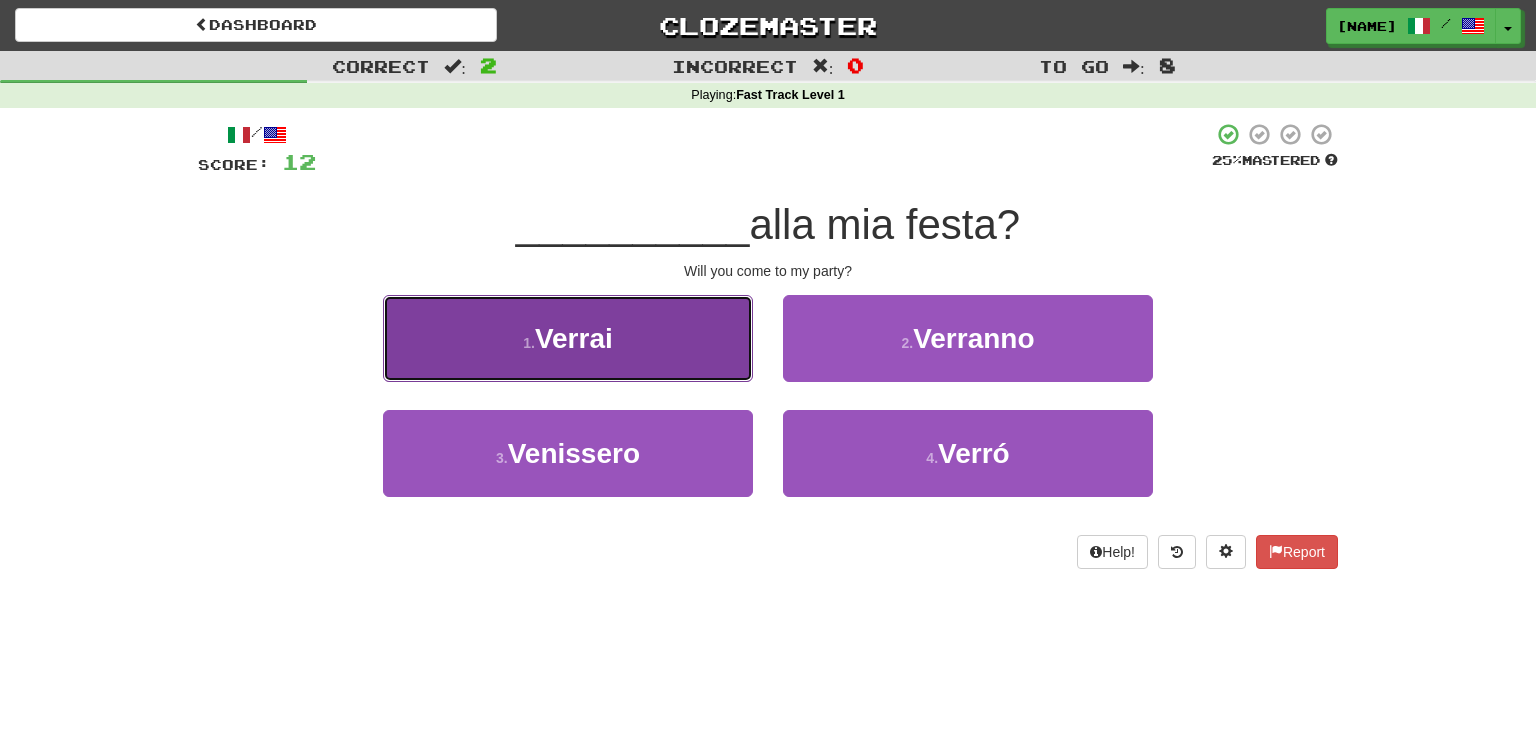 click on "1 .  Verrai" at bounding box center [568, 338] 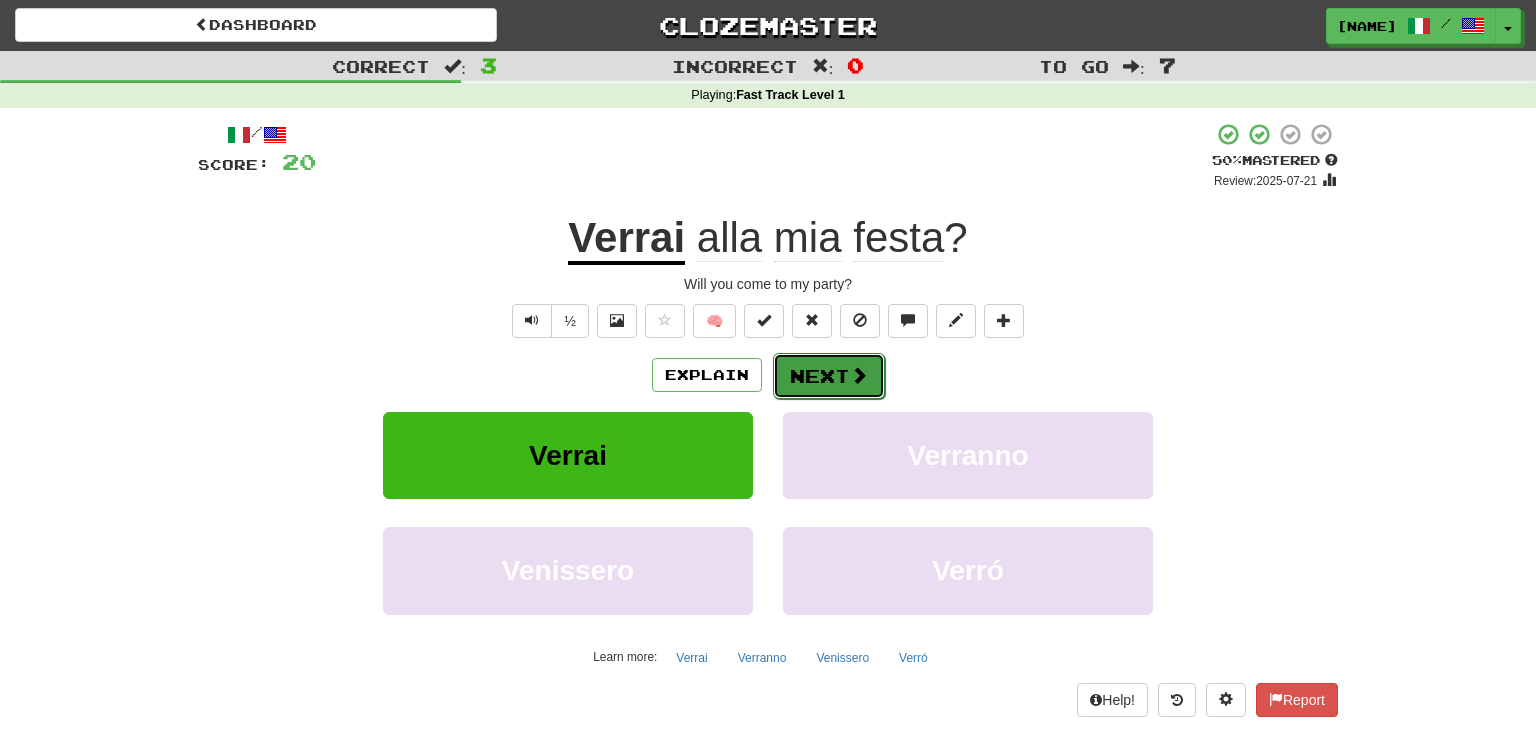 click at bounding box center [859, 375] 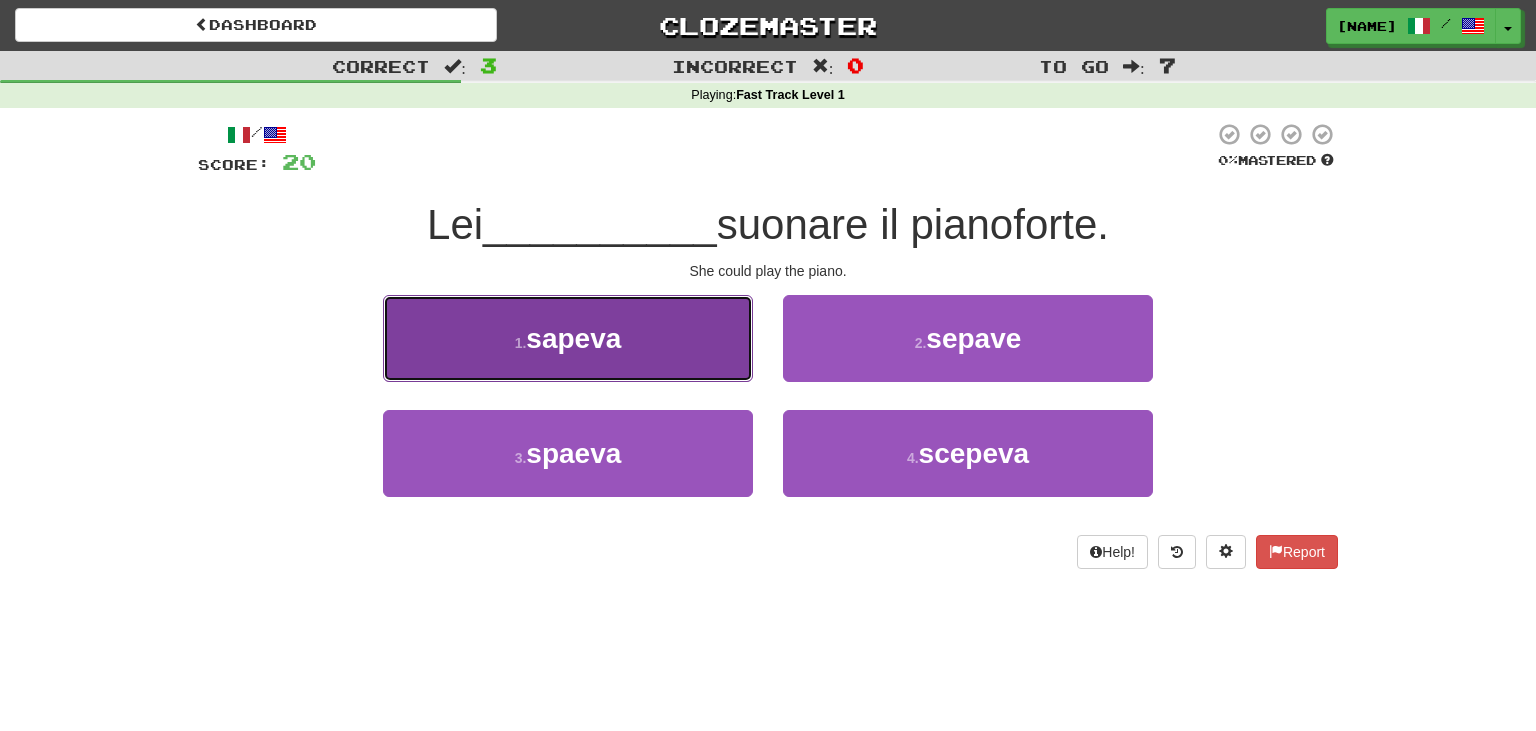 click on "sapeva" at bounding box center [573, 338] 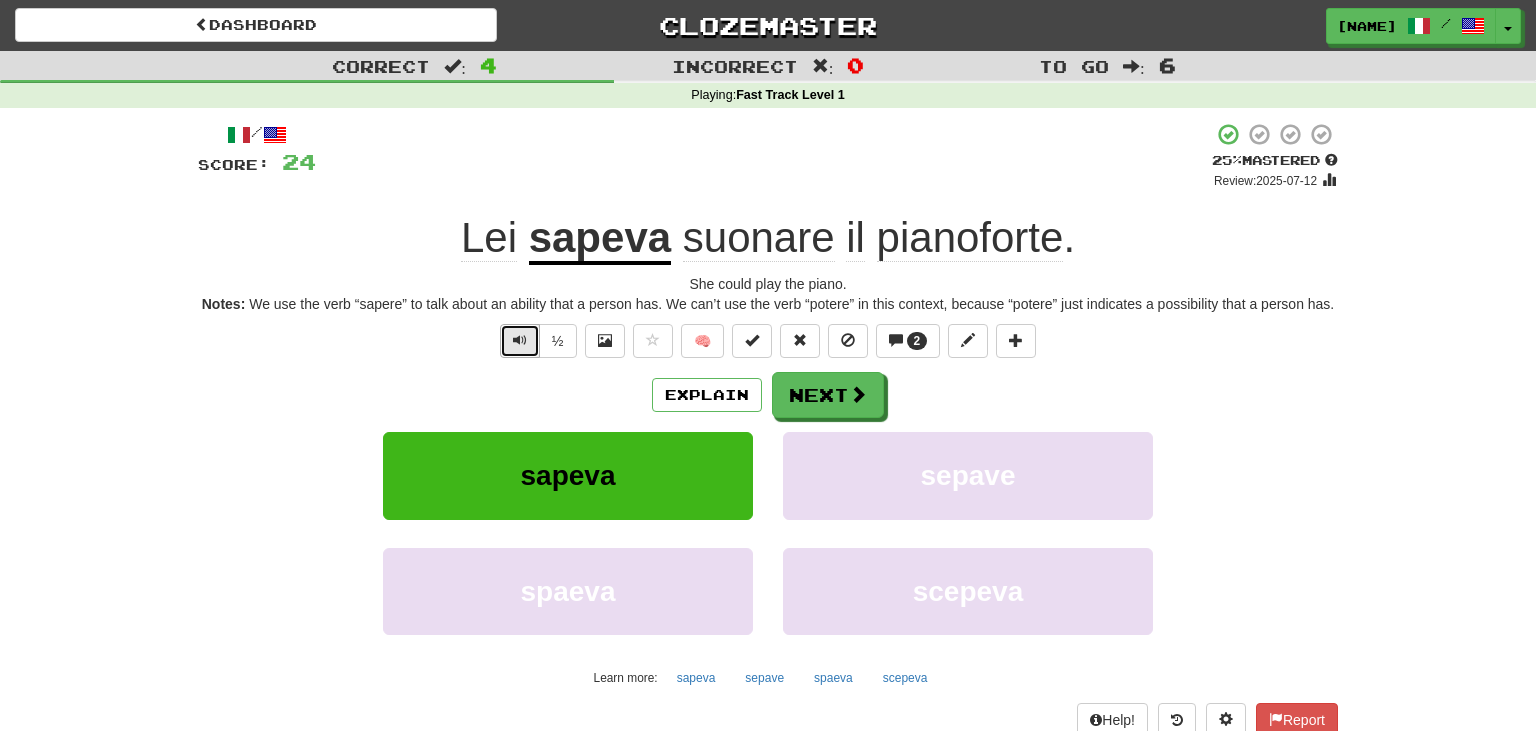 click at bounding box center (520, 340) 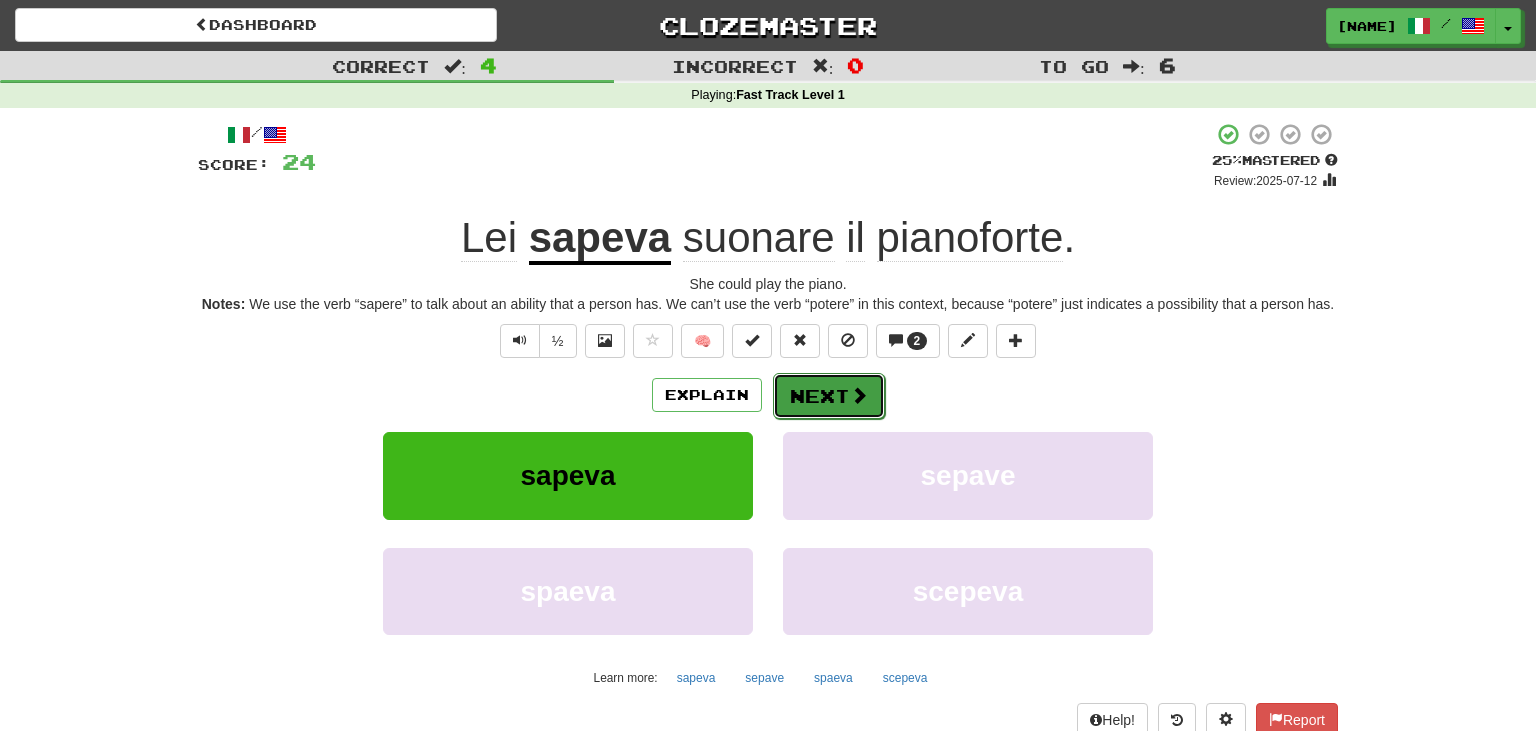 click on "Next" at bounding box center (829, 396) 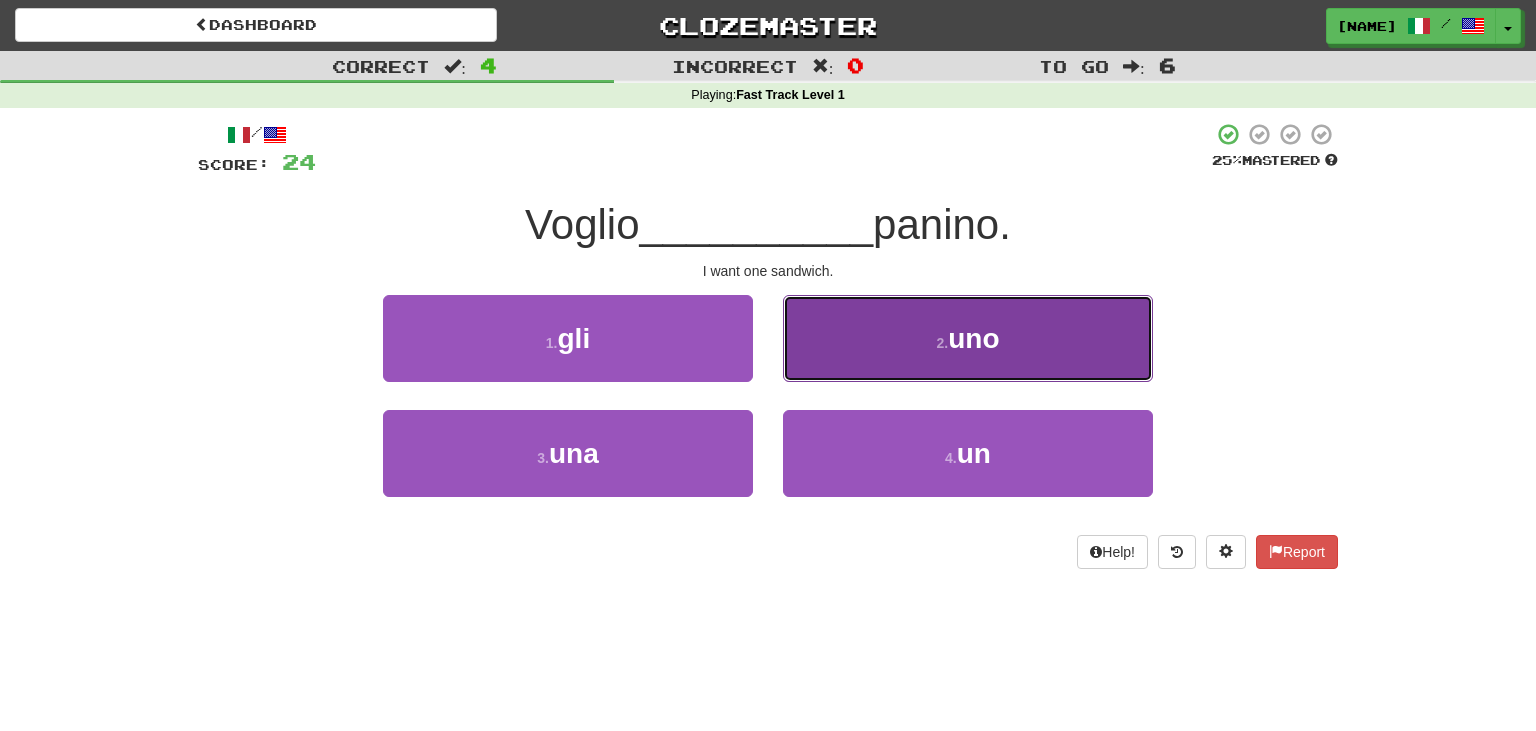click on "2 .  uno" at bounding box center (968, 338) 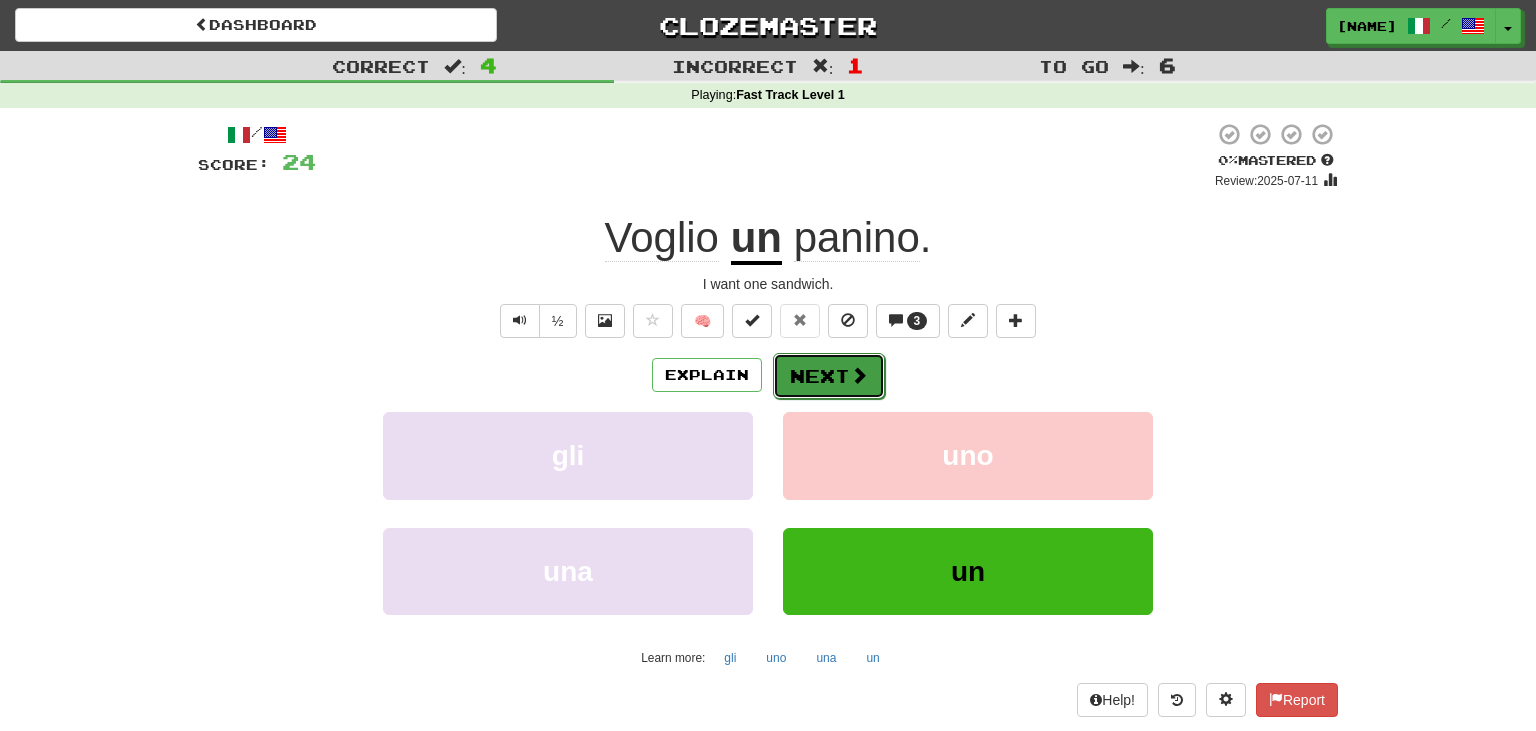 click at bounding box center (859, 375) 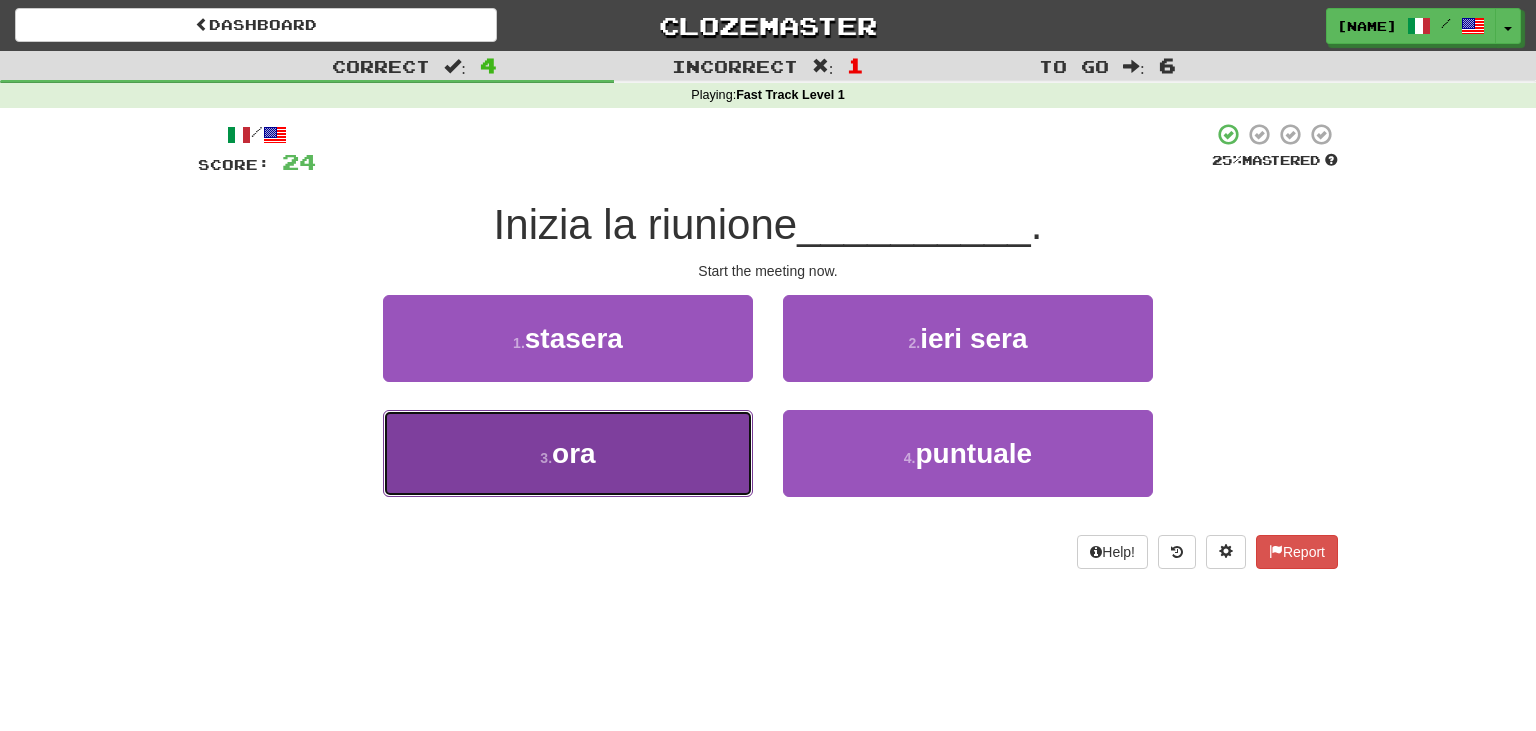 click on "3 .  ora" at bounding box center (568, 453) 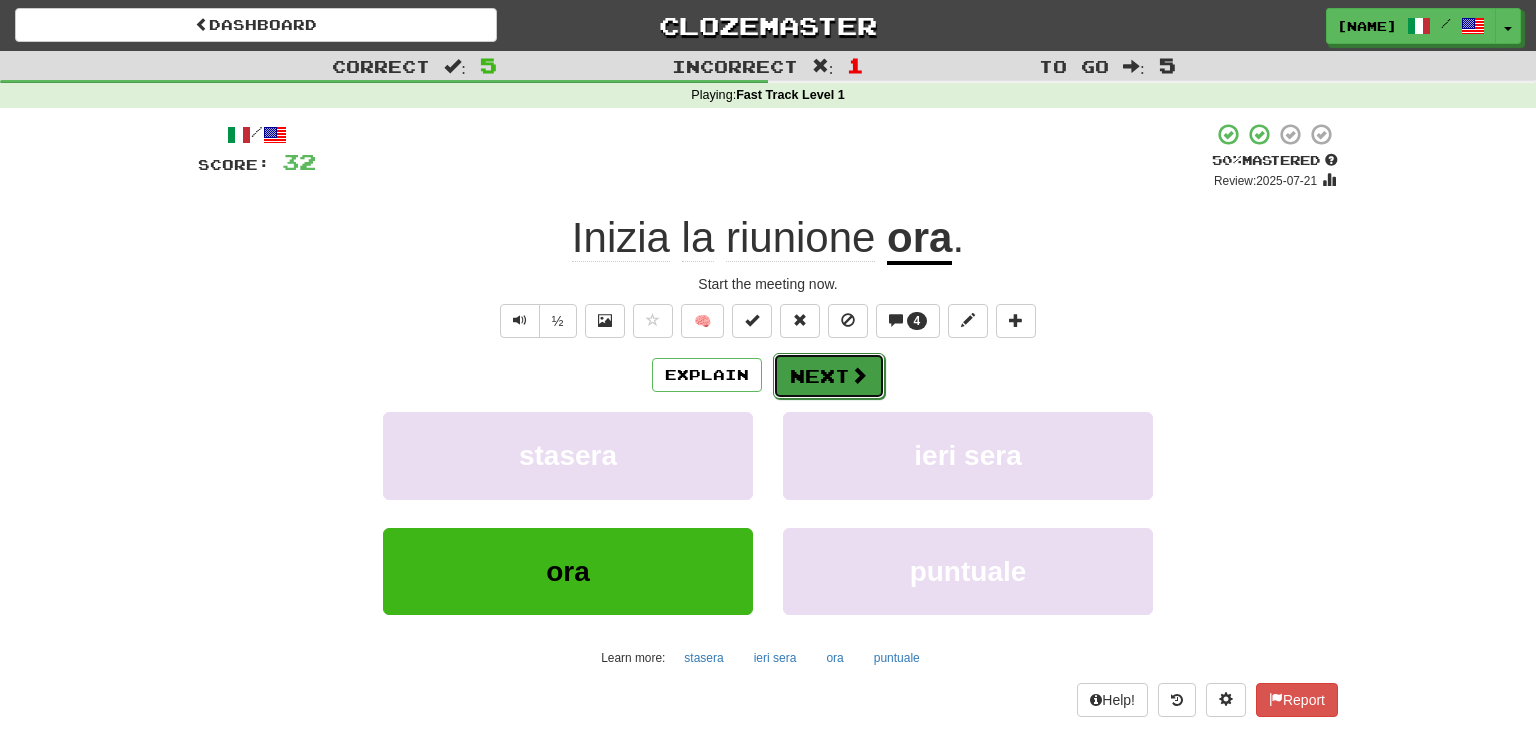 click on "Next" at bounding box center [829, 376] 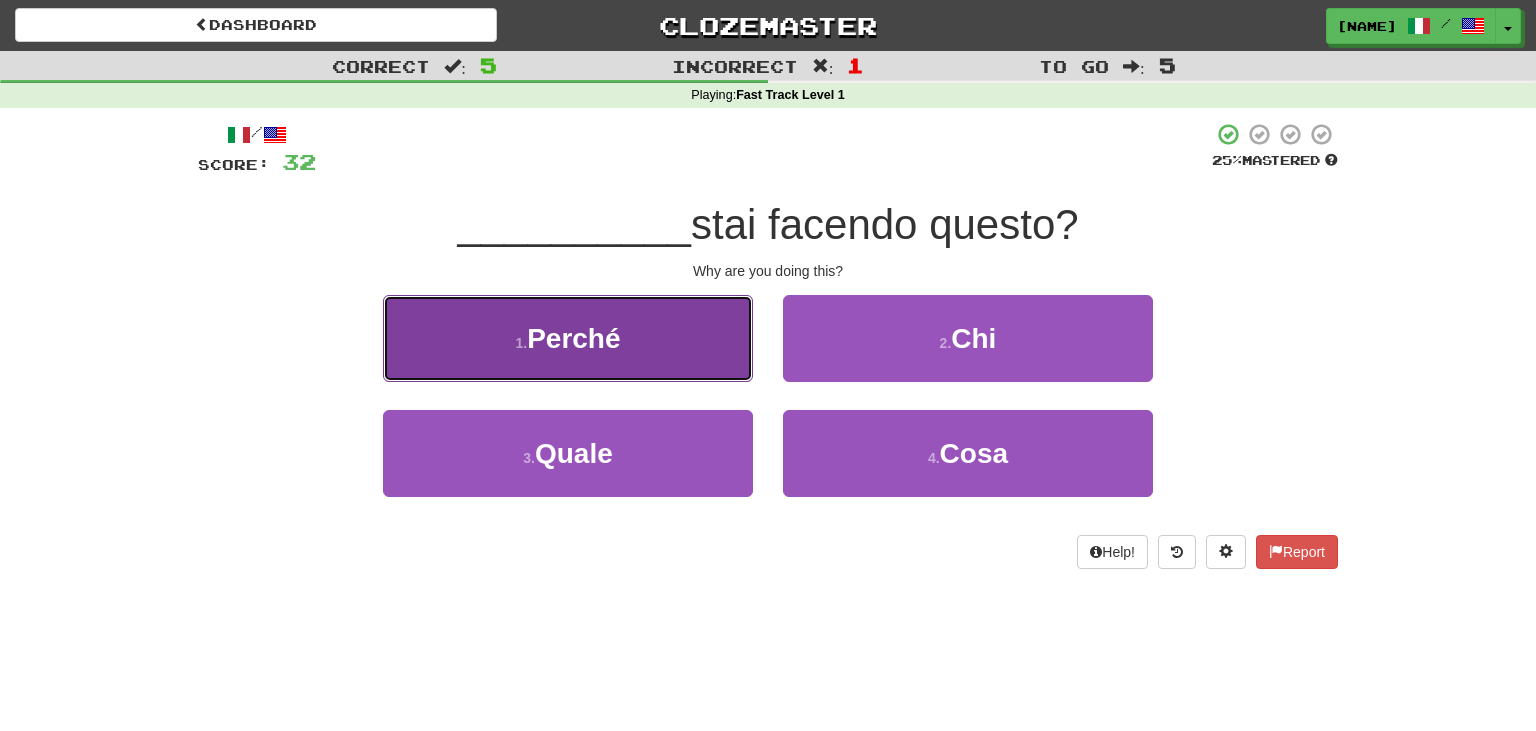 click on "1 .  Perché" at bounding box center [568, 338] 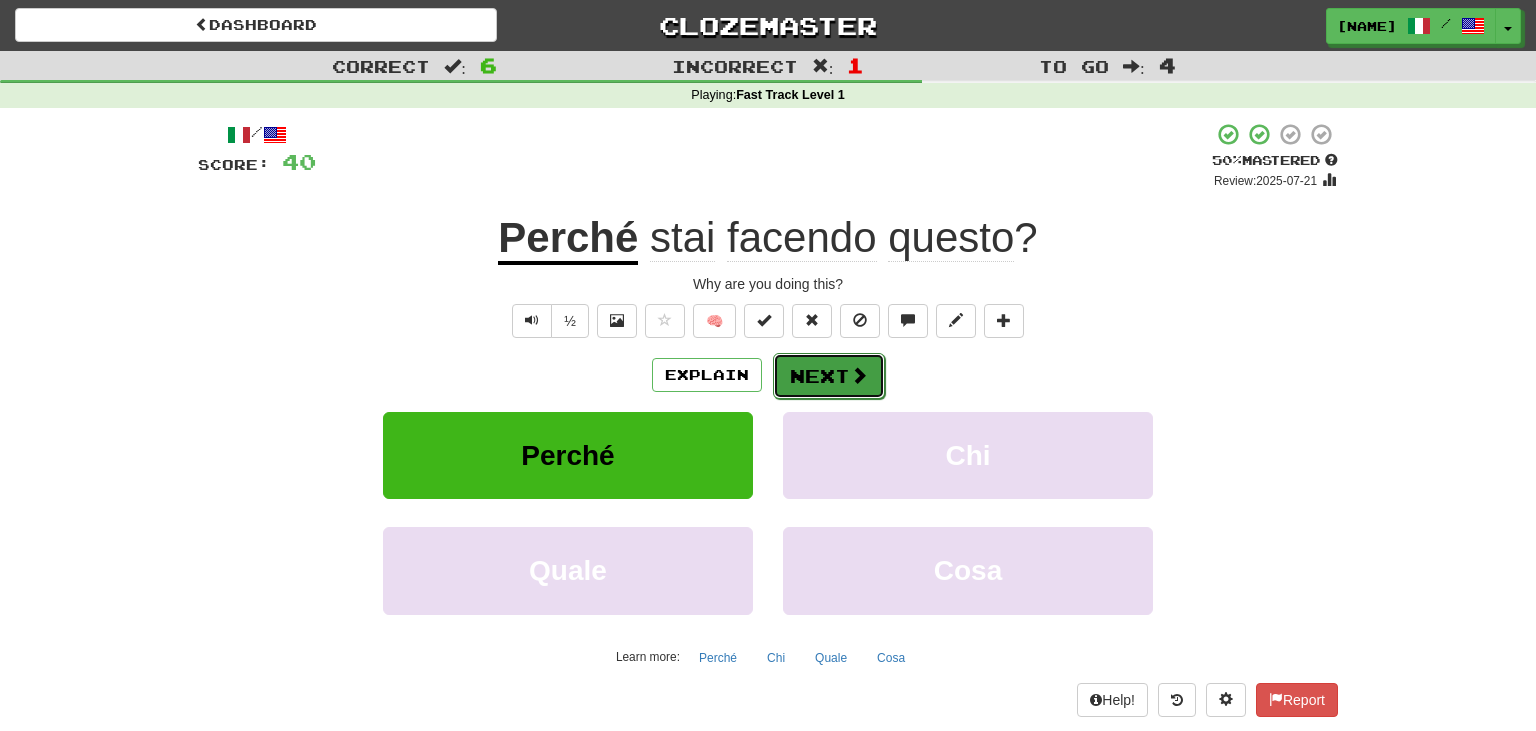 click on "Next" at bounding box center [829, 376] 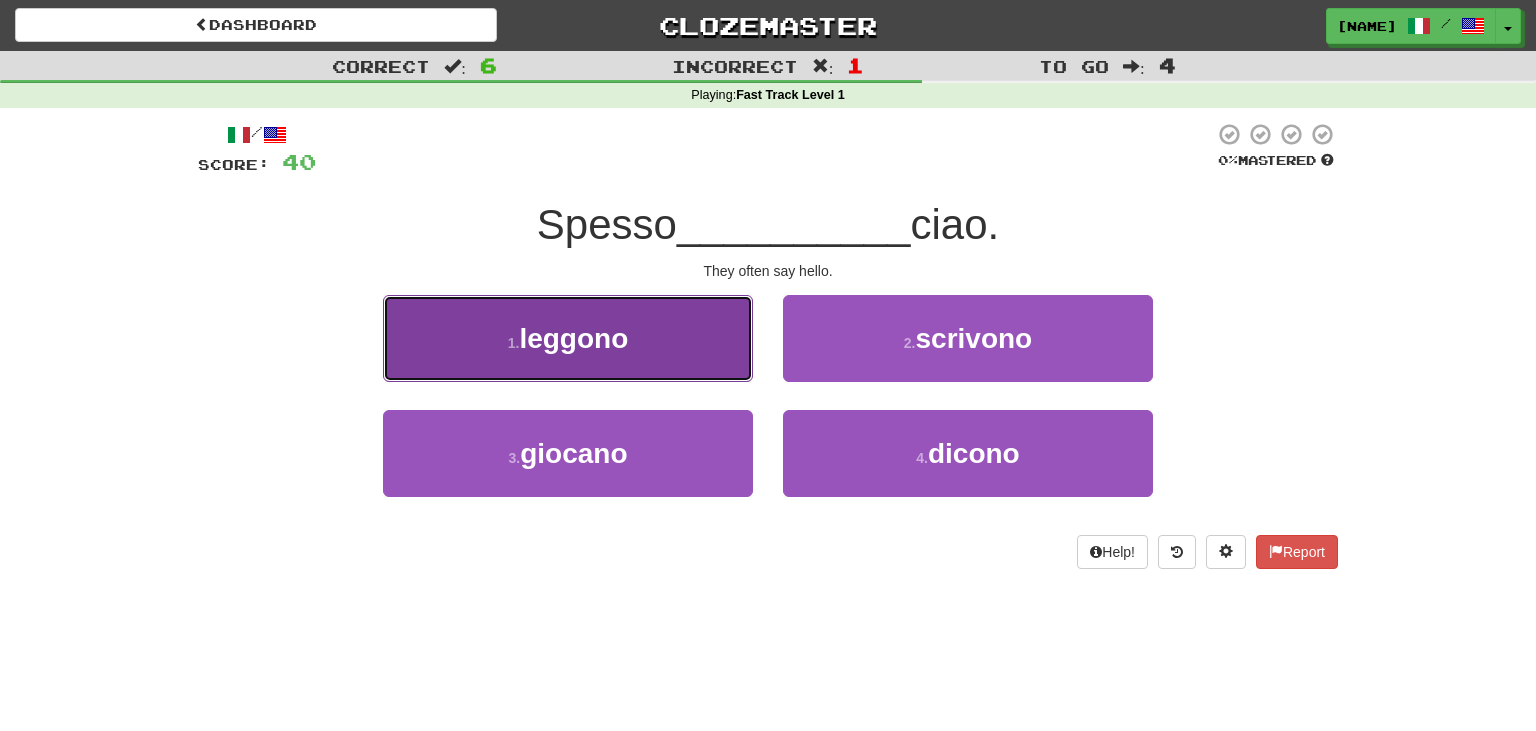 click on "1 .  leggono" at bounding box center (568, 338) 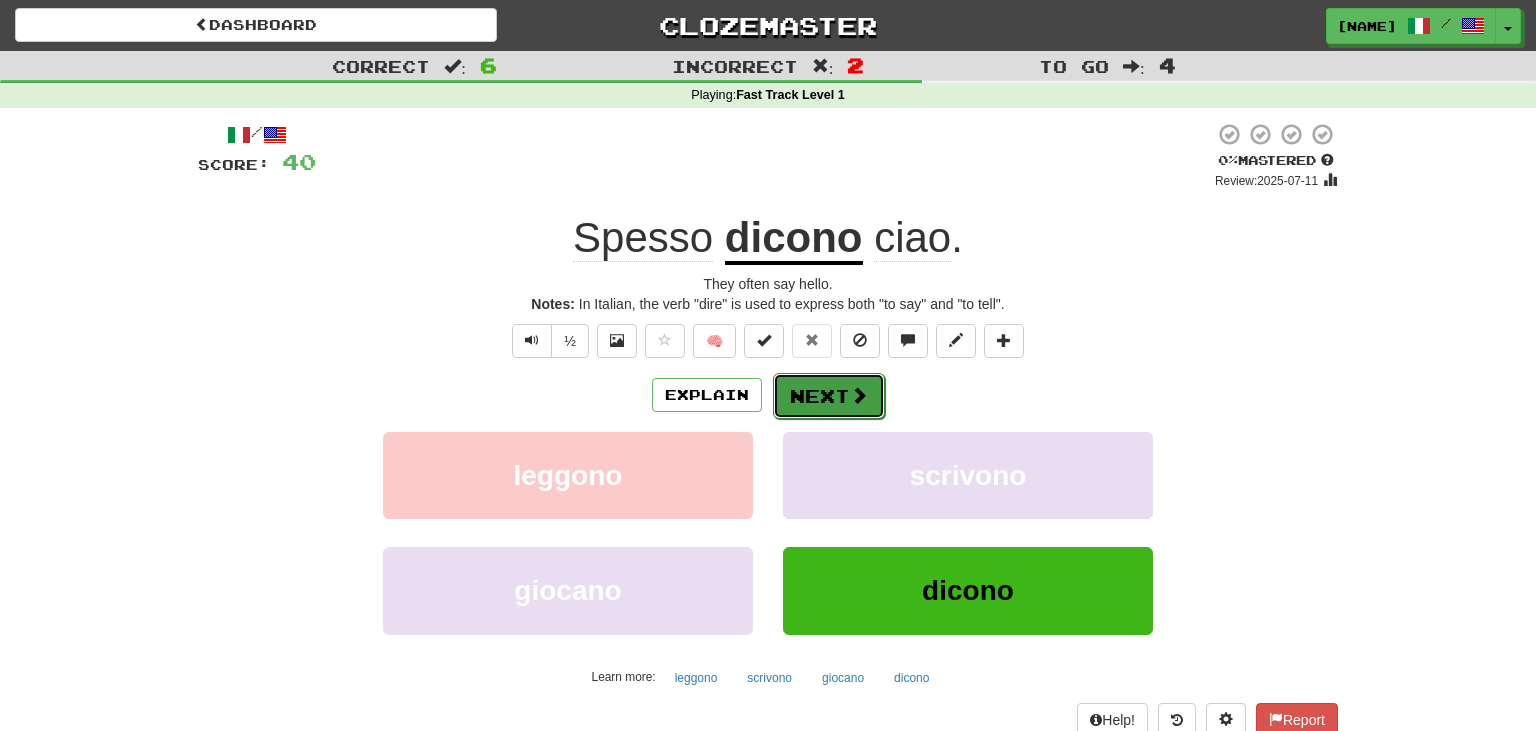 click on "Next" at bounding box center [829, 396] 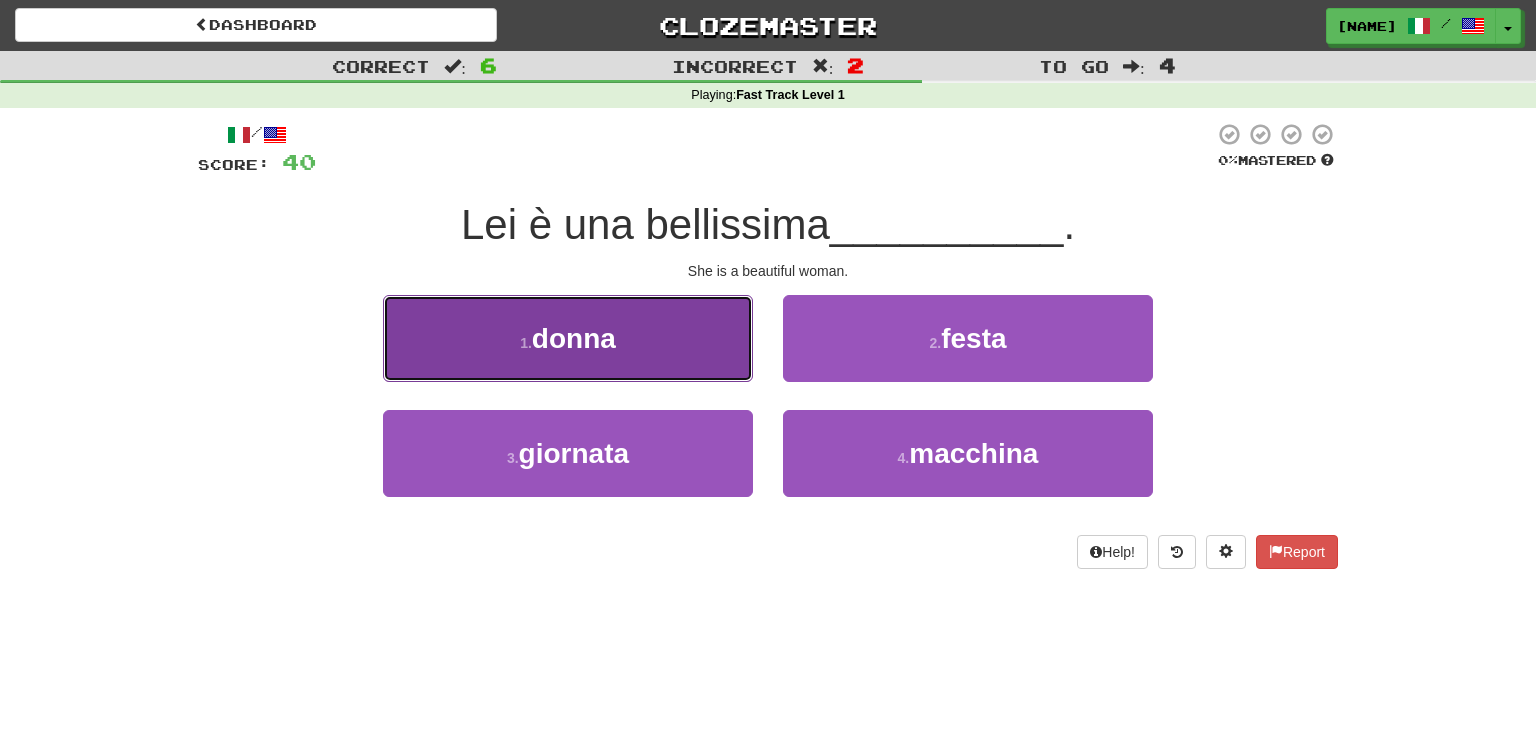 click on "1 .  donna" at bounding box center [568, 338] 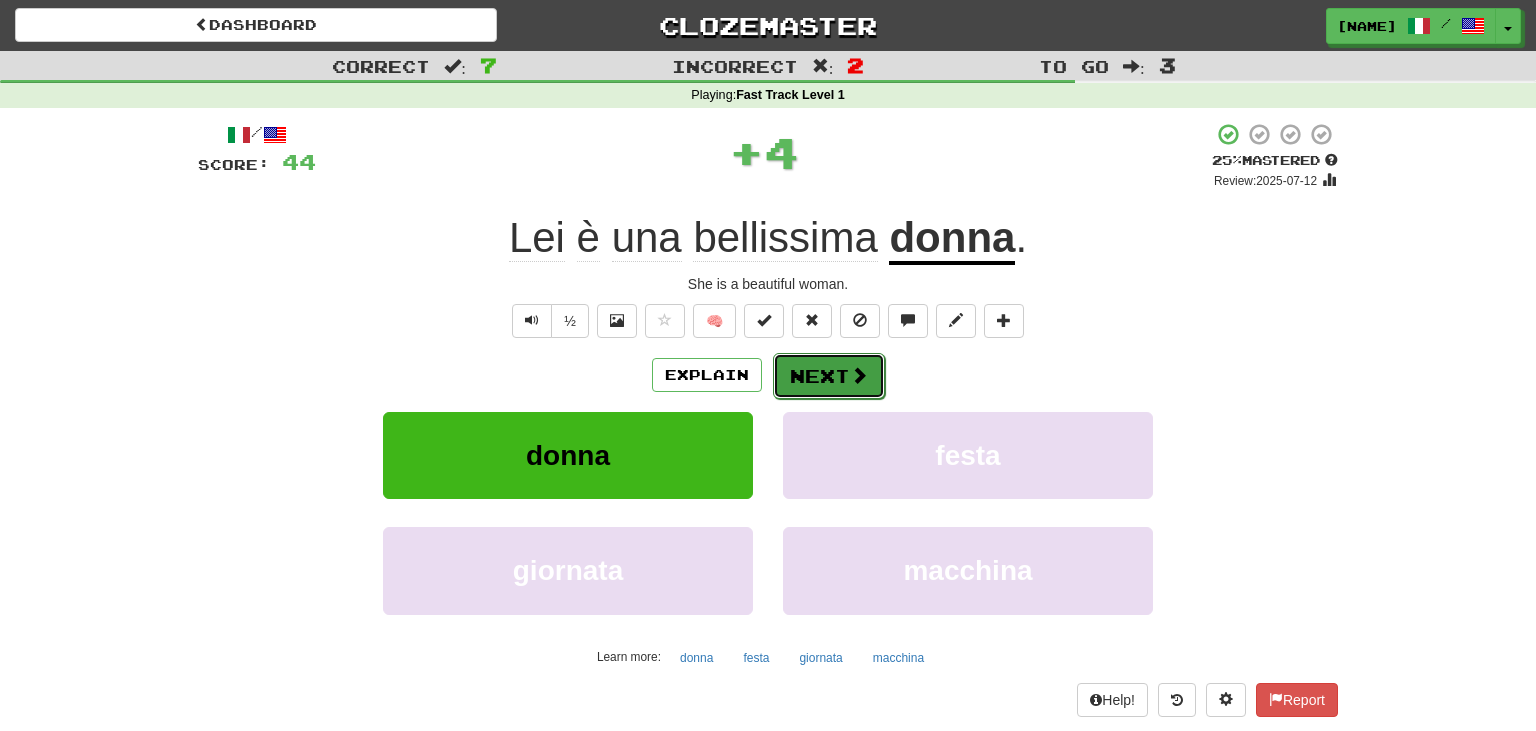click on "Next" at bounding box center [829, 376] 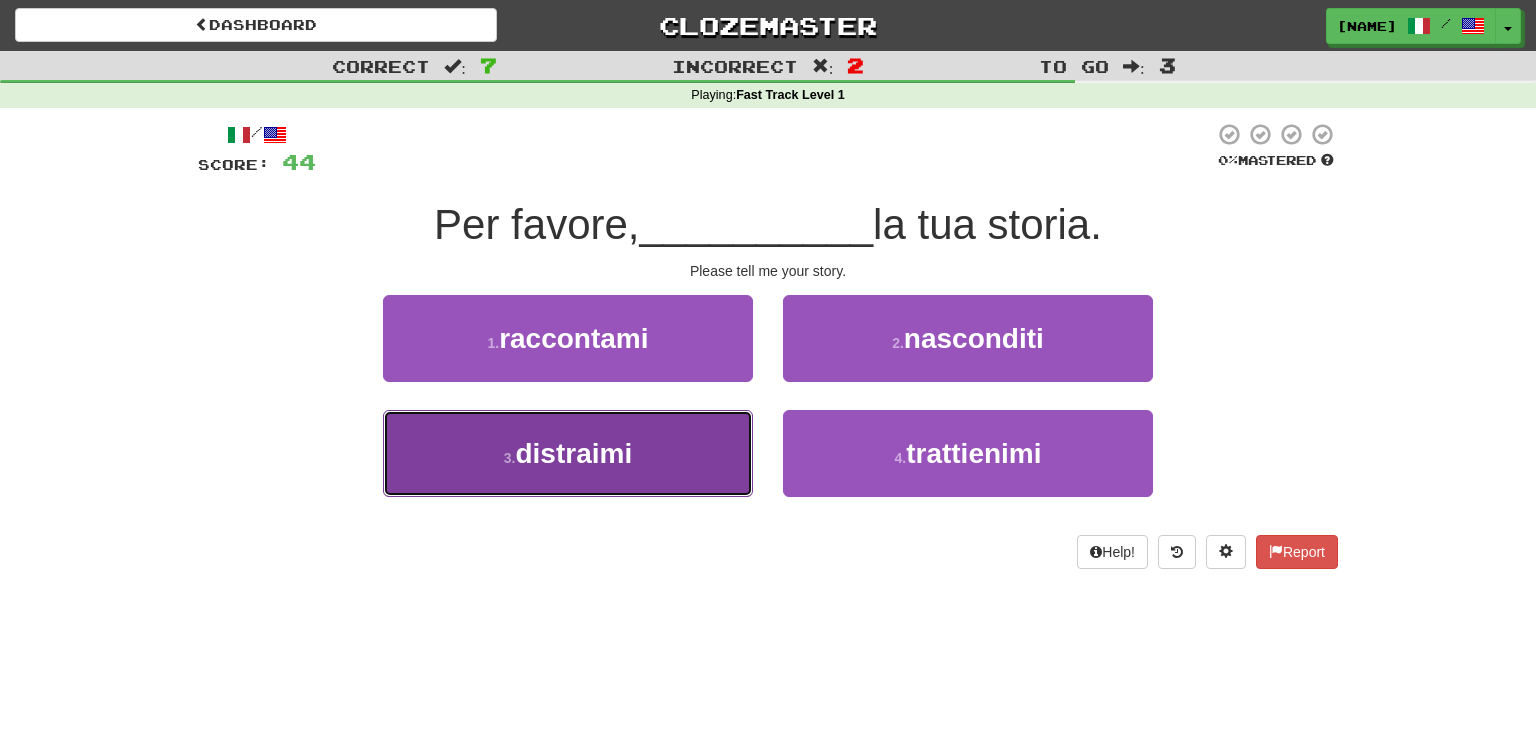 click on "3 .  distraimi" at bounding box center (568, 453) 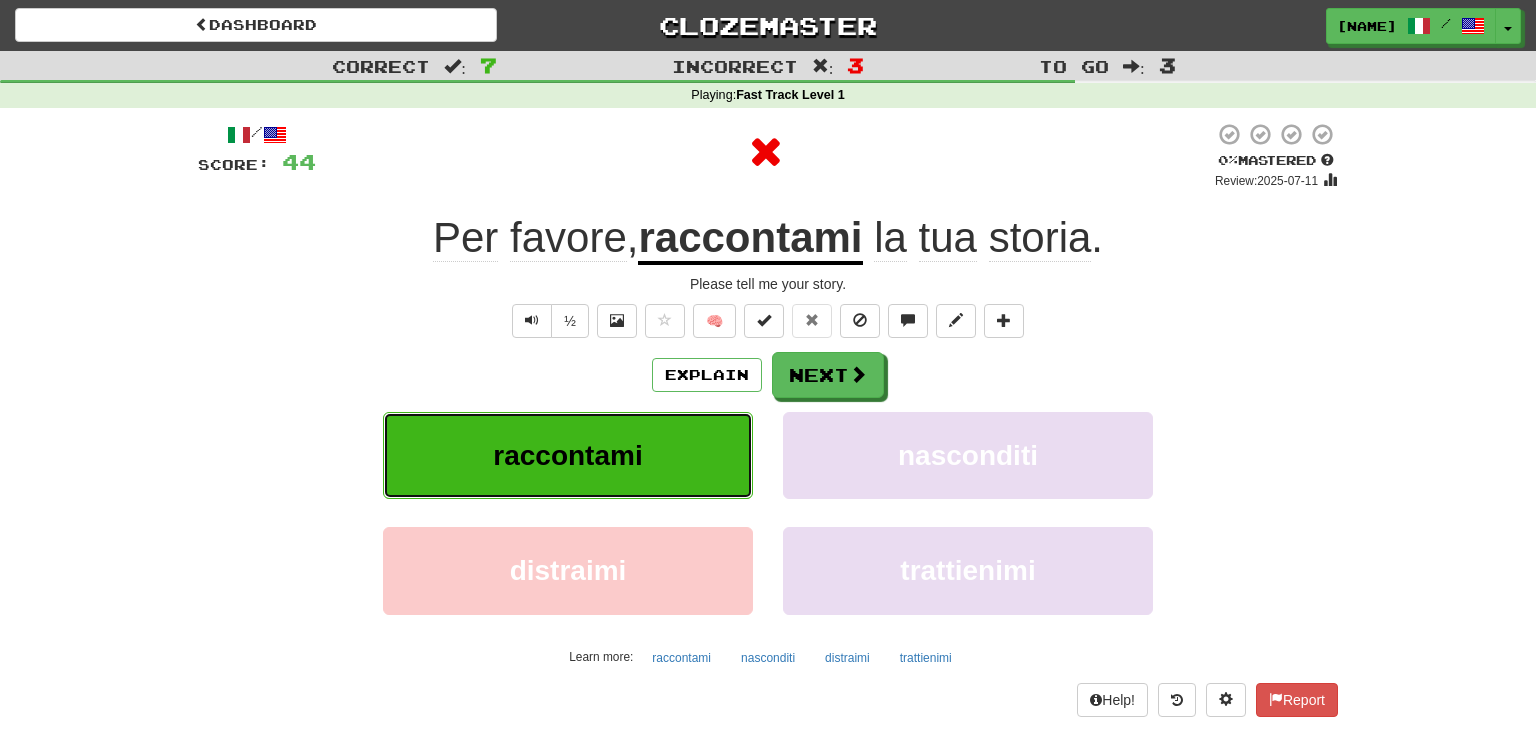 click on "raccontami" at bounding box center (567, 455) 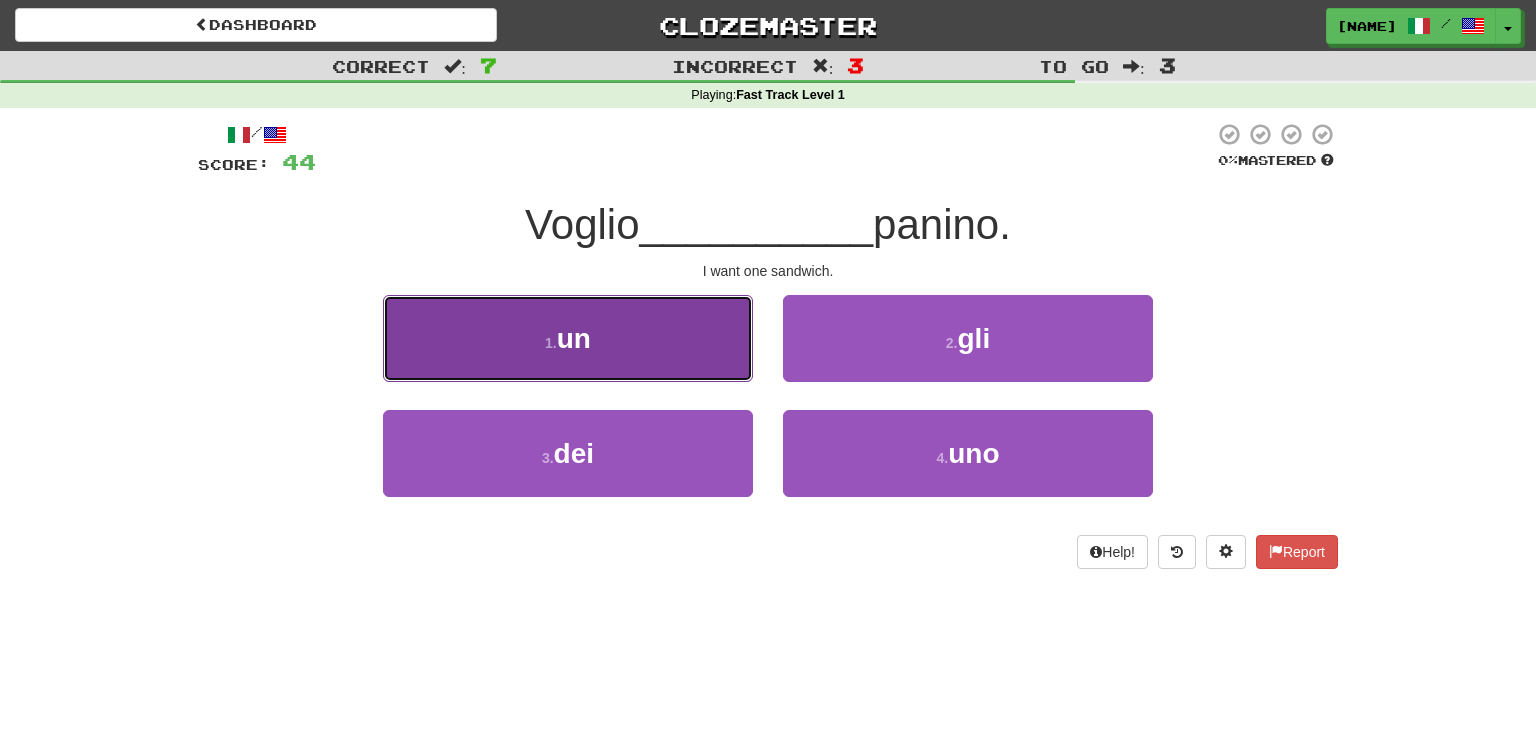 click on "1 .  un" at bounding box center [568, 338] 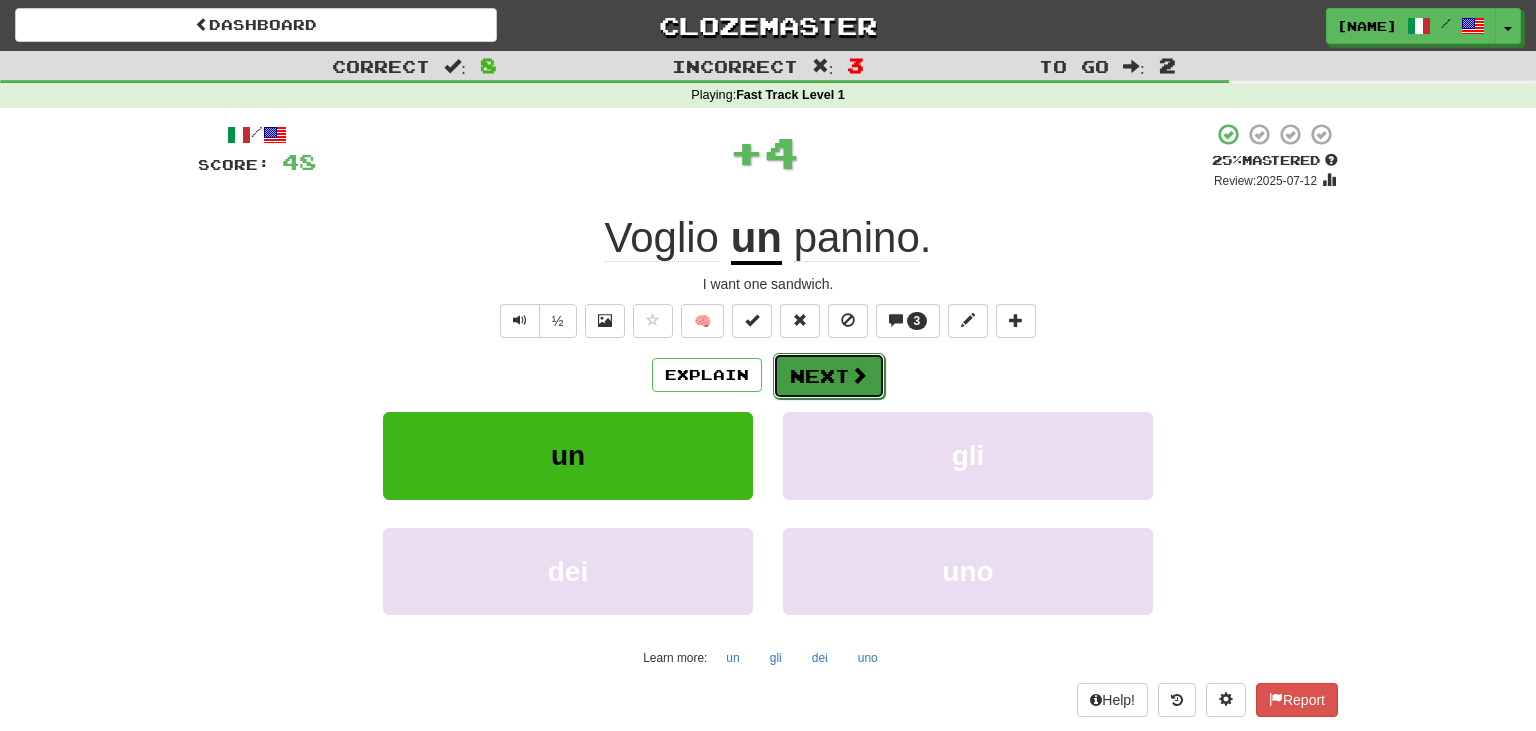 click on "Next" at bounding box center (829, 376) 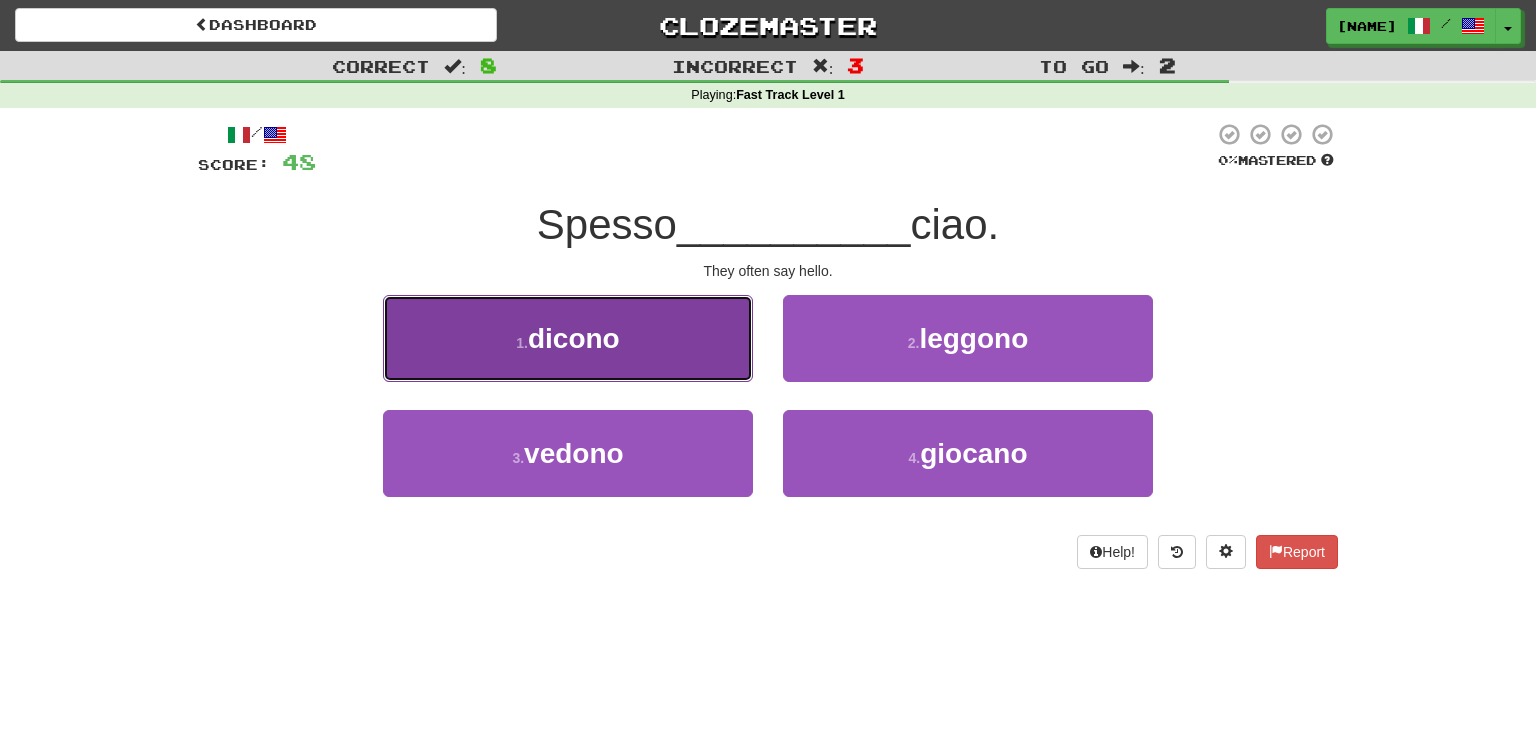 click on "1 .  dicono" at bounding box center [568, 338] 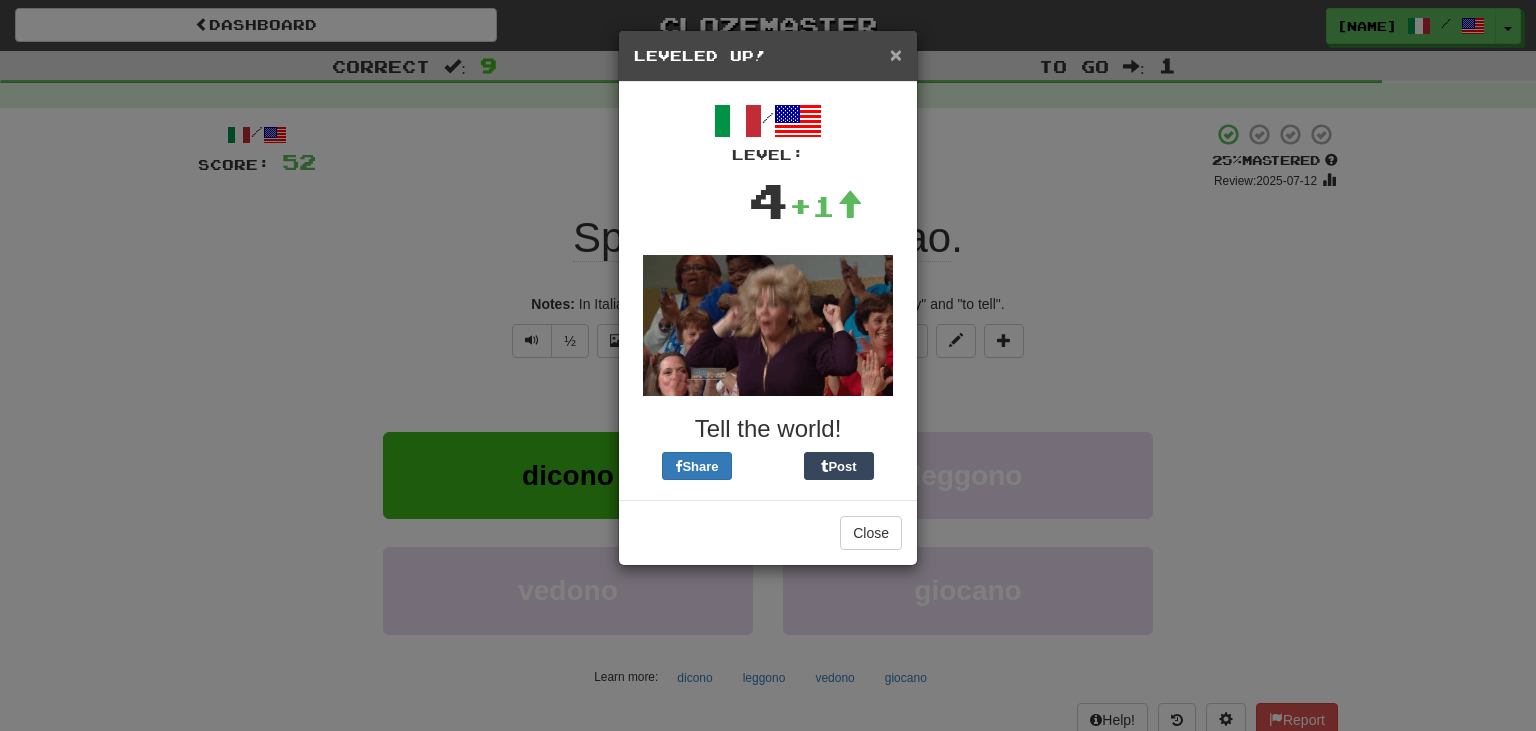 click on "×" at bounding box center [896, 54] 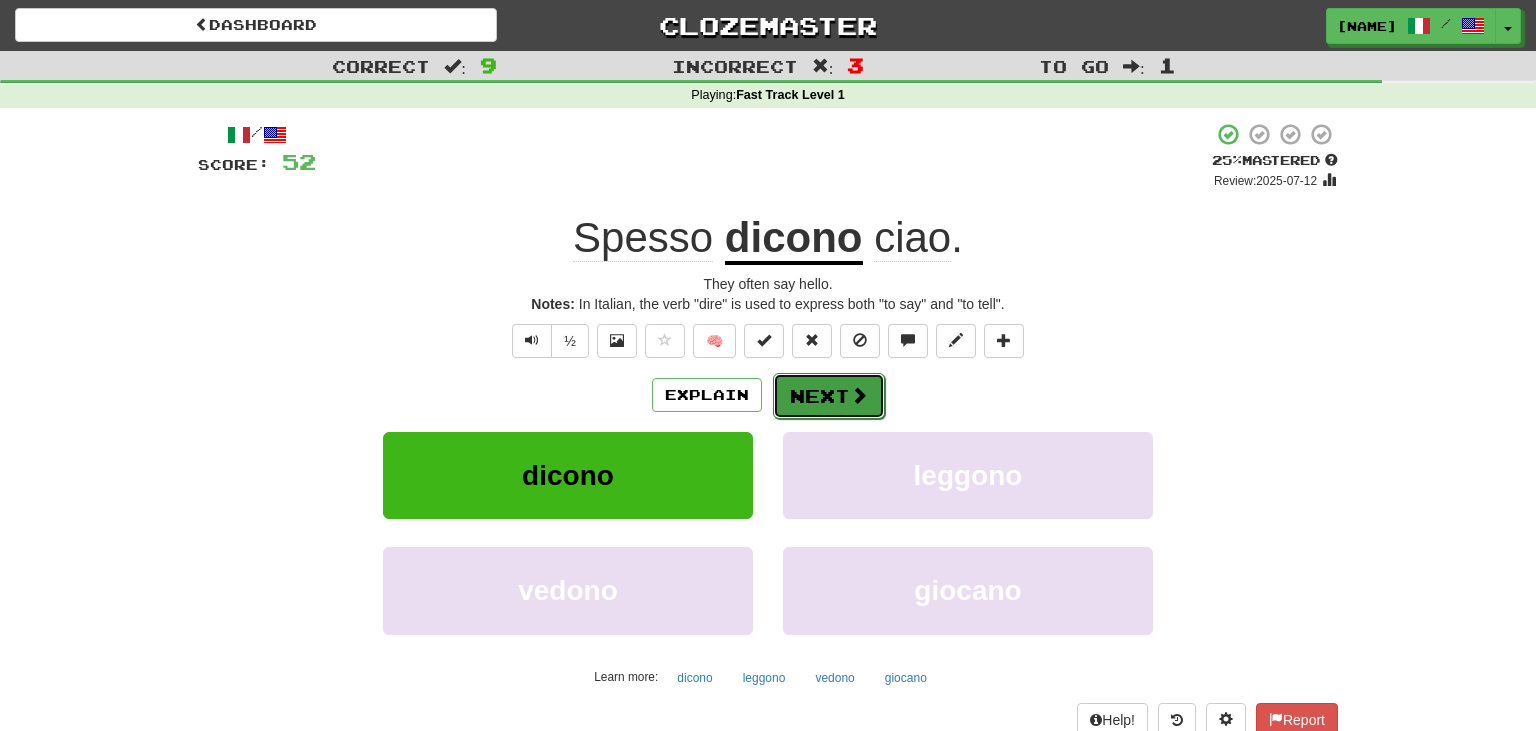 click on "Next" at bounding box center (829, 396) 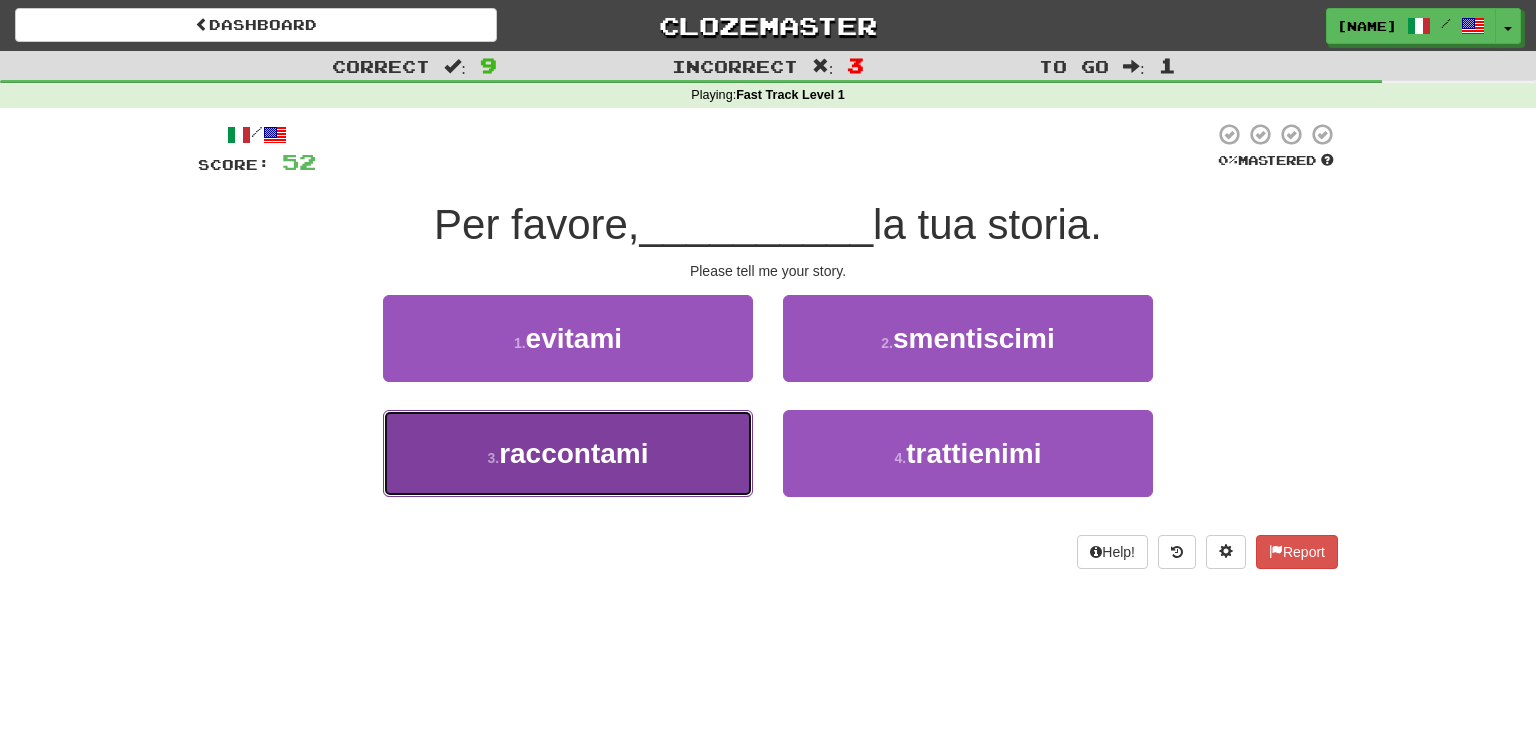 click on "raccontami" at bounding box center [573, 453] 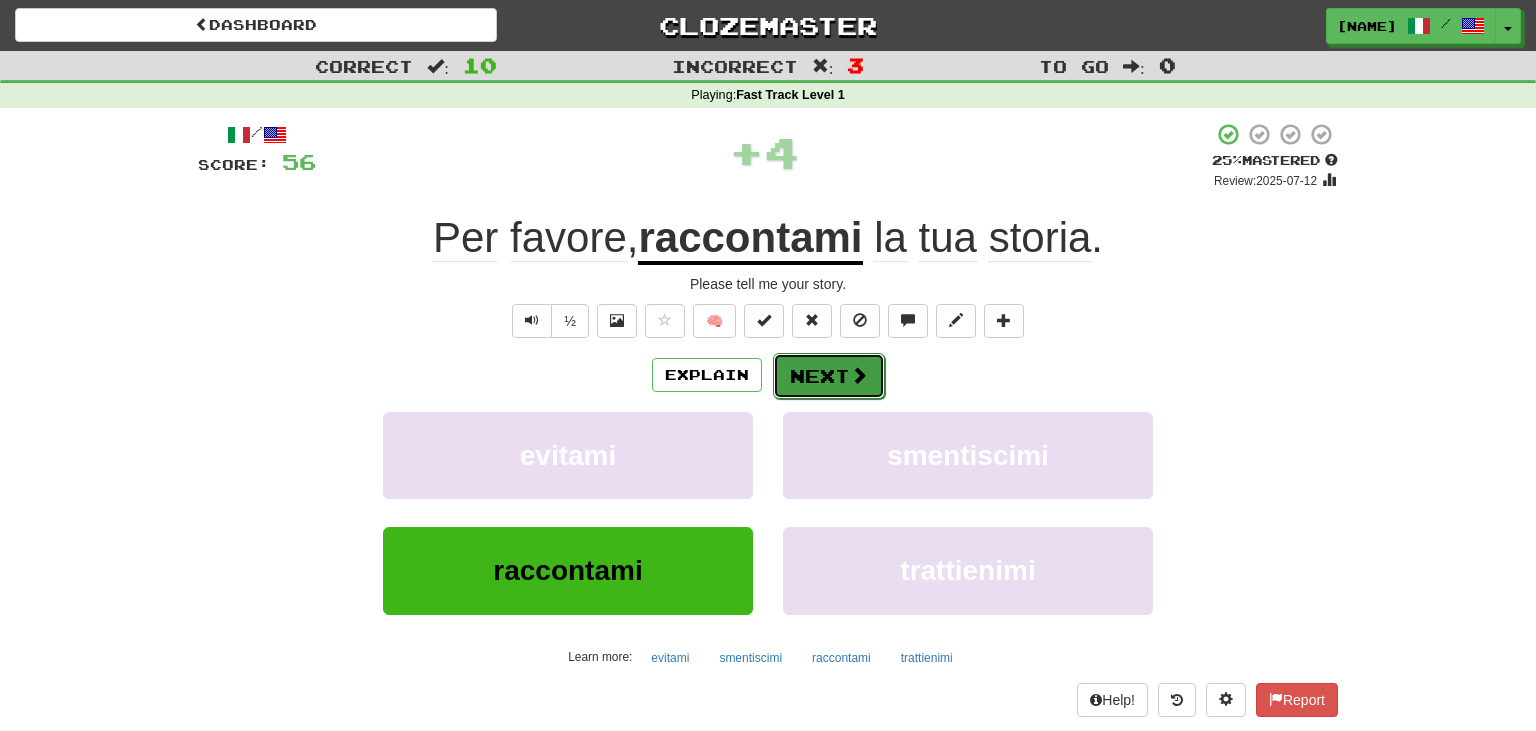 click on "Next" at bounding box center [829, 376] 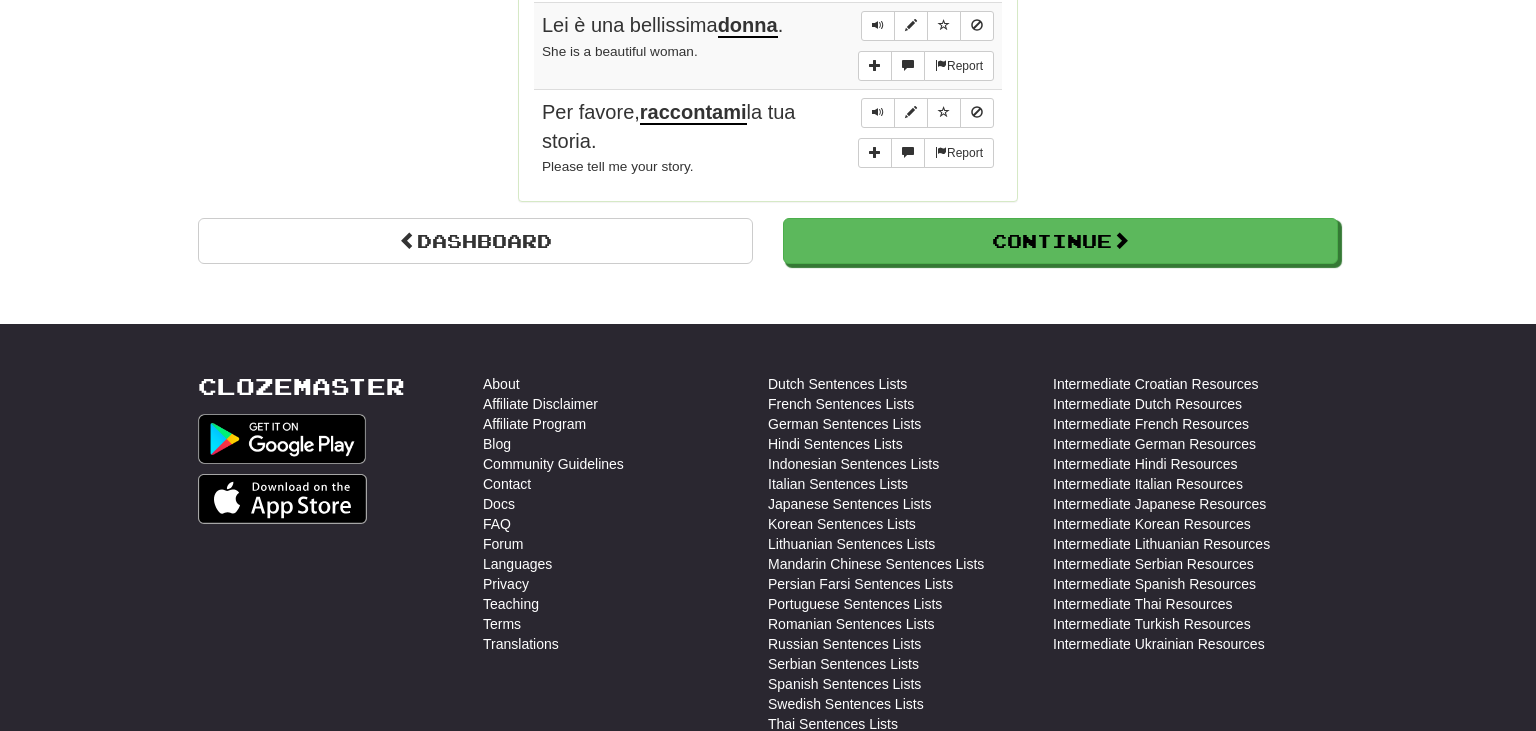 scroll, scrollTop: 1897, scrollLeft: 0, axis: vertical 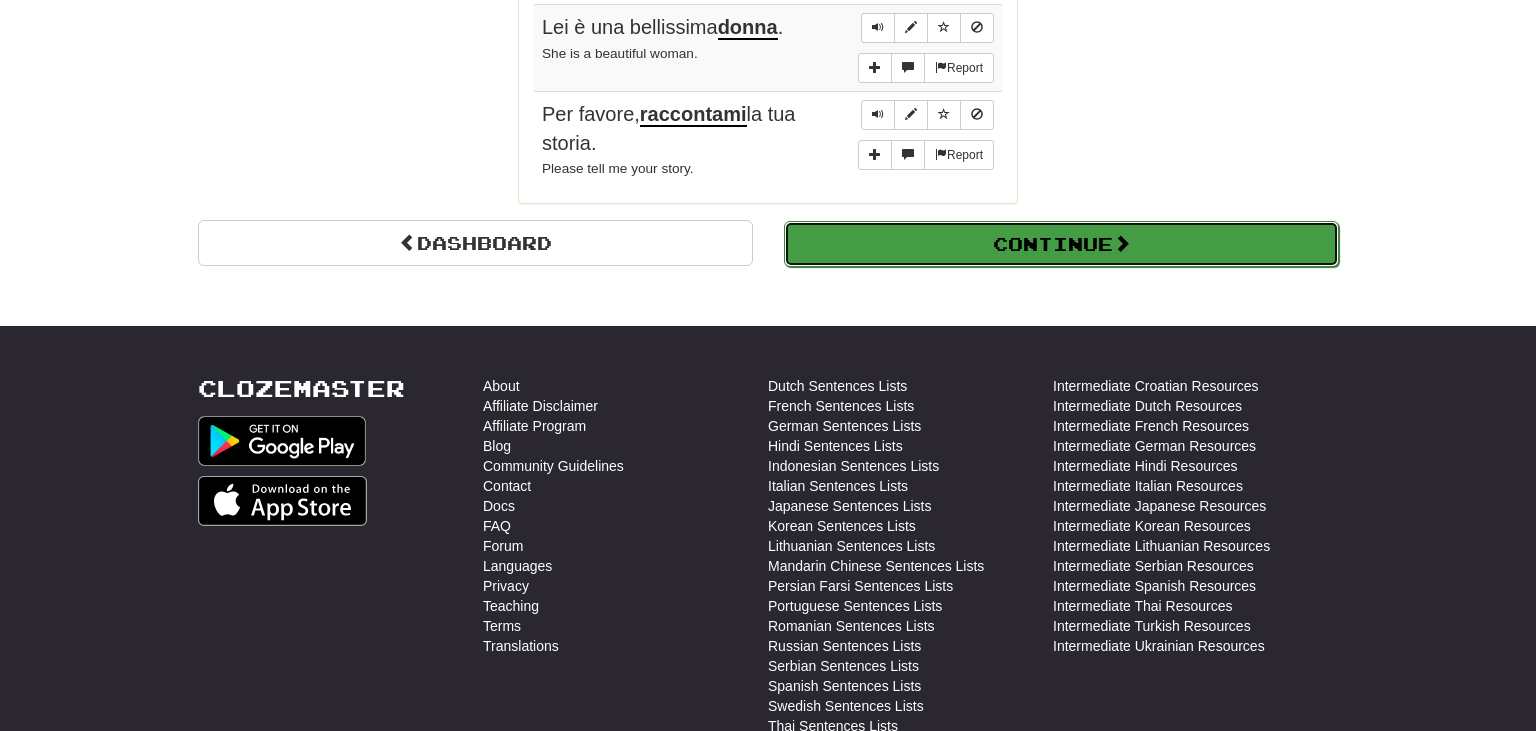 click on "Continue" at bounding box center [1061, 244] 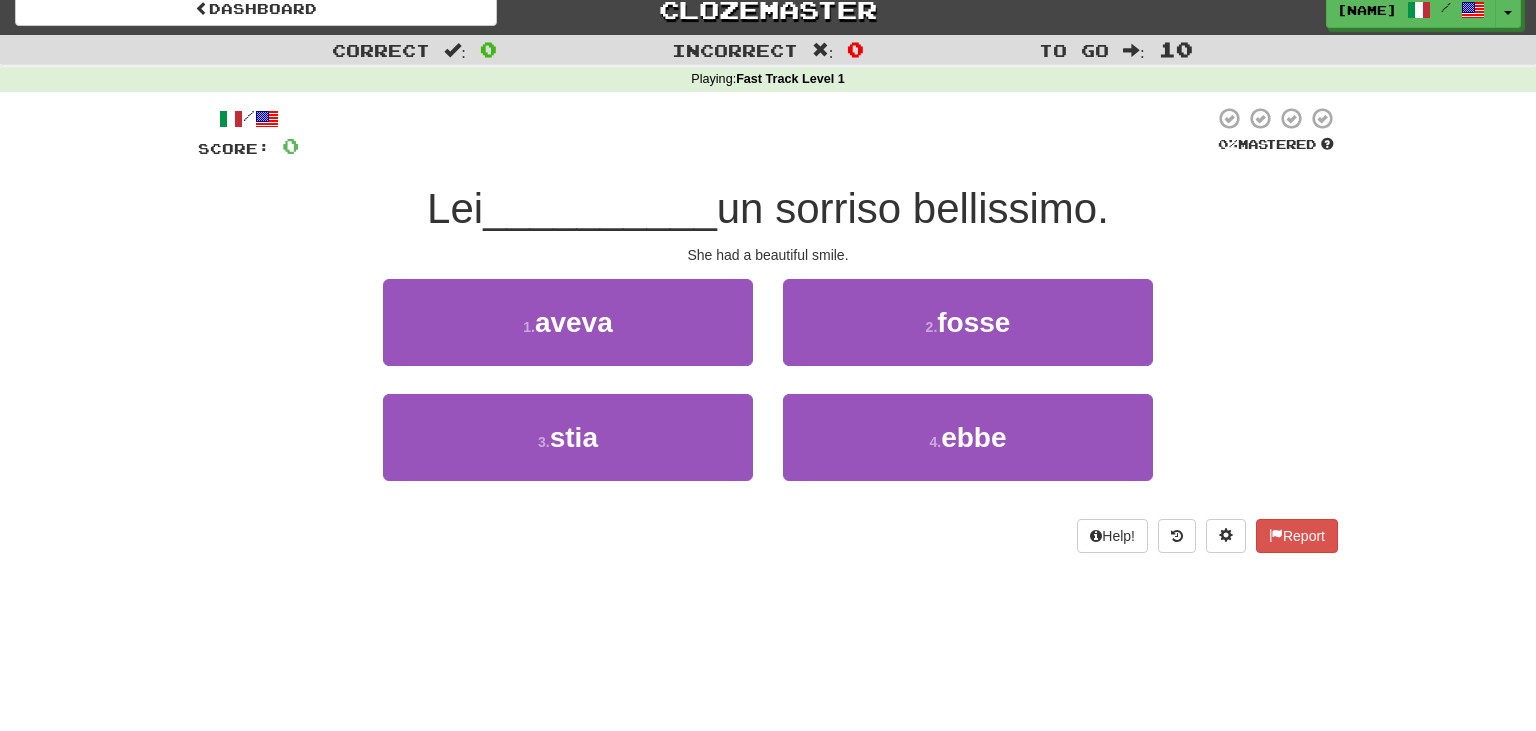 scroll, scrollTop: 0, scrollLeft: 0, axis: both 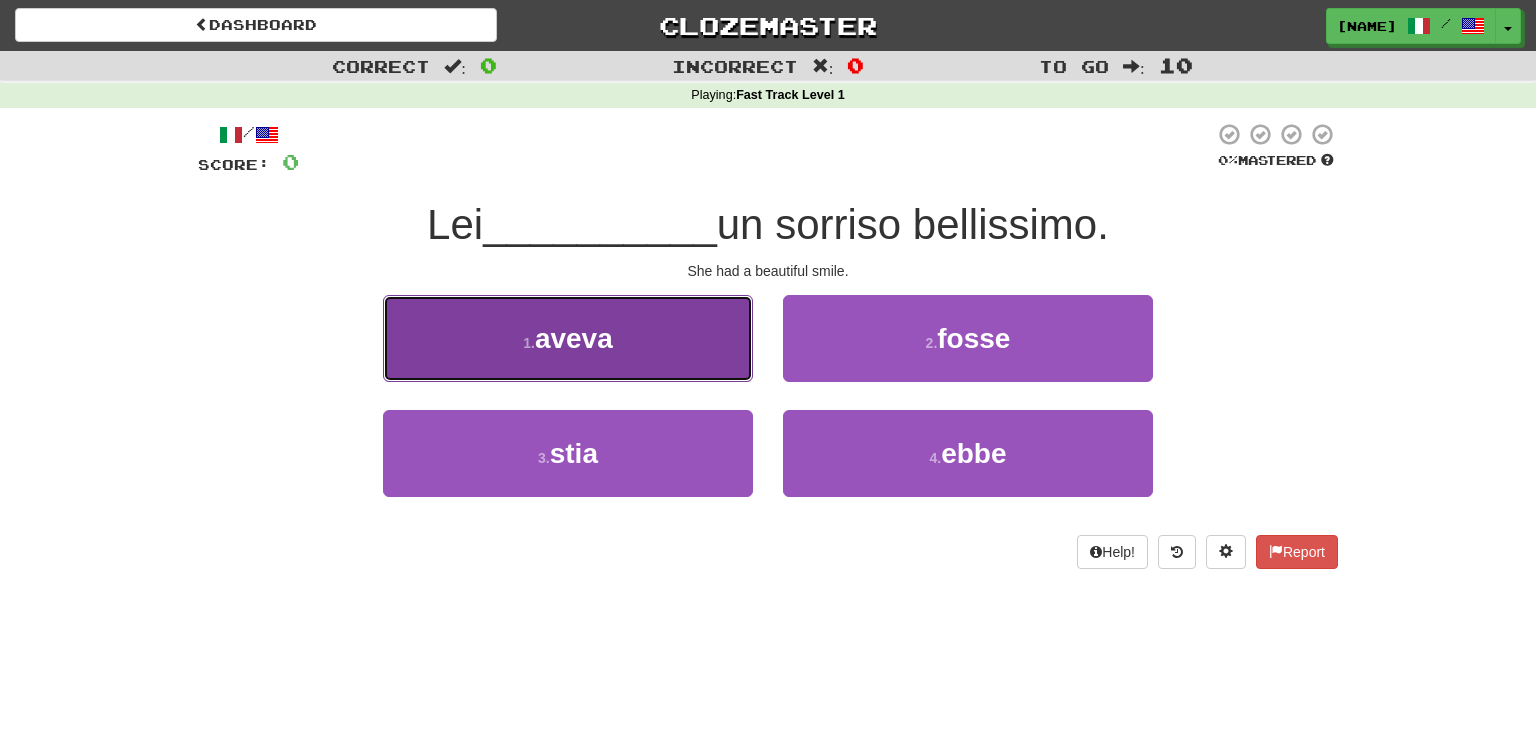 click on "1 .  aveva" at bounding box center [568, 338] 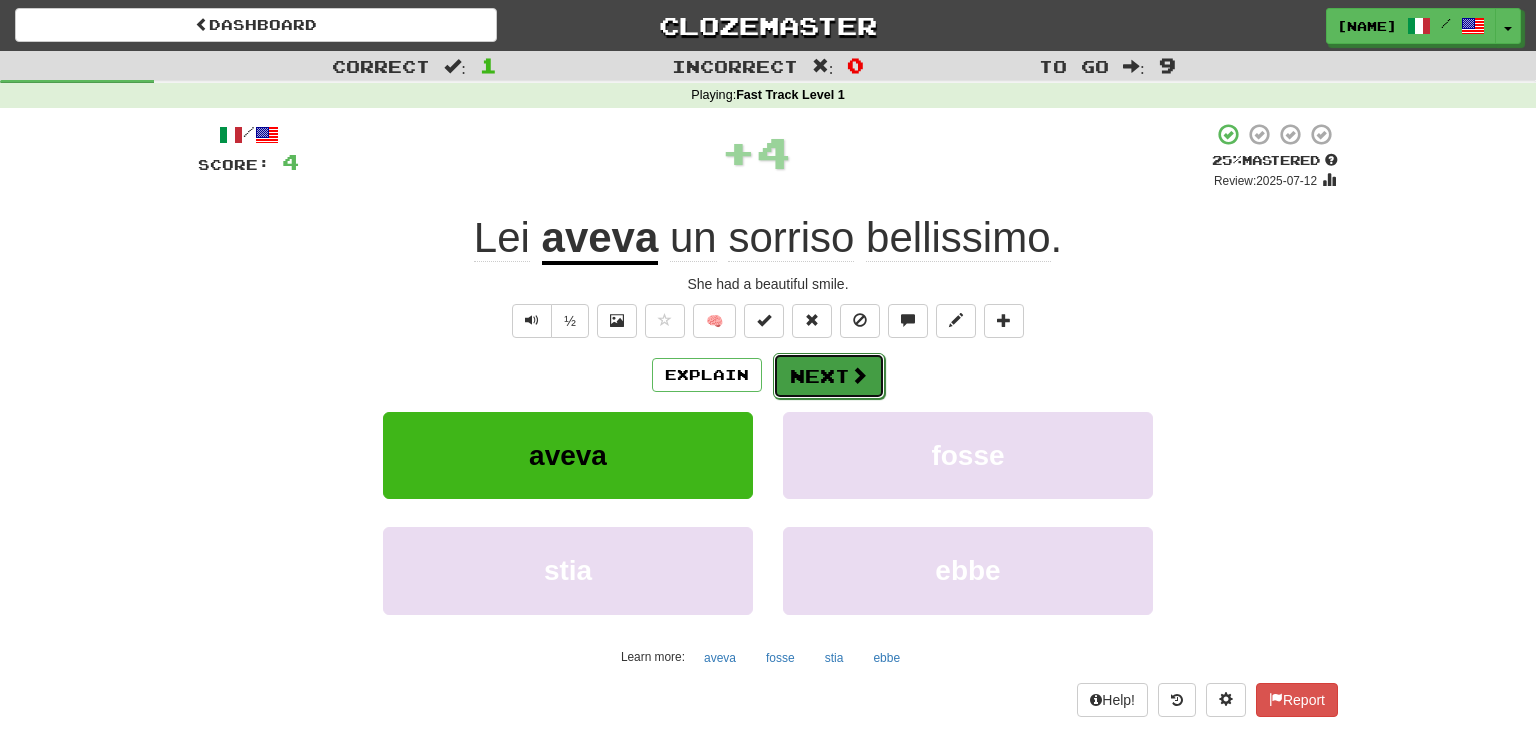 click on "Next" at bounding box center [829, 376] 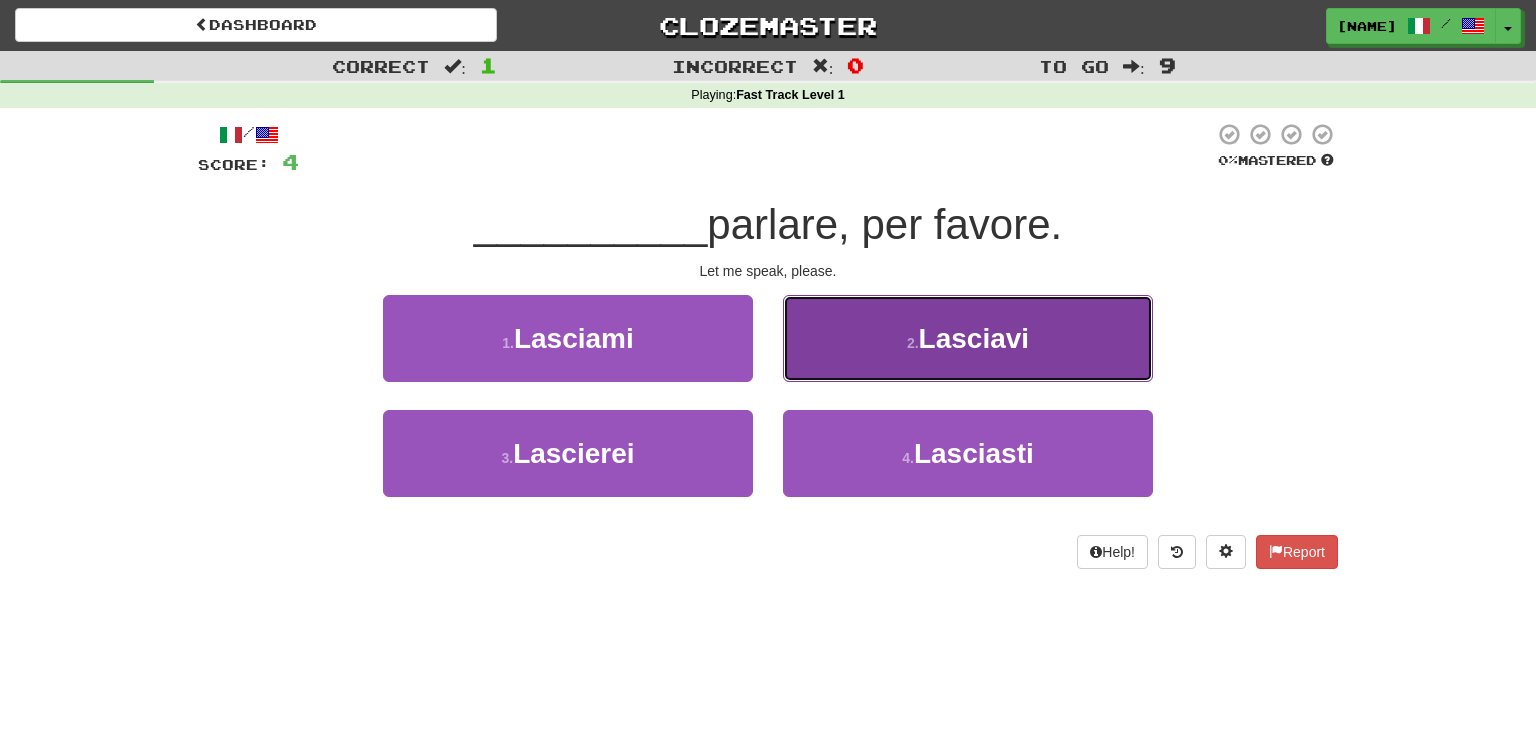 click on "2 ." at bounding box center (913, 343) 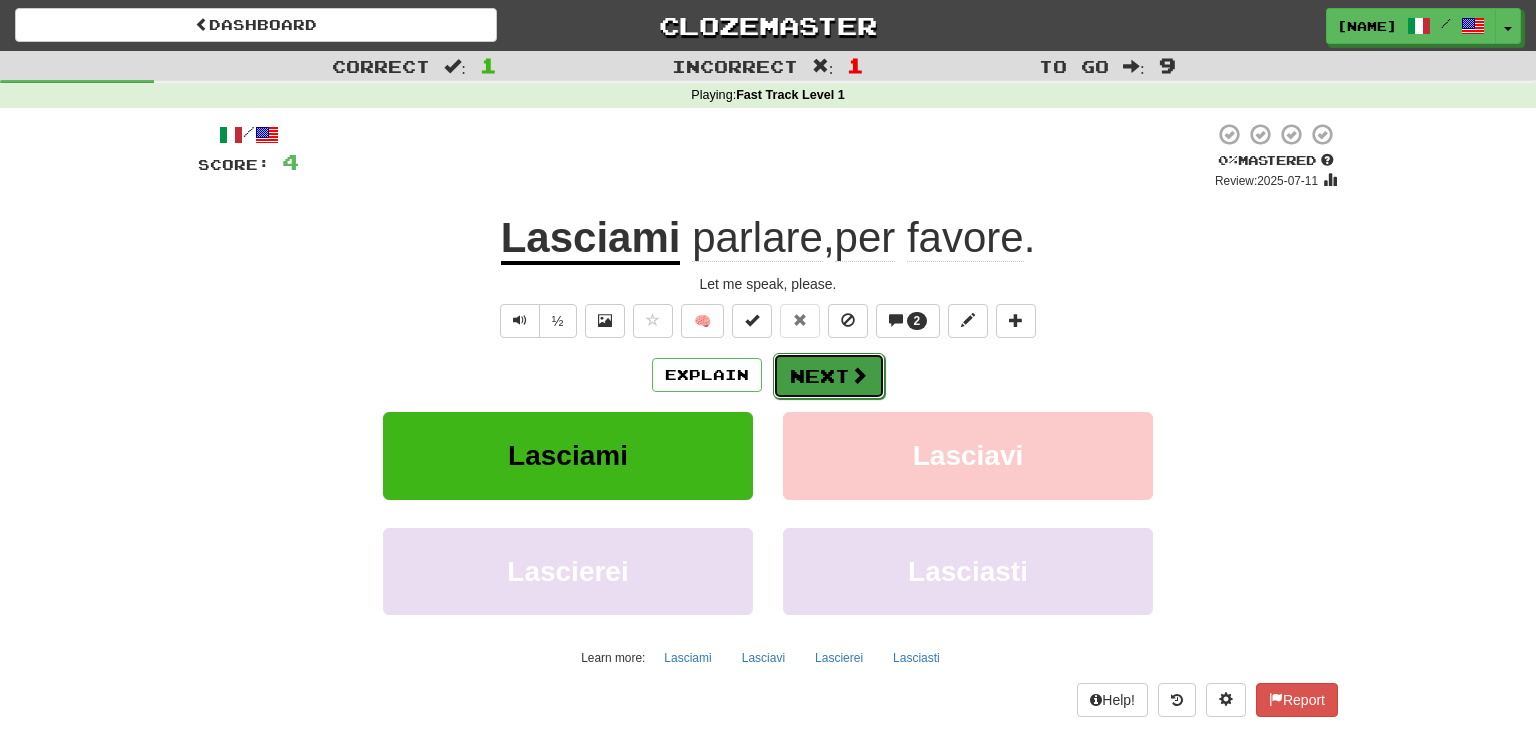 click on "Next" at bounding box center (829, 376) 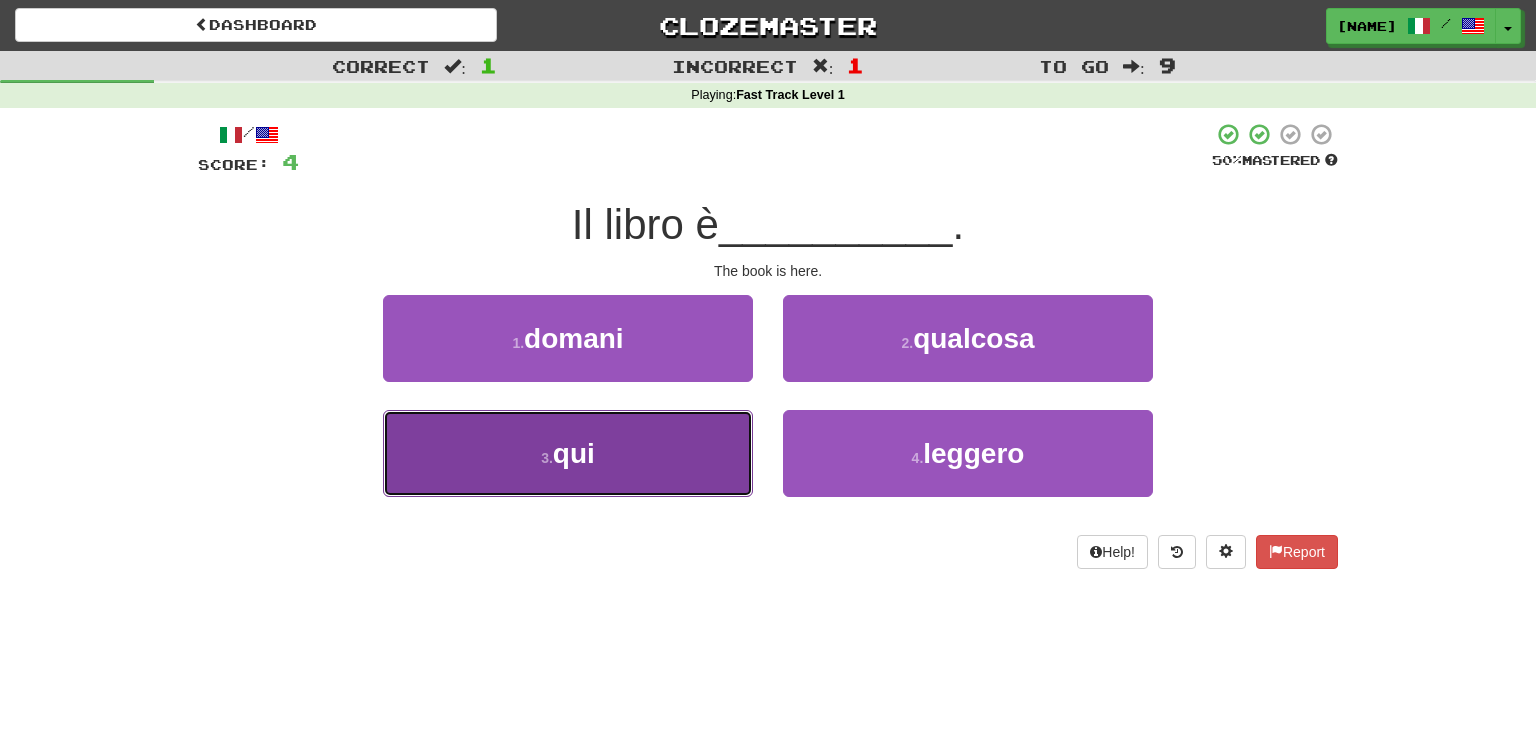 click on "3 .  qui" at bounding box center [568, 453] 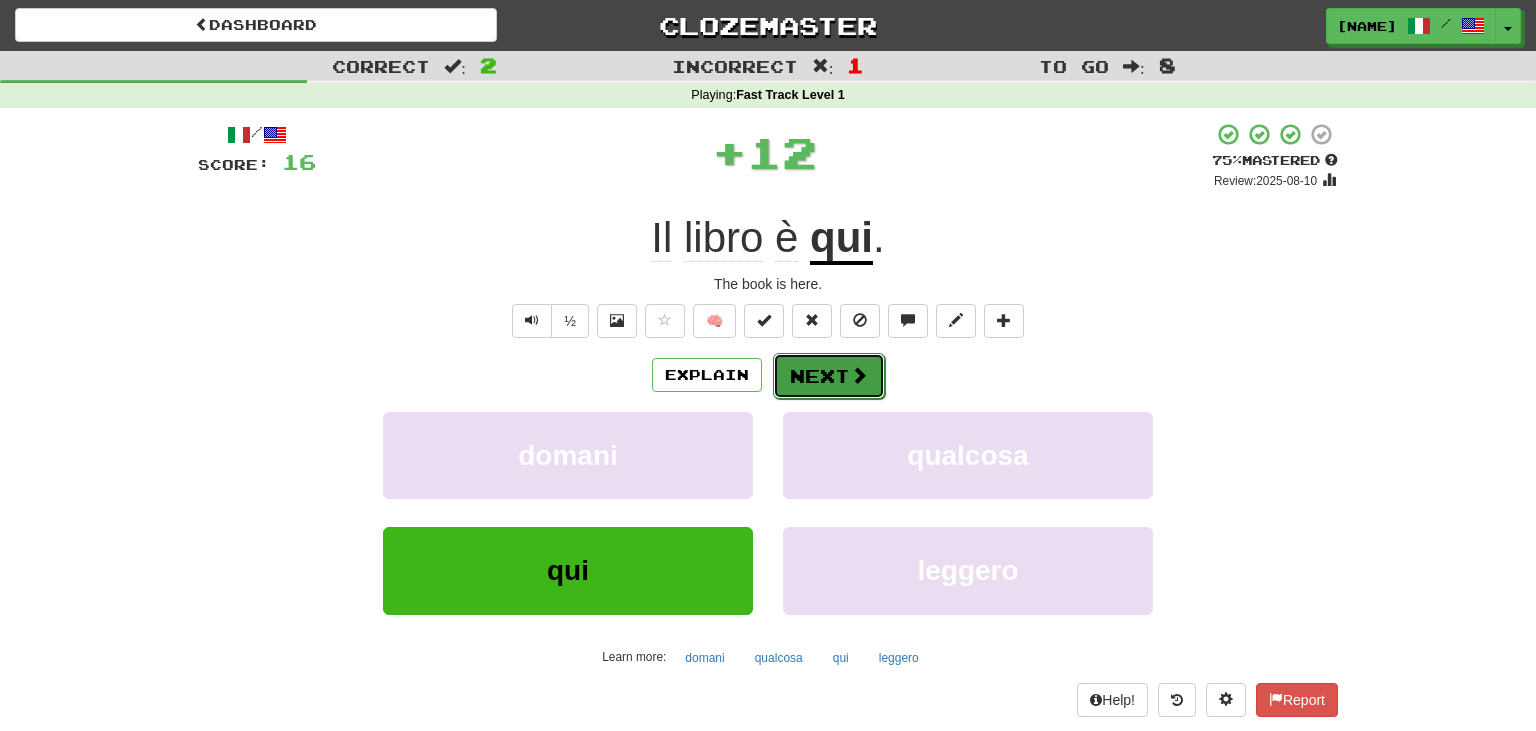 click on "Next" at bounding box center [829, 376] 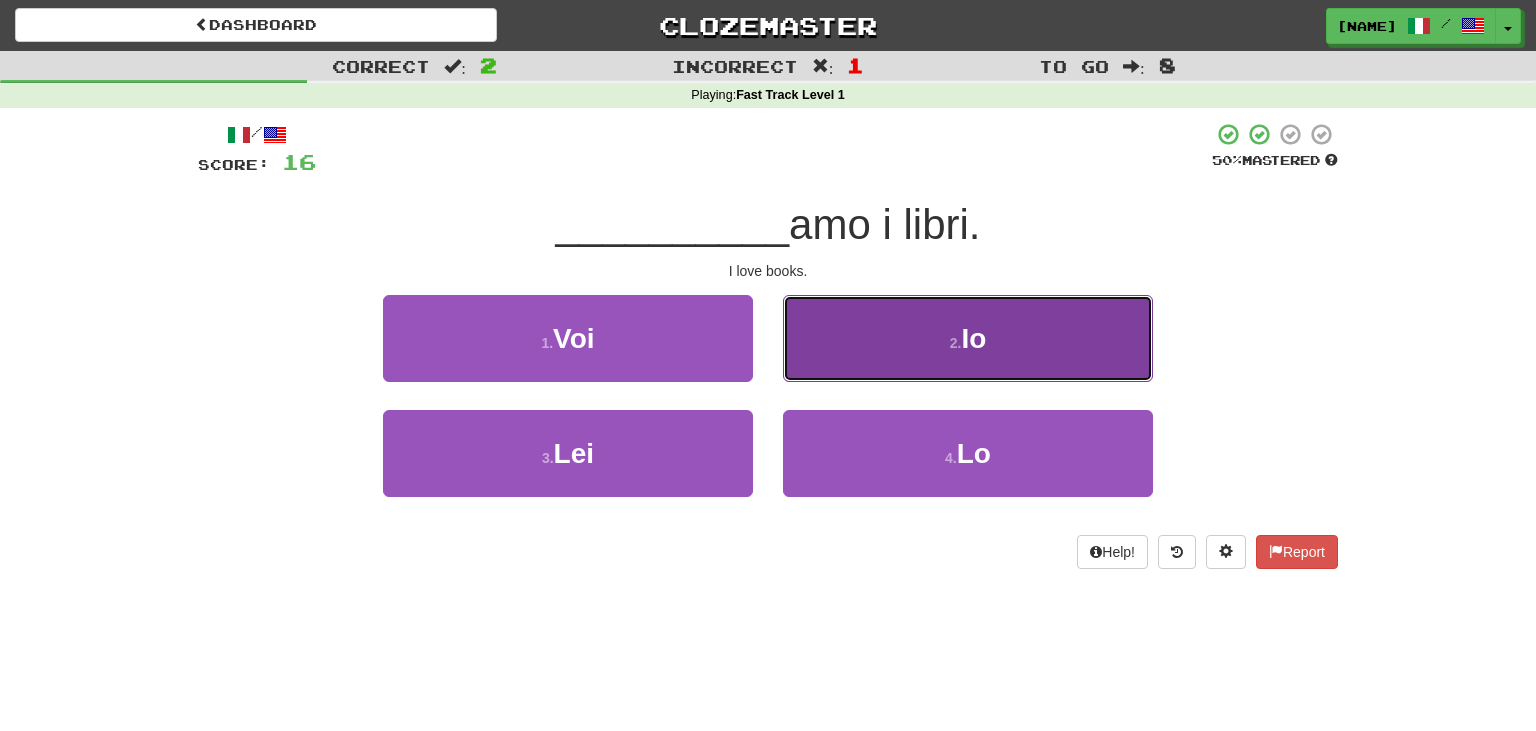 click on "2 .  Io" at bounding box center (968, 338) 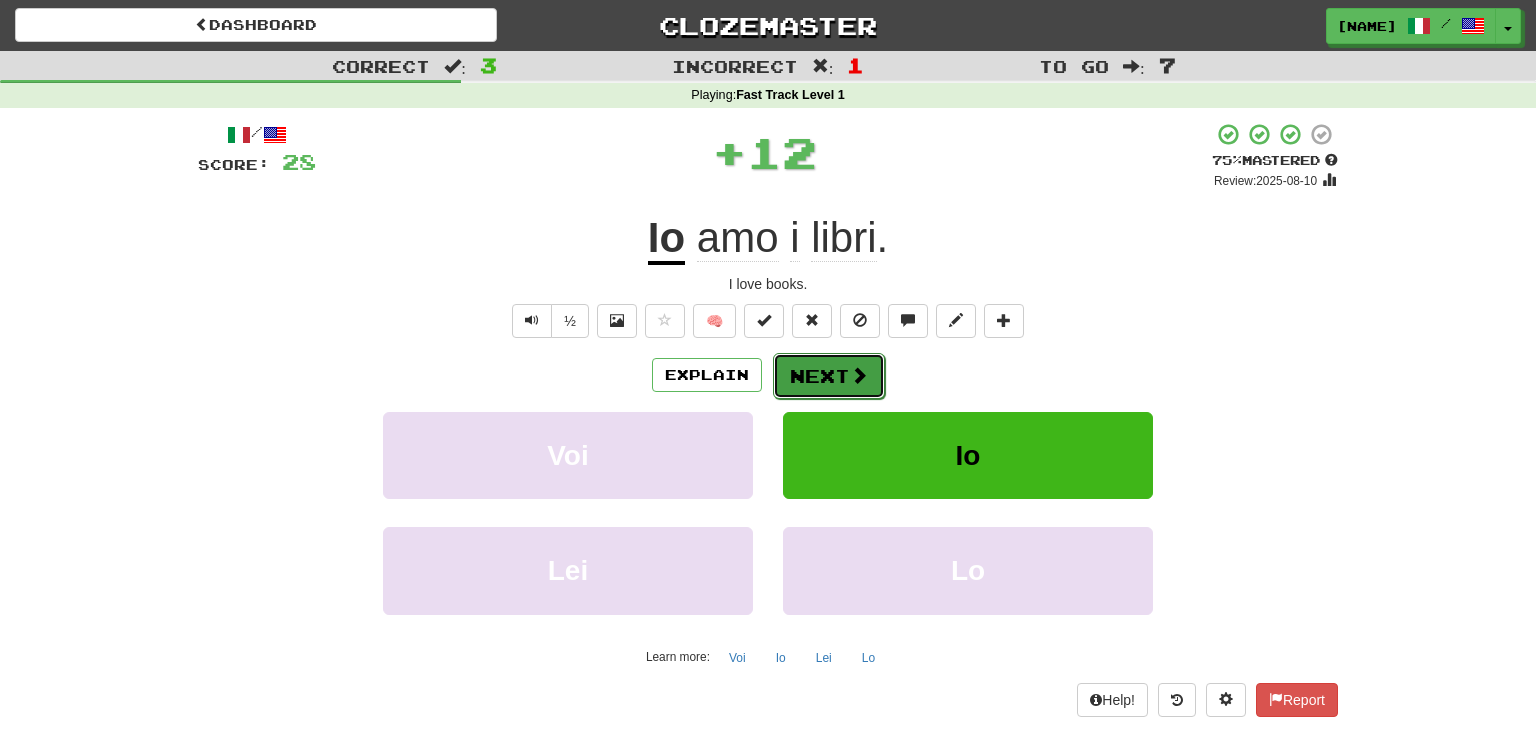click on "Next" at bounding box center [829, 376] 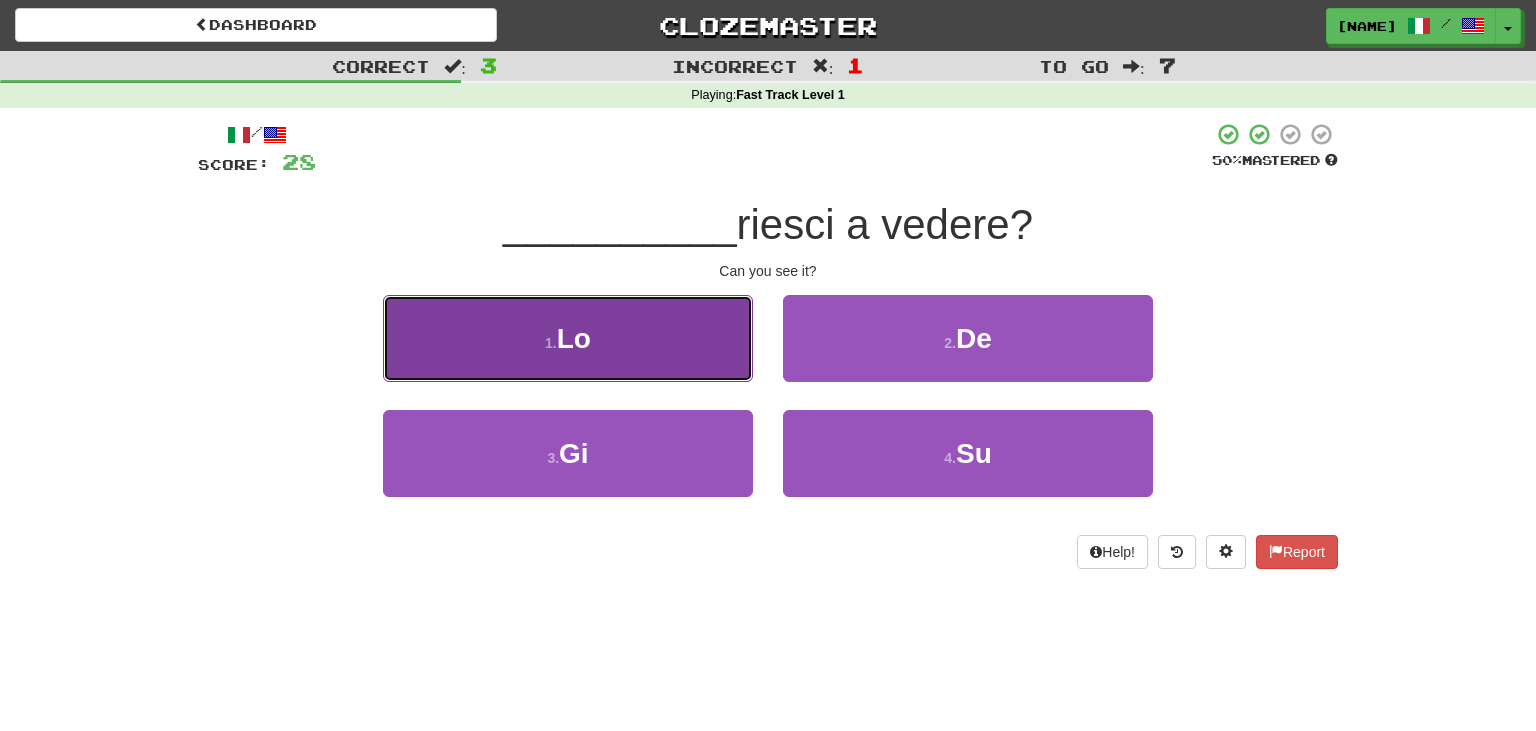 click on "1 .  Lo" at bounding box center [568, 338] 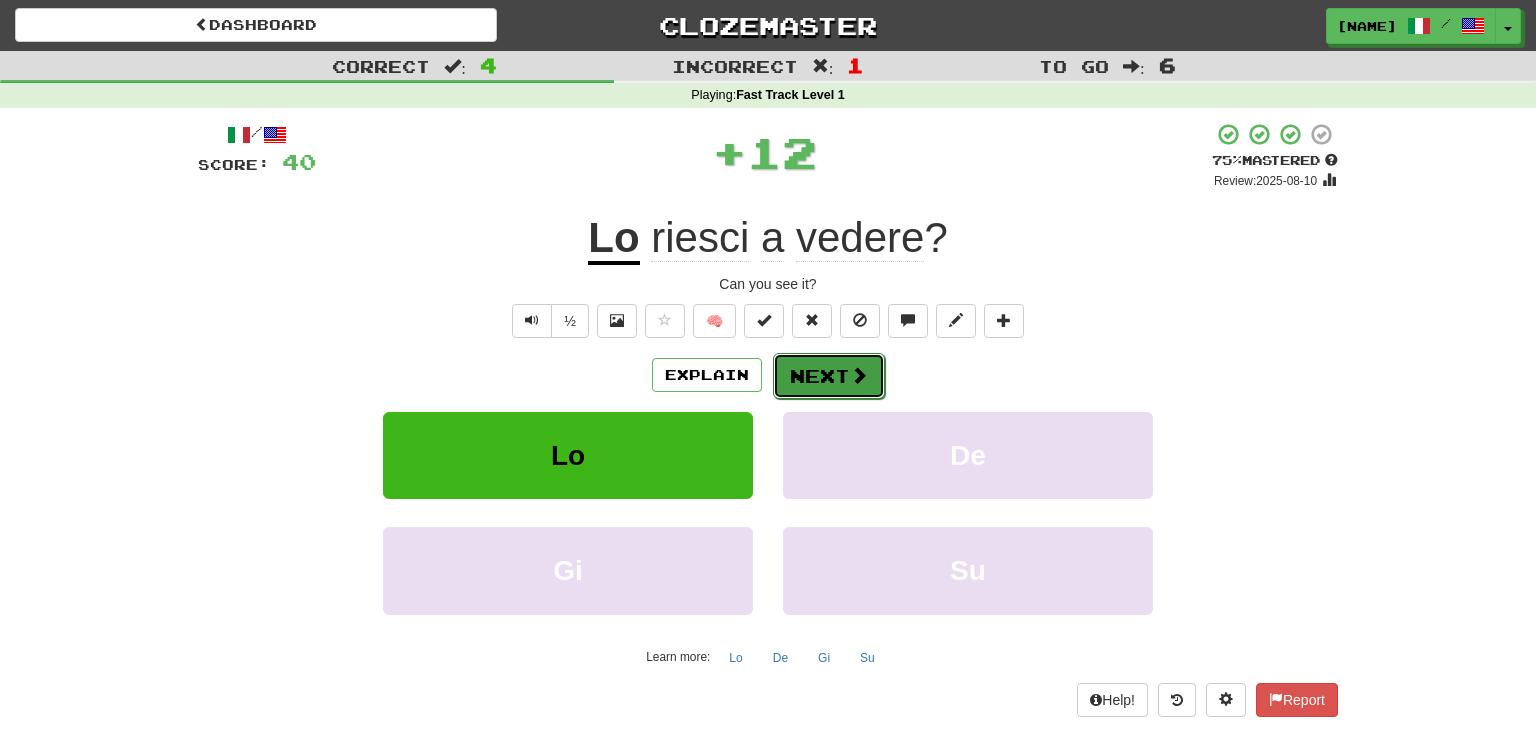 click on "Next" at bounding box center (829, 376) 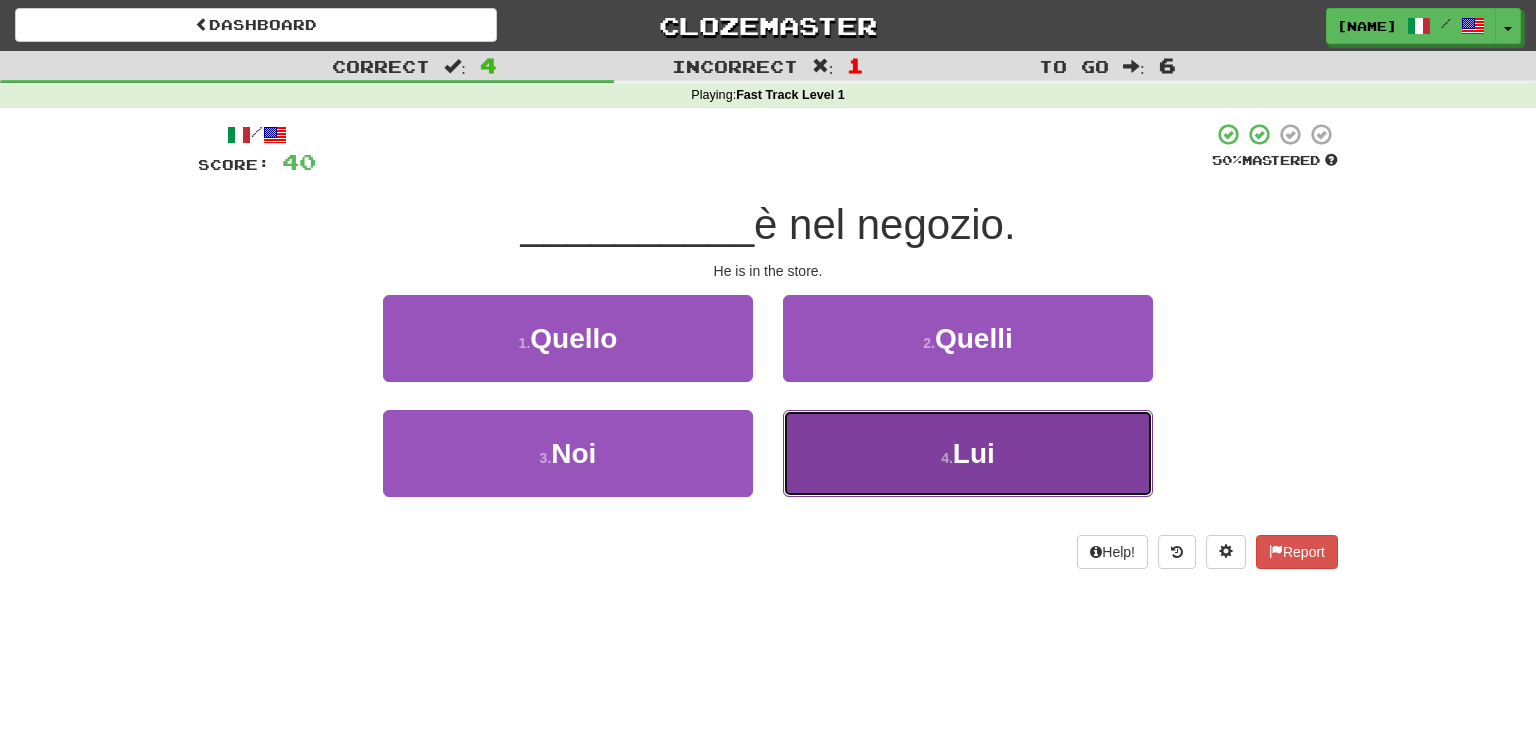 click on "4 .  Lui" at bounding box center [968, 453] 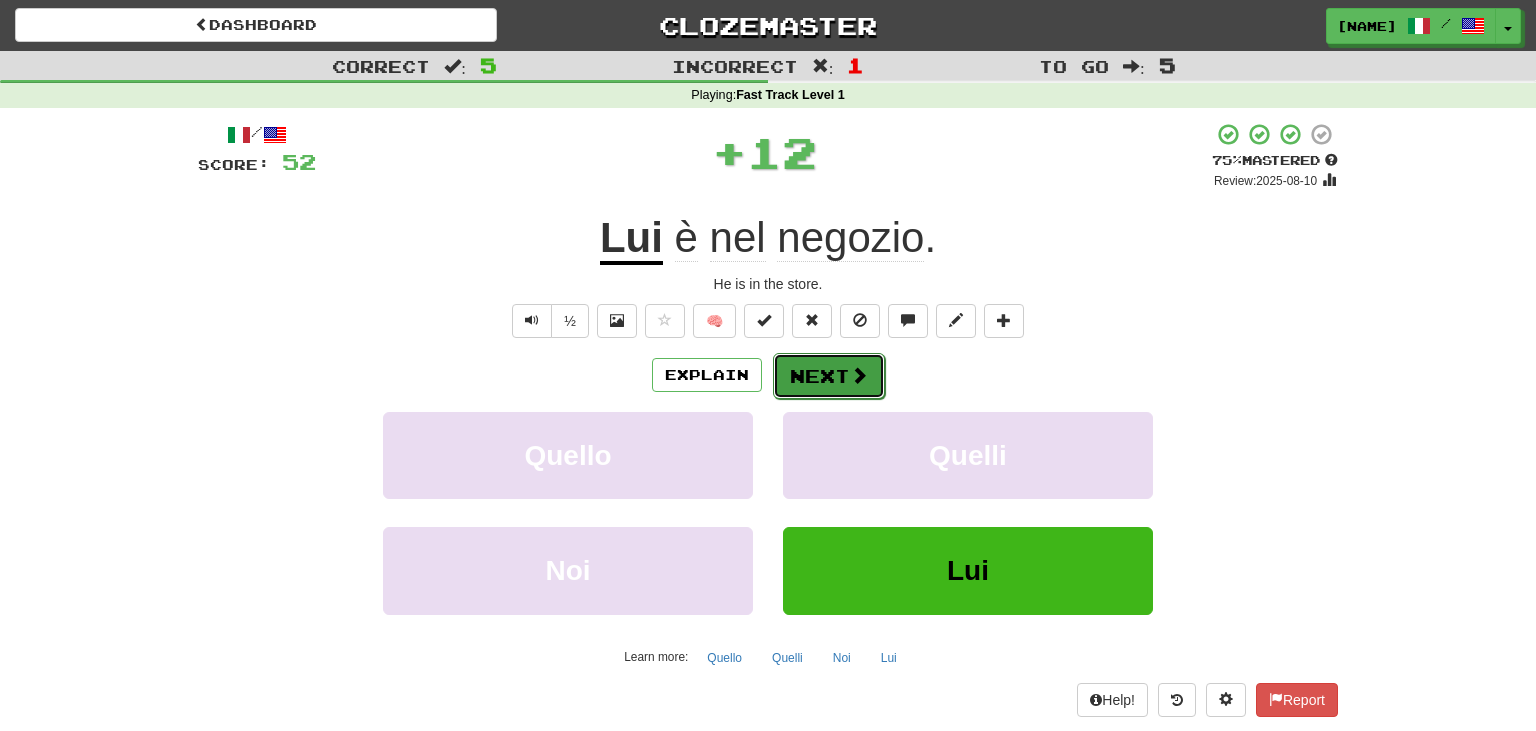 click on "Next" at bounding box center [829, 376] 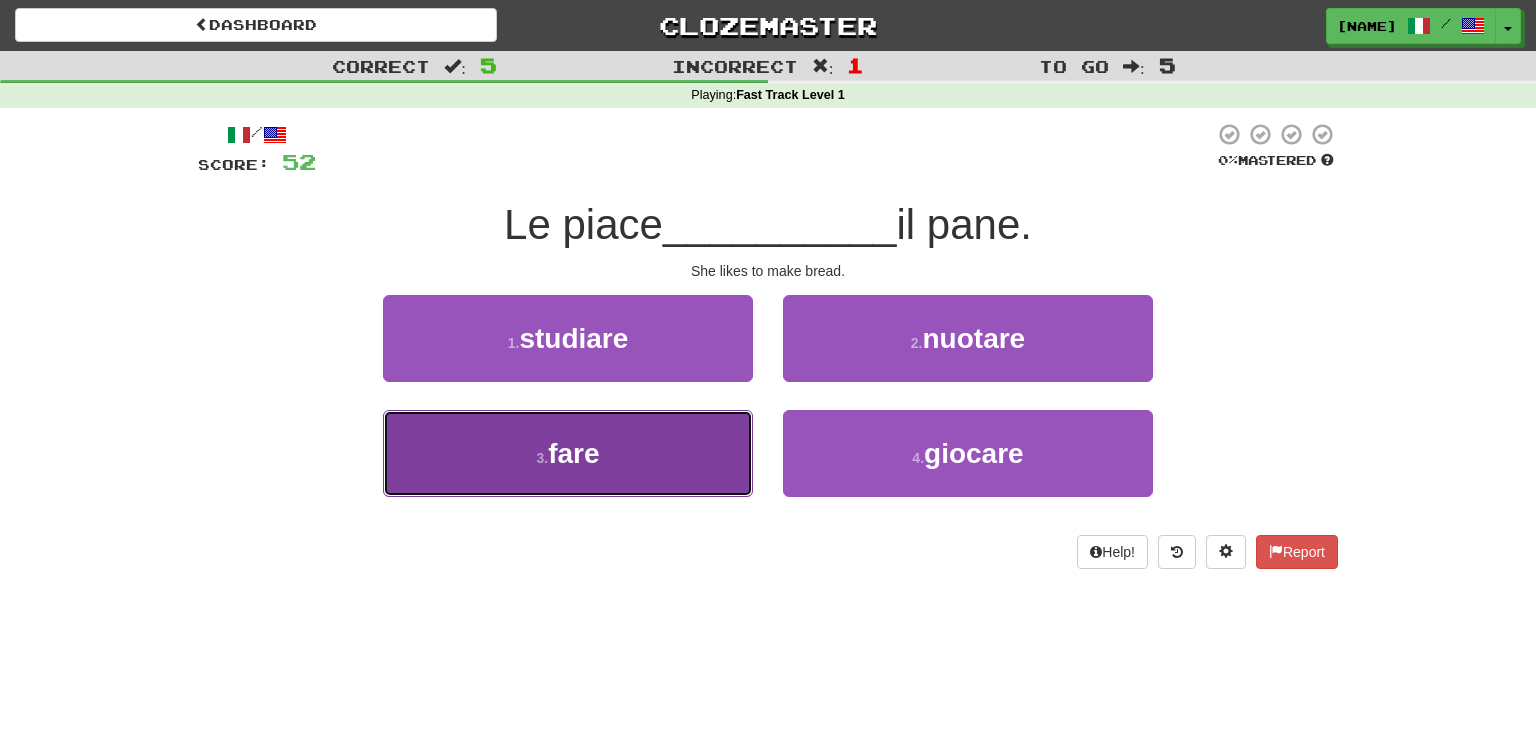 click on "3 .  fare" at bounding box center (568, 453) 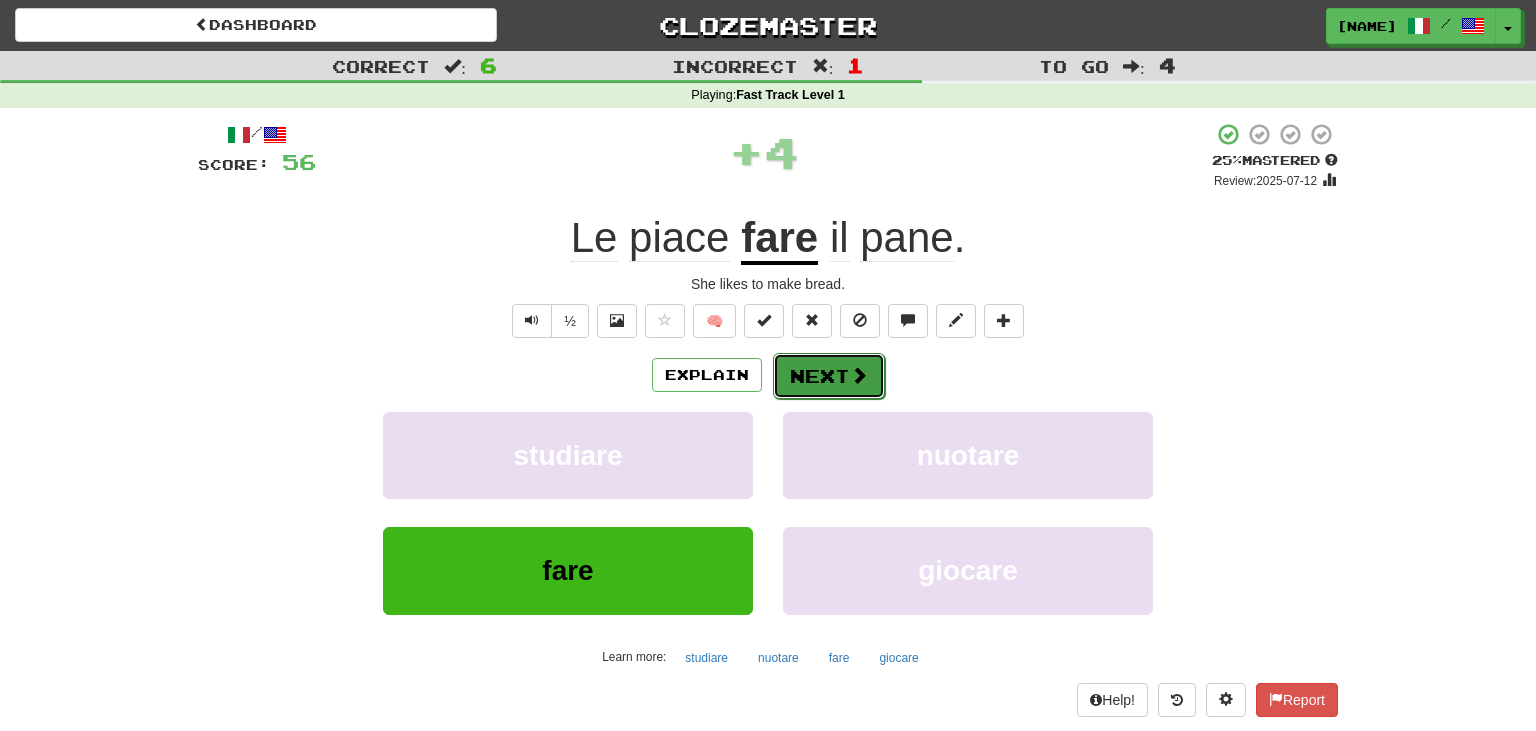 click on "Next" at bounding box center (829, 376) 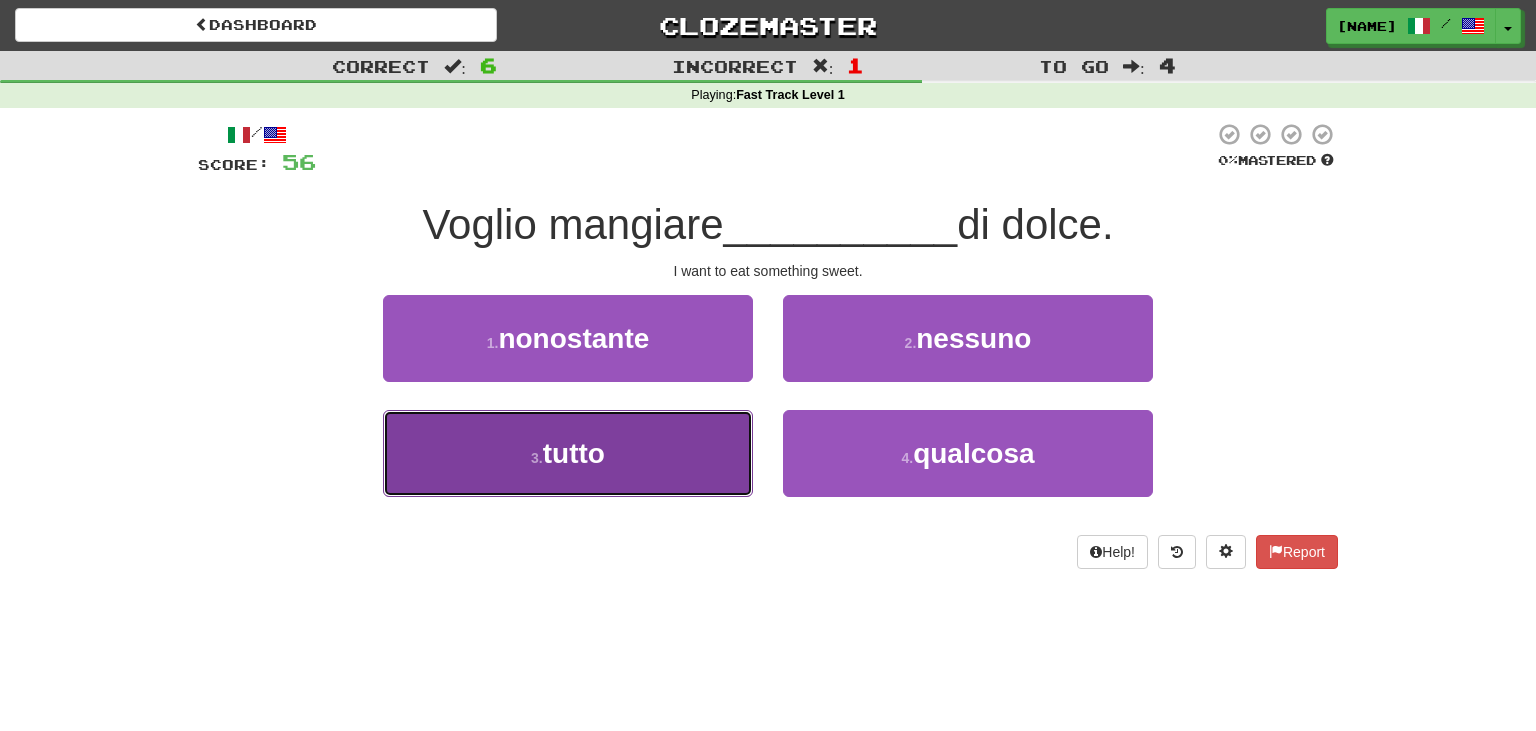 click on "3 .  tutto" at bounding box center (568, 453) 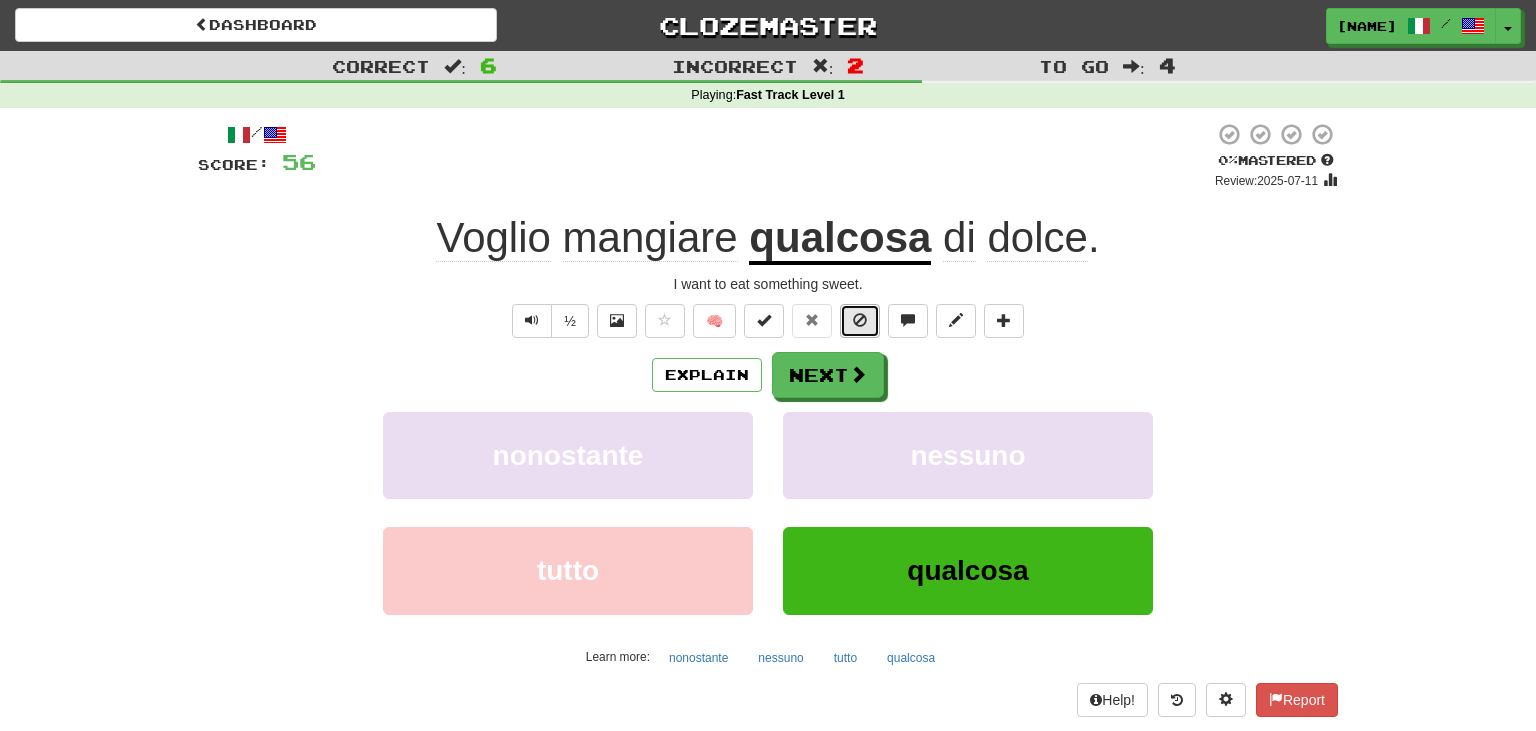 click at bounding box center (860, 321) 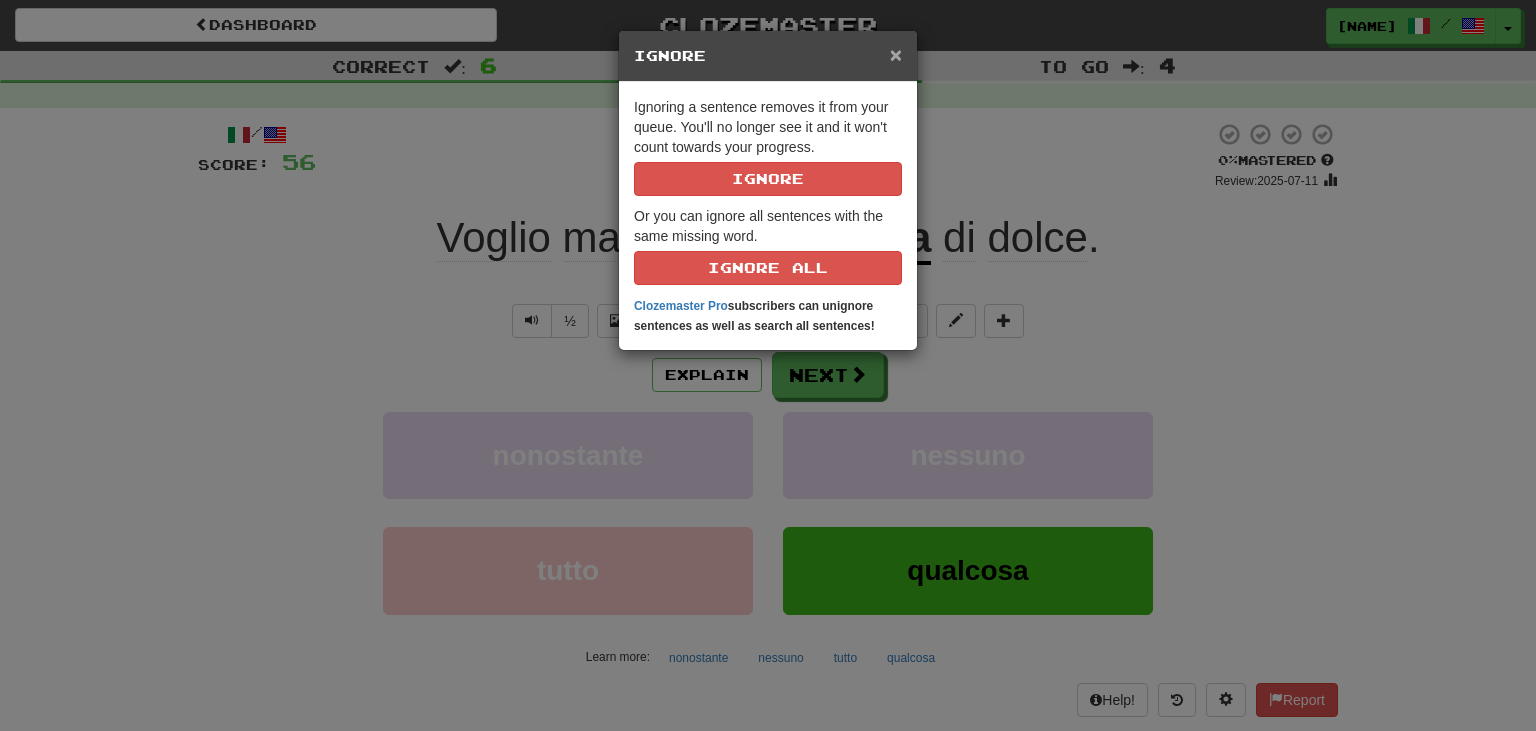 click on "×" at bounding box center (896, 54) 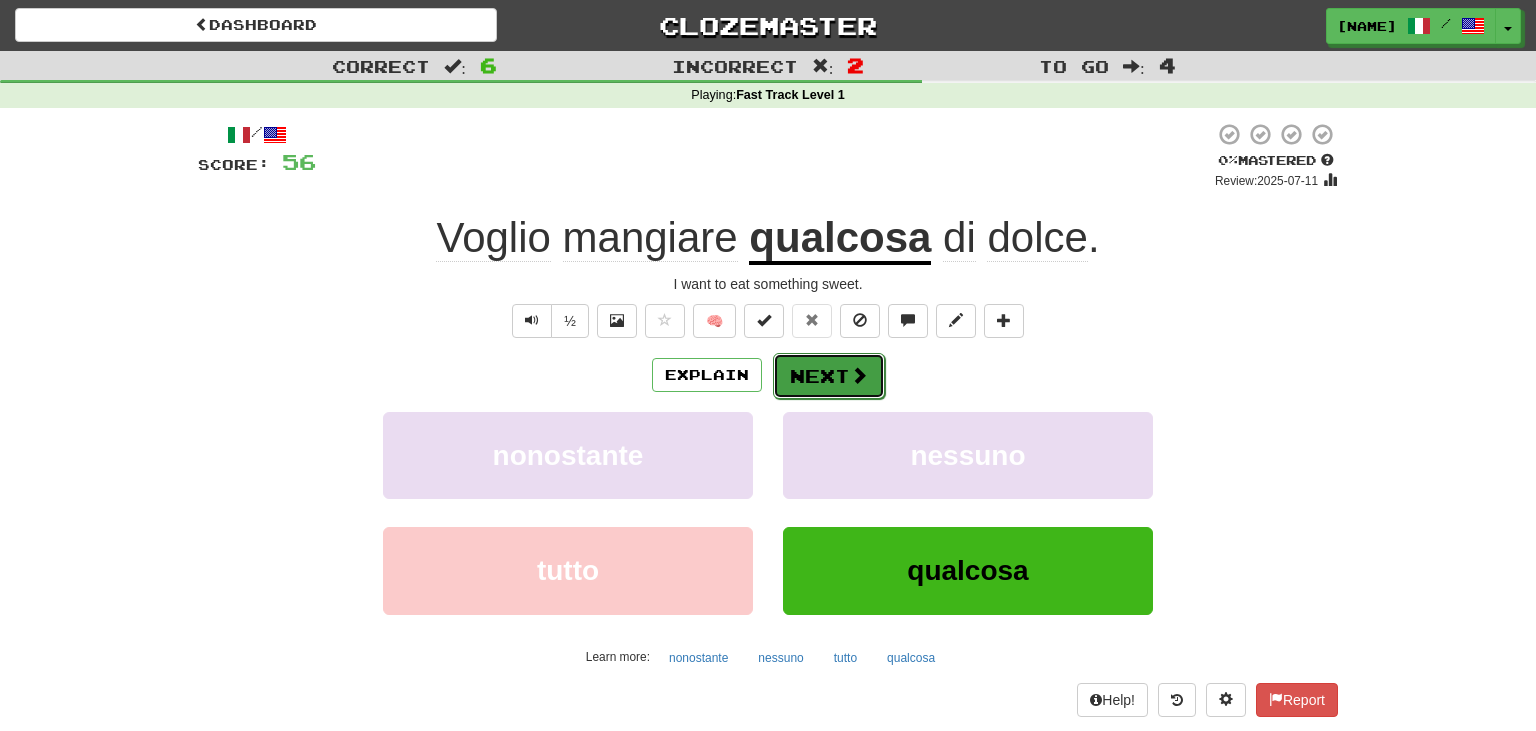 click on "Next" at bounding box center [829, 376] 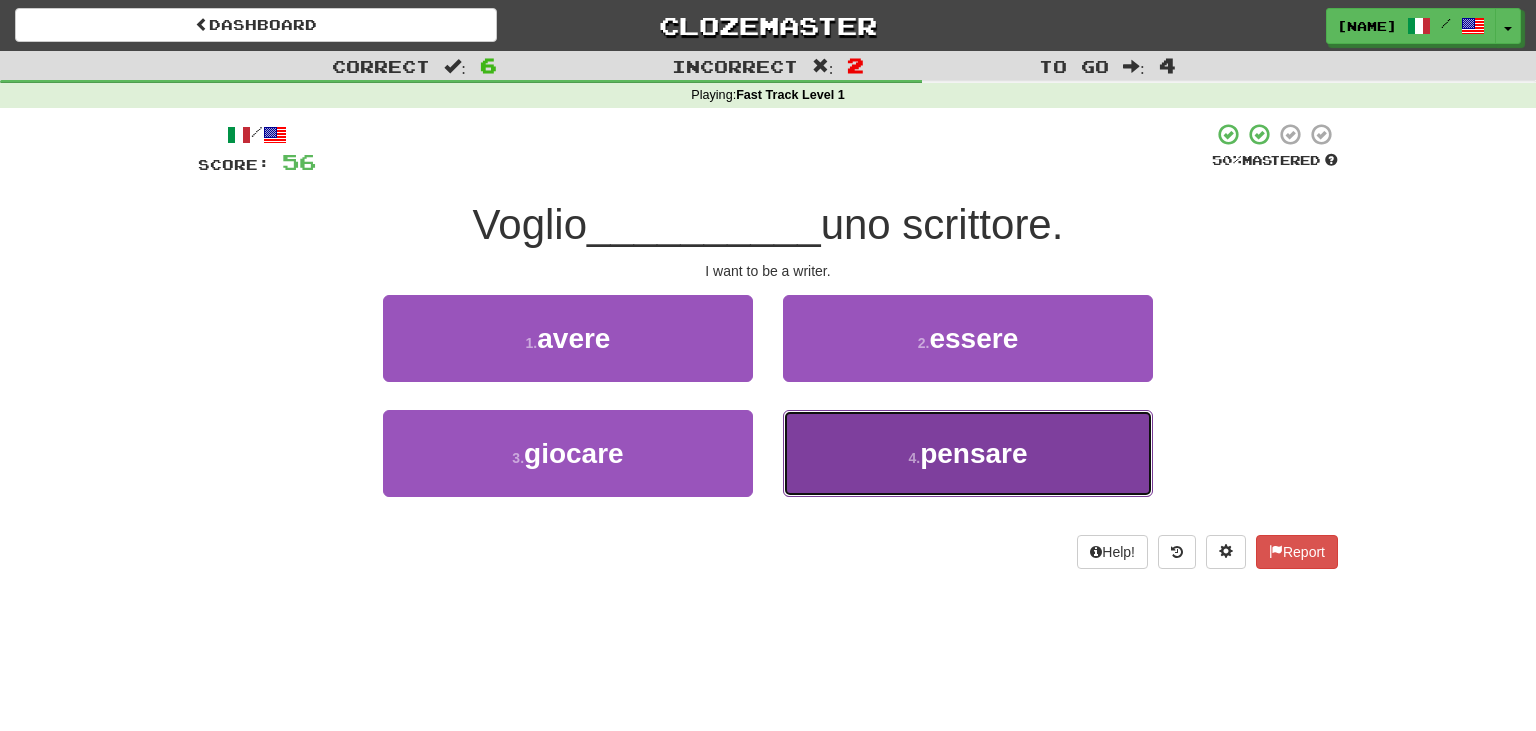 click on "4 .  pensare" at bounding box center (968, 453) 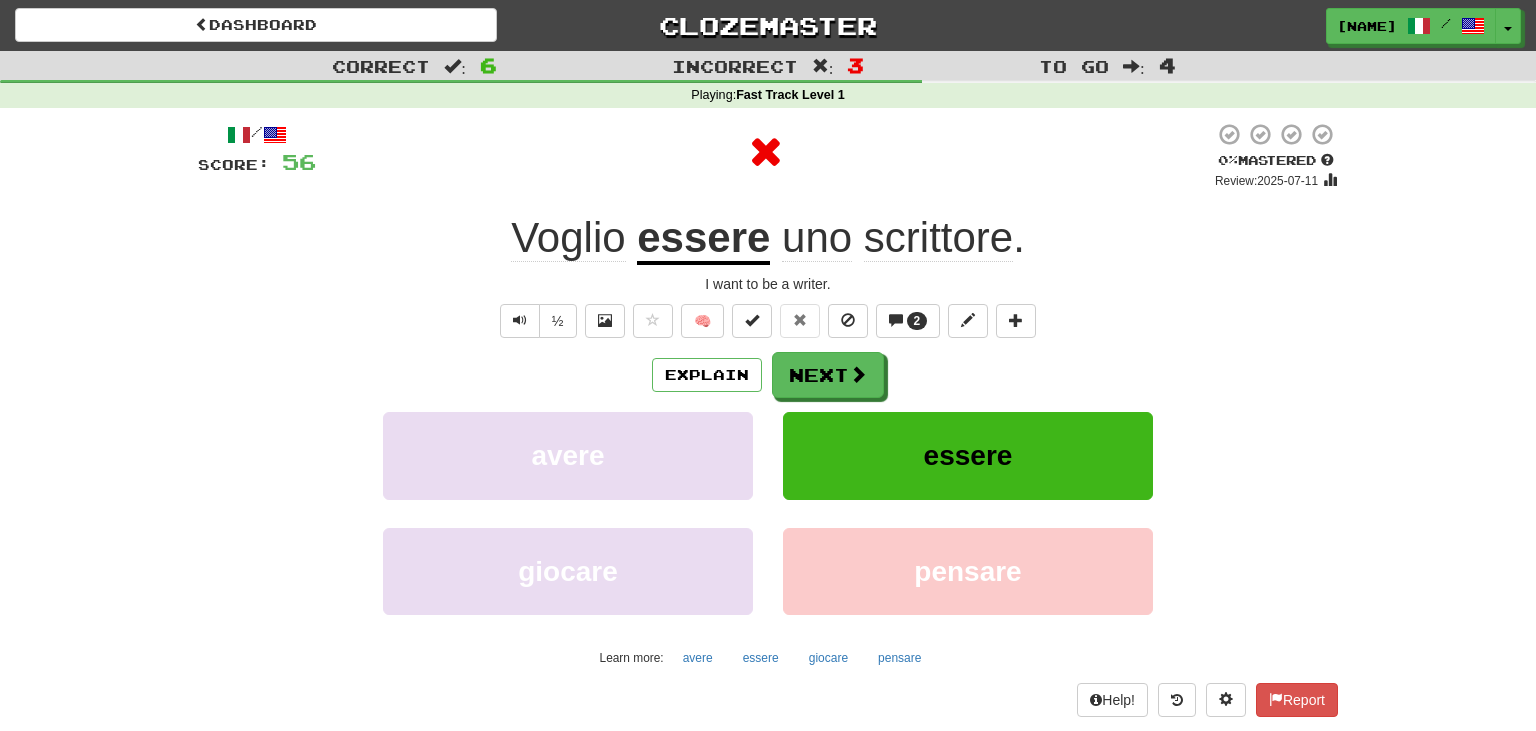 click on "essere" at bounding box center (703, 239) 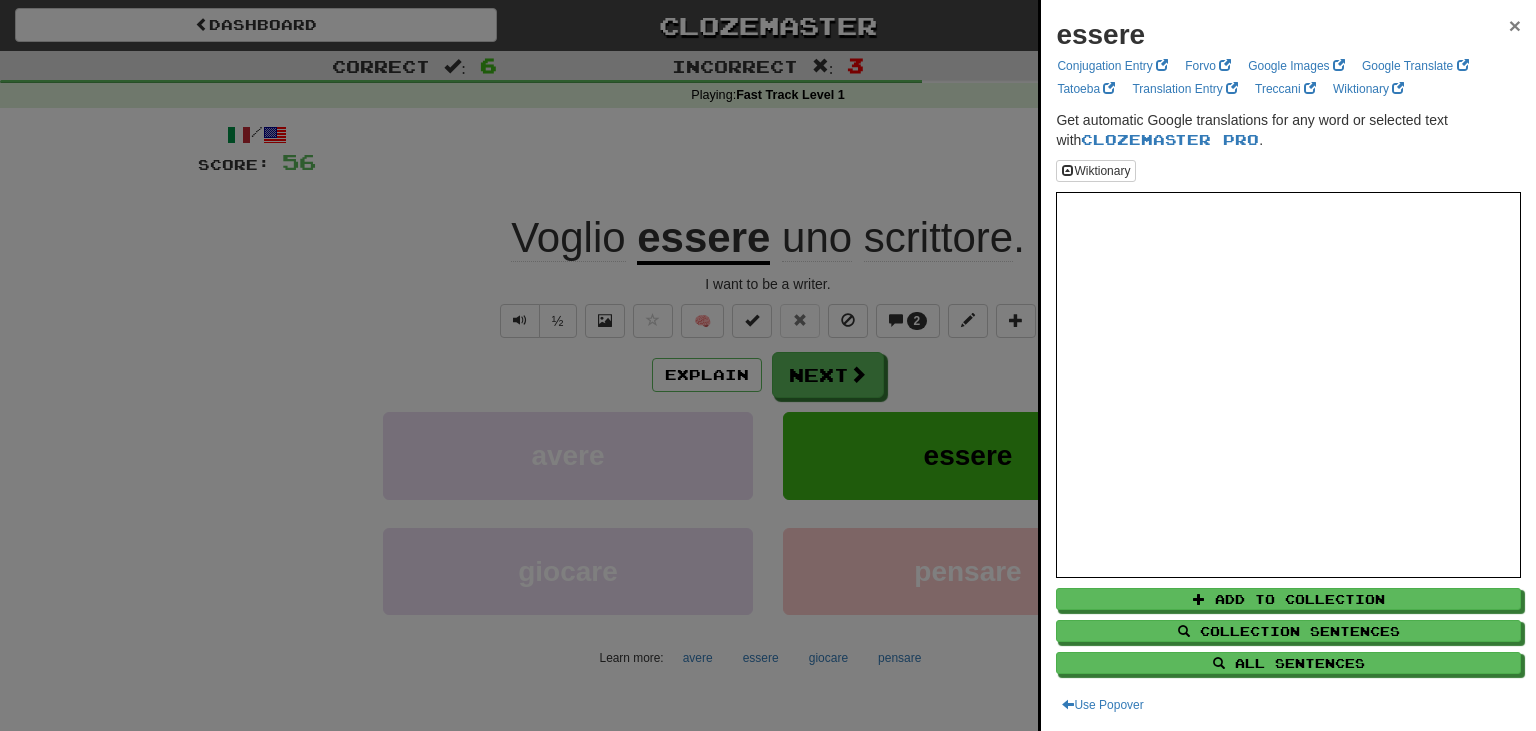 click on "×" at bounding box center [1515, 25] 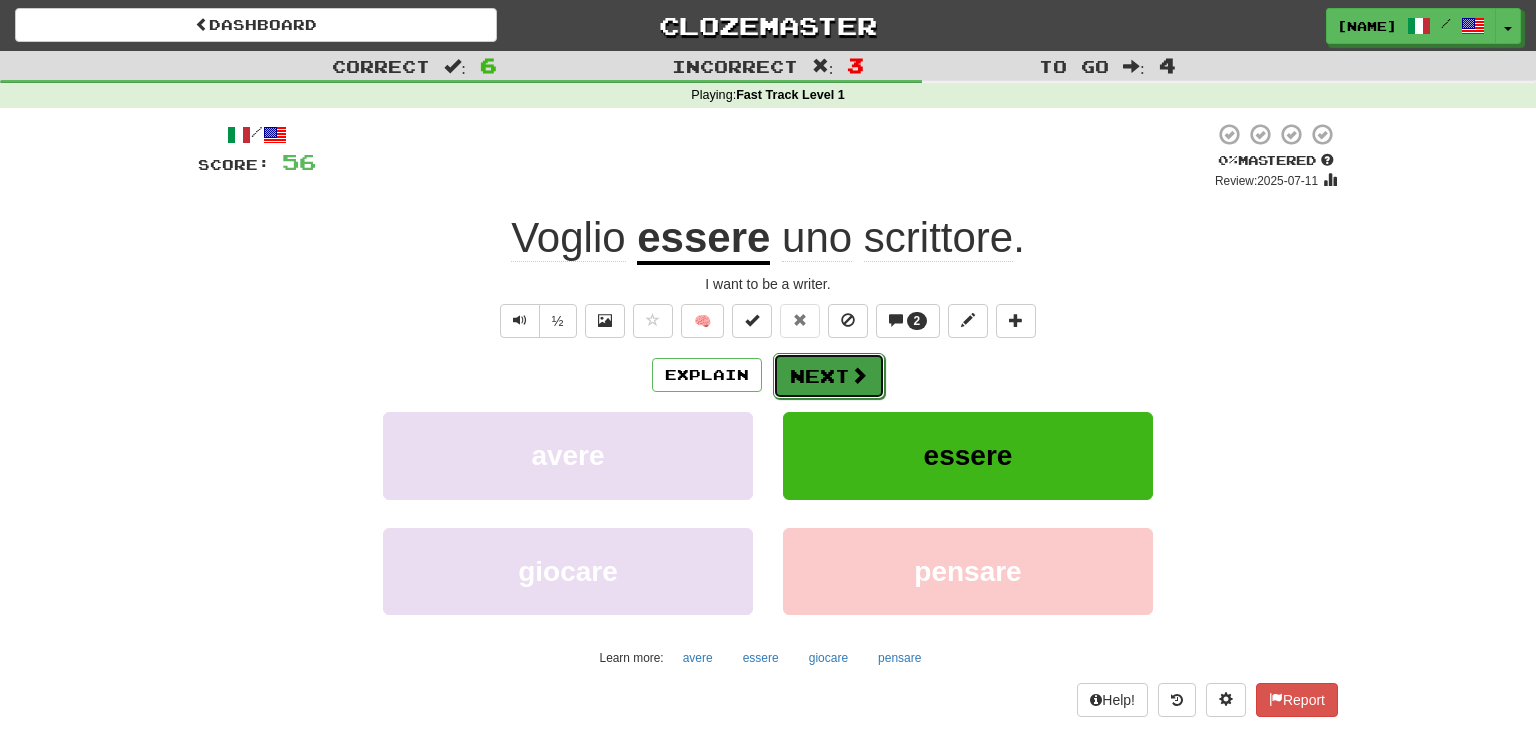 click on "Next" at bounding box center (829, 376) 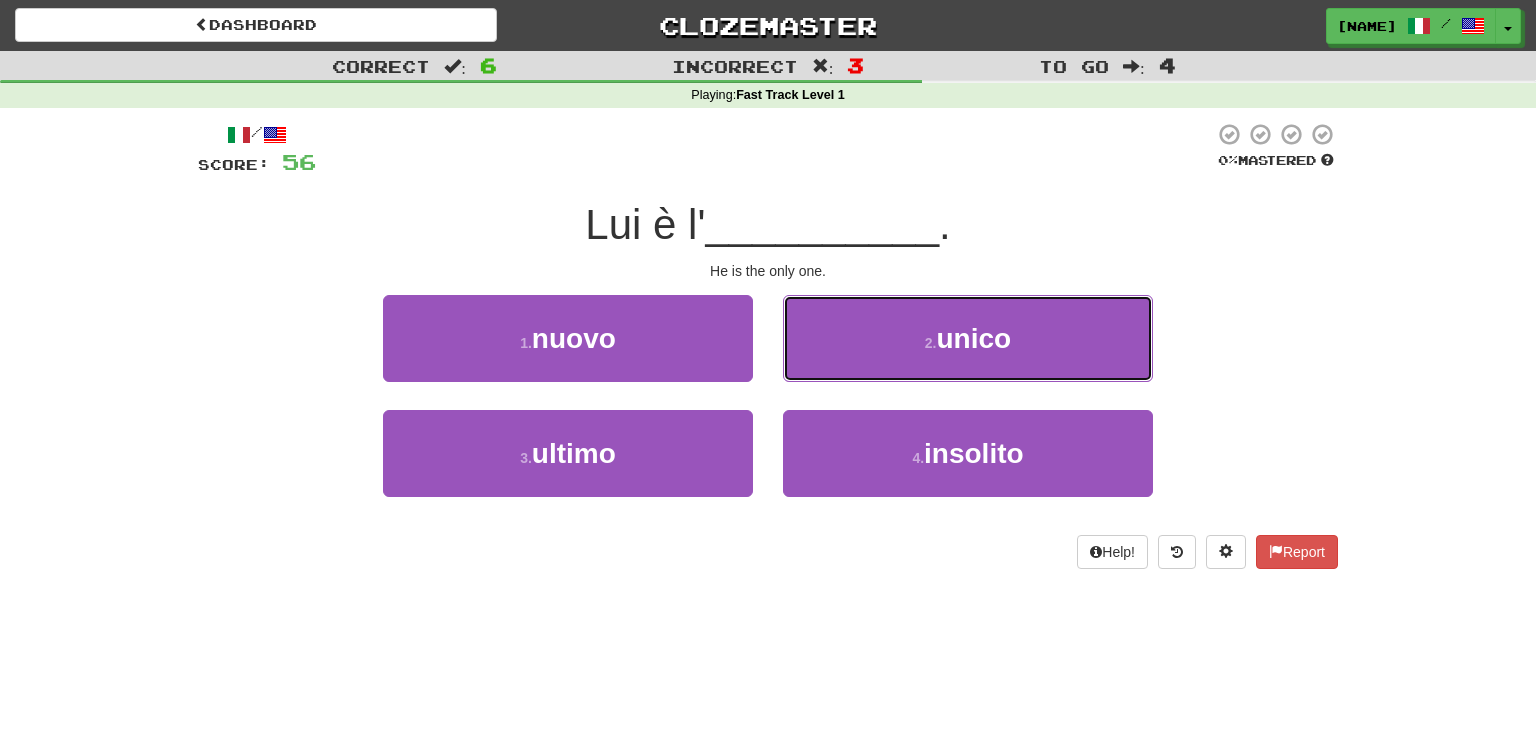 click on "2 .  unico" at bounding box center [968, 338] 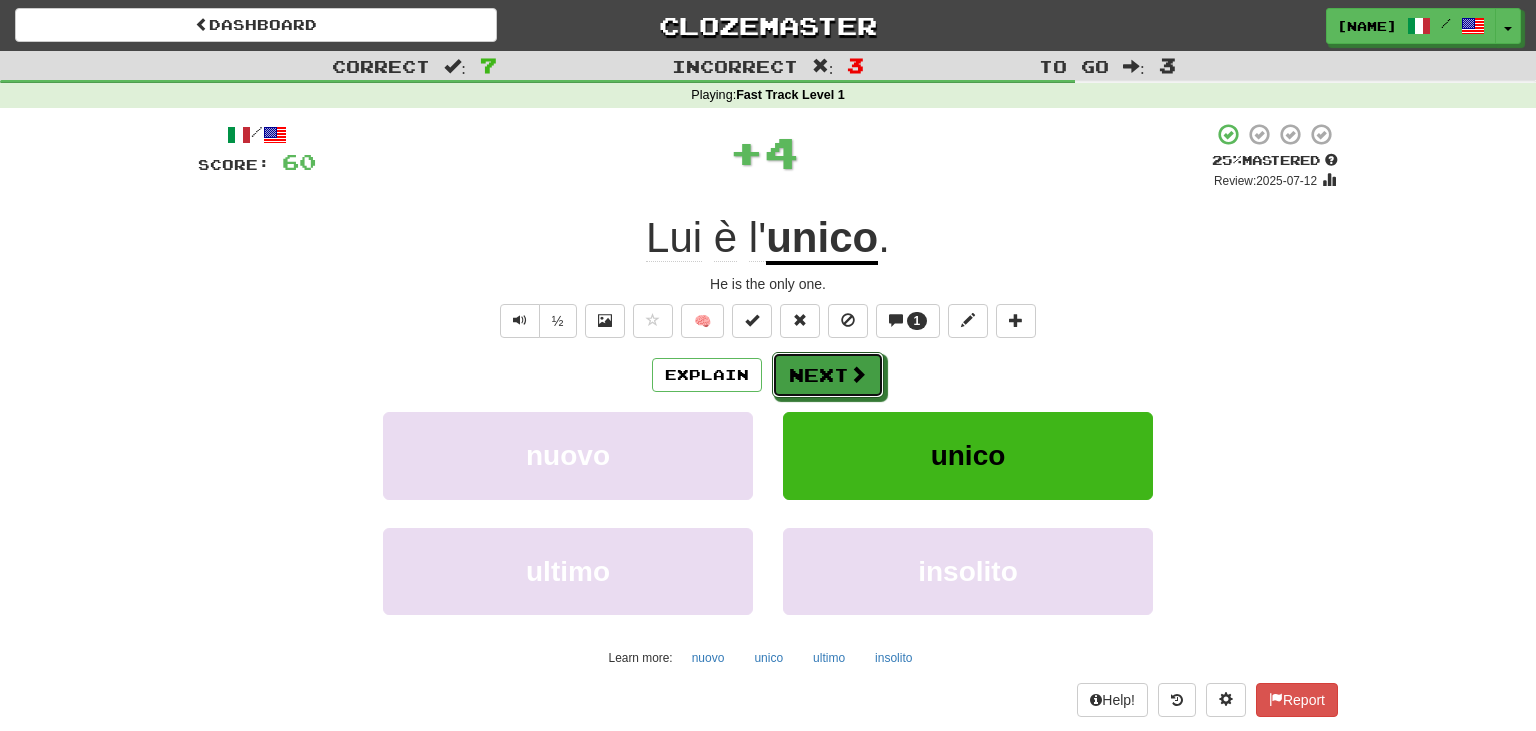 click on "Next" at bounding box center (828, 375) 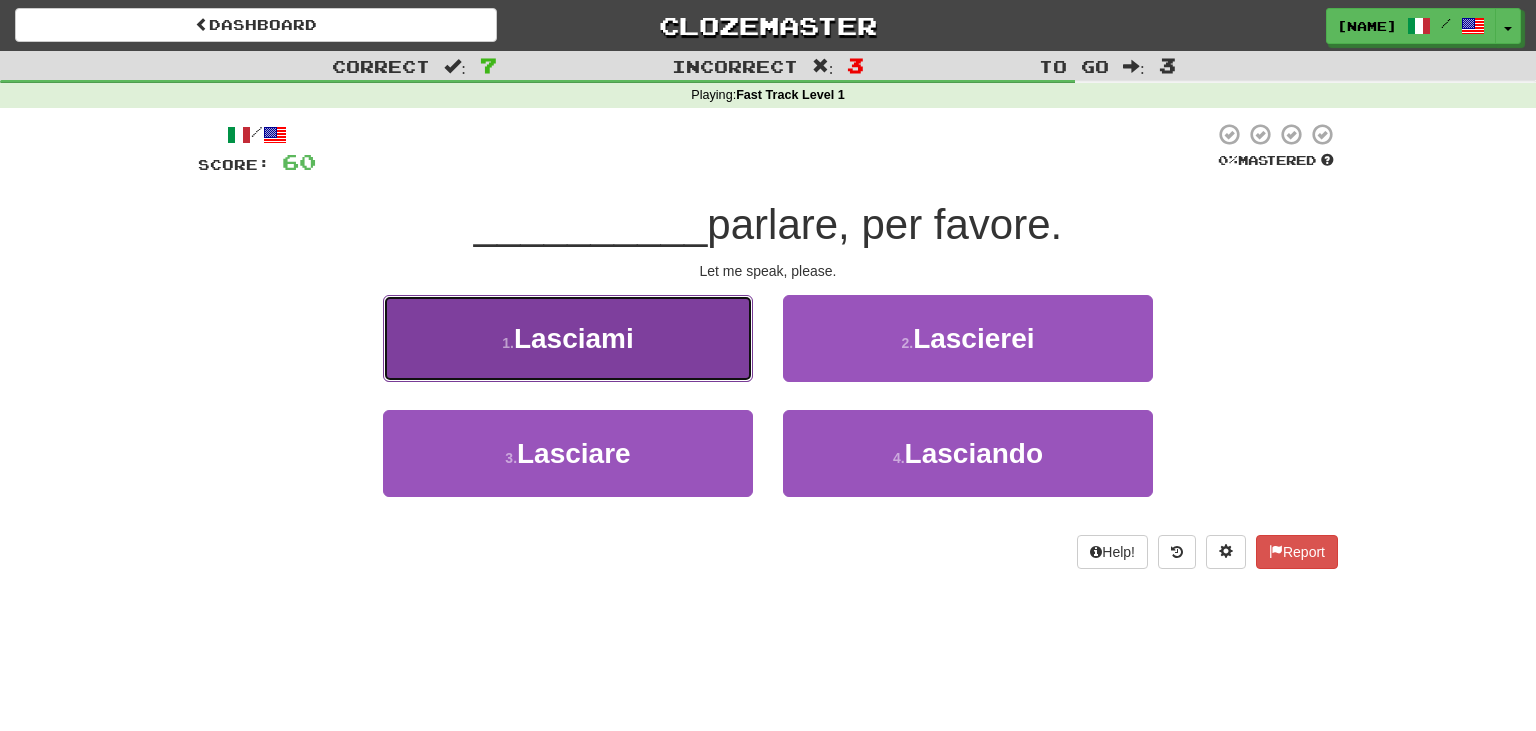 click on "1 .  Lasciami" at bounding box center [568, 338] 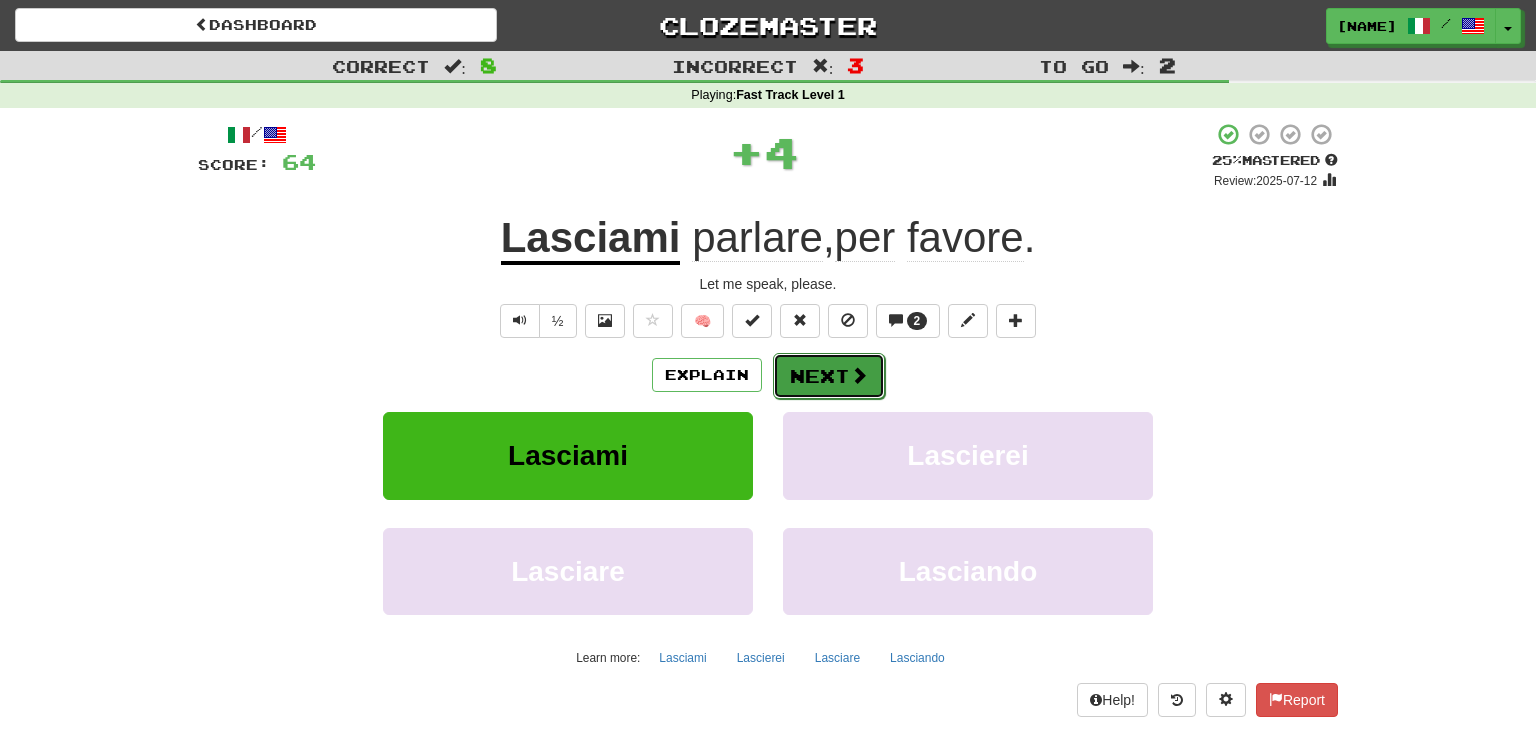 click on "Next" at bounding box center (829, 376) 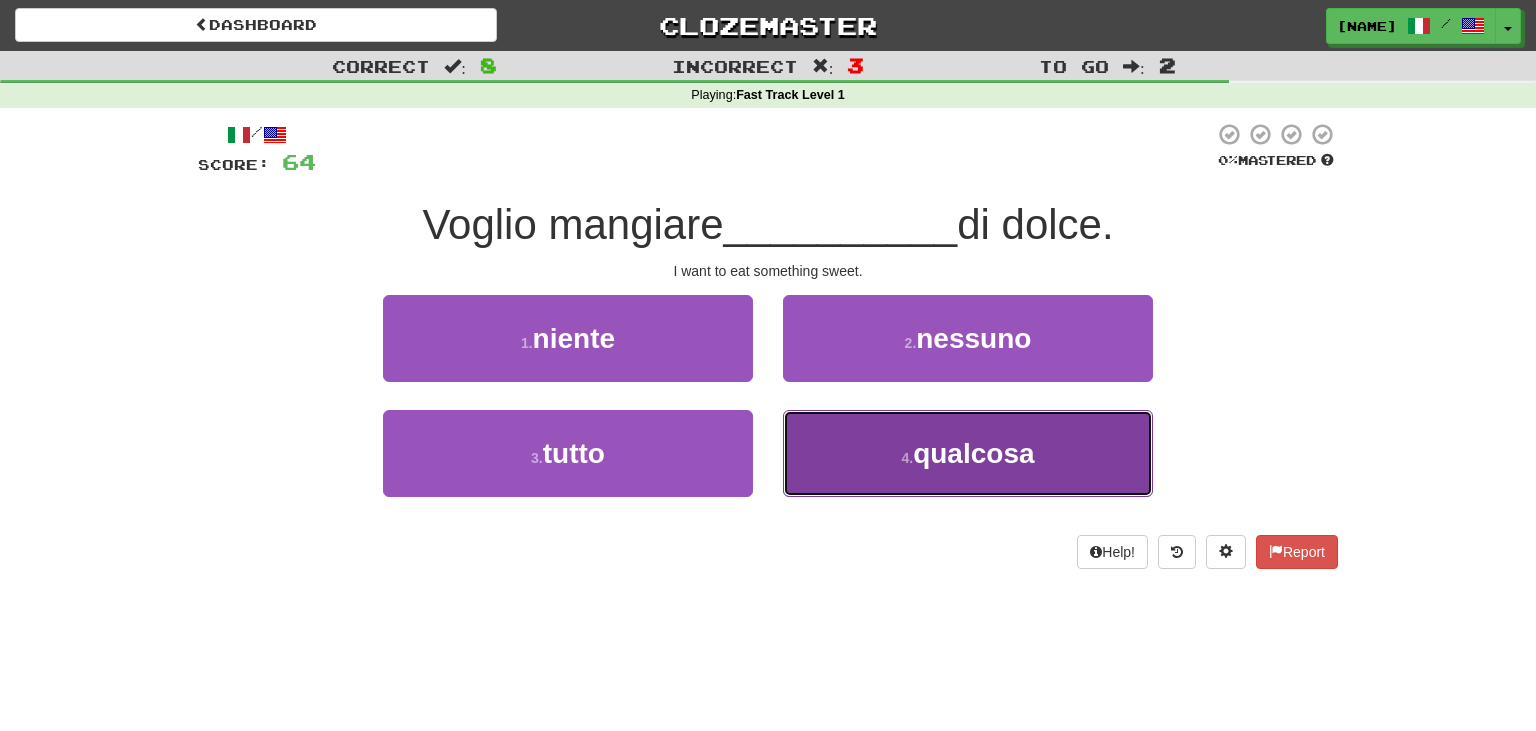 click on "4 .  qualcosa" at bounding box center [968, 453] 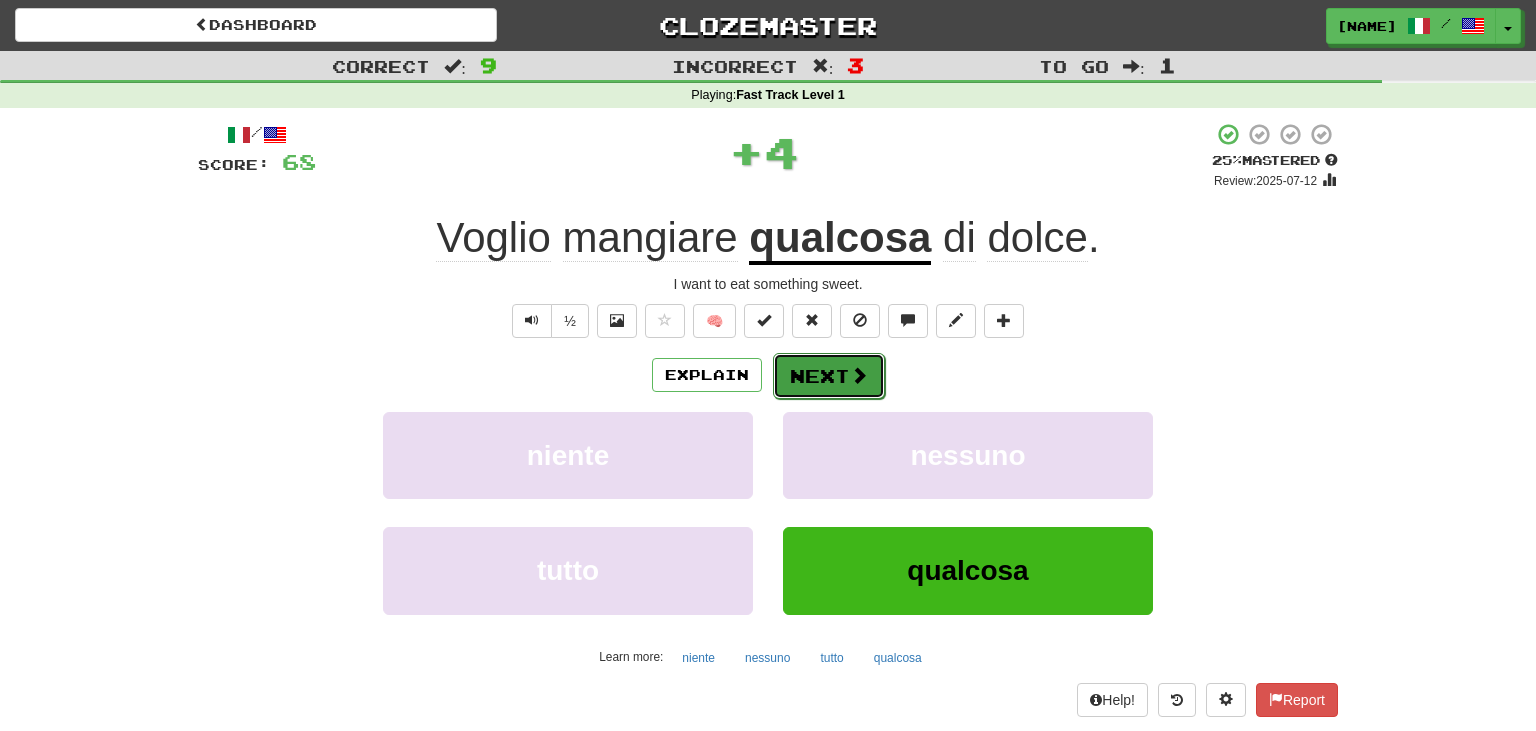 click on "Next" at bounding box center [829, 376] 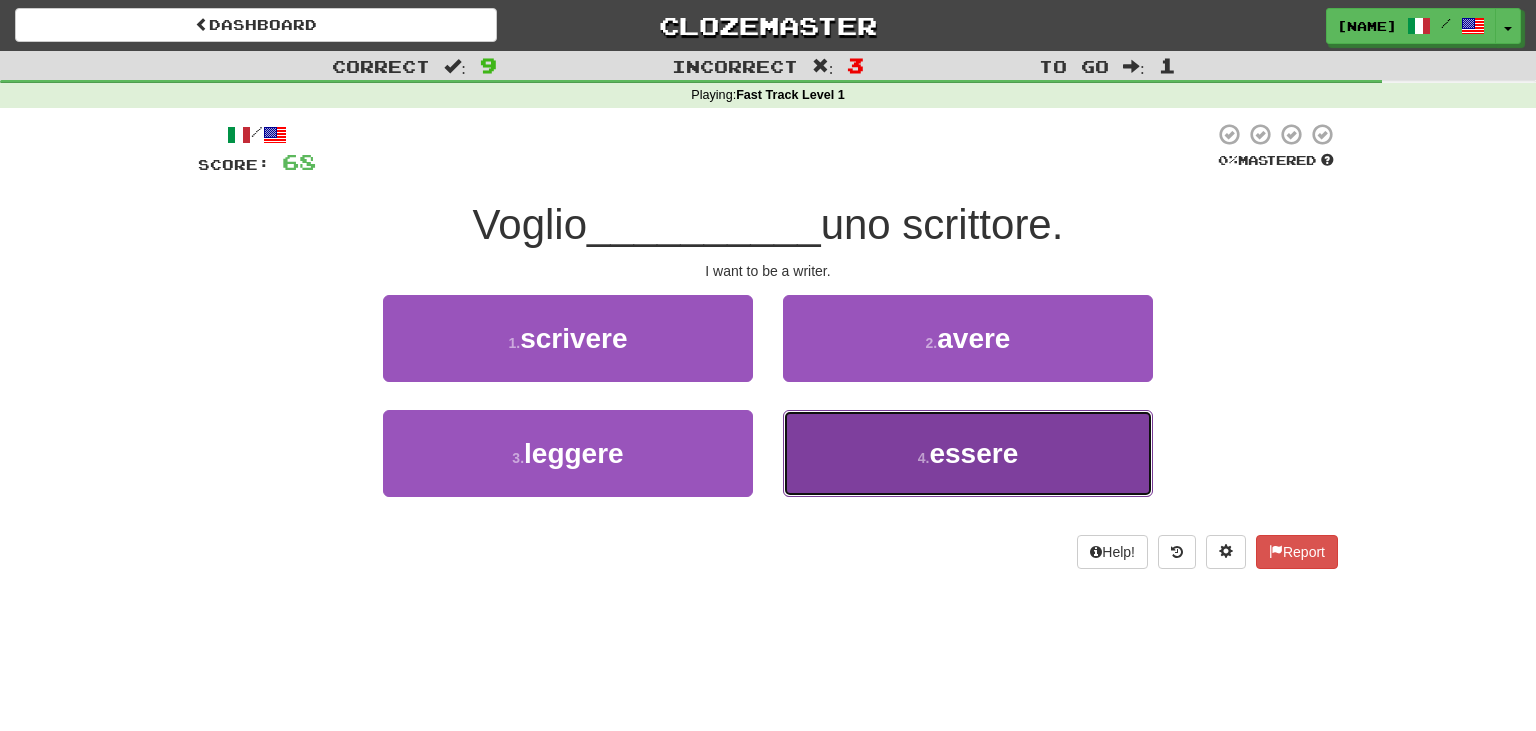 click on "4 .  essere" at bounding box center [968, 453] 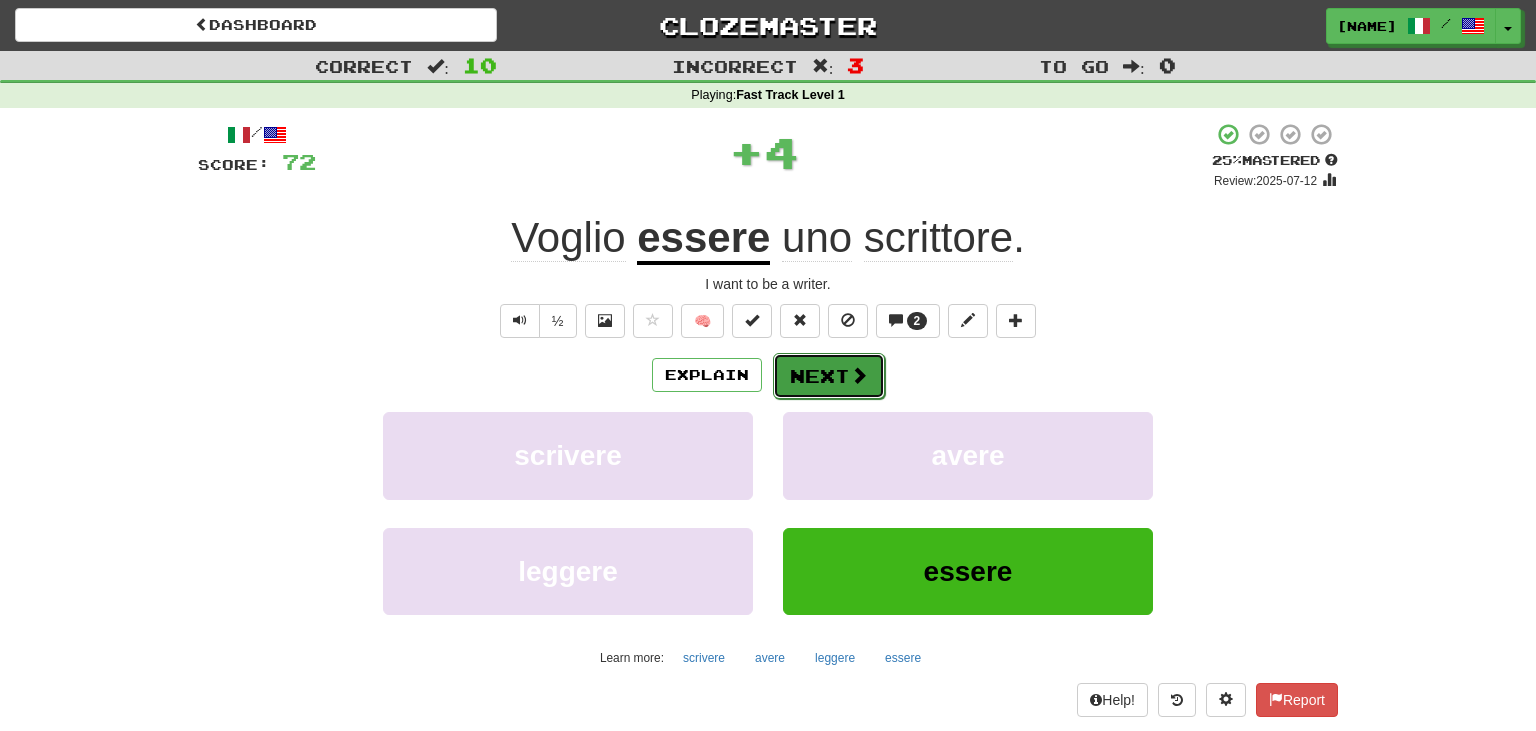 click at bounding box center (859, 375) 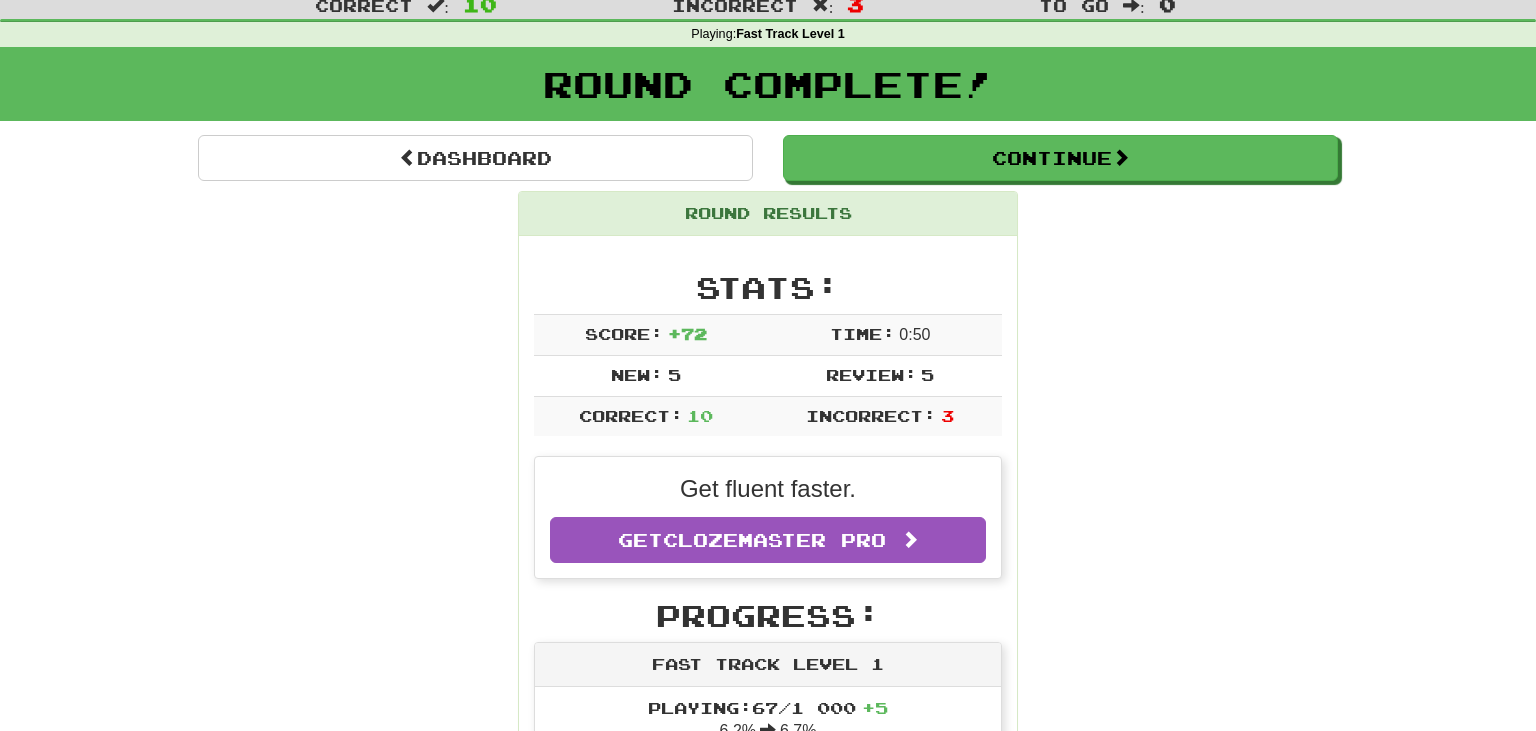 scroll, scrollTop: 0, scrollLeft: 0, axis: both 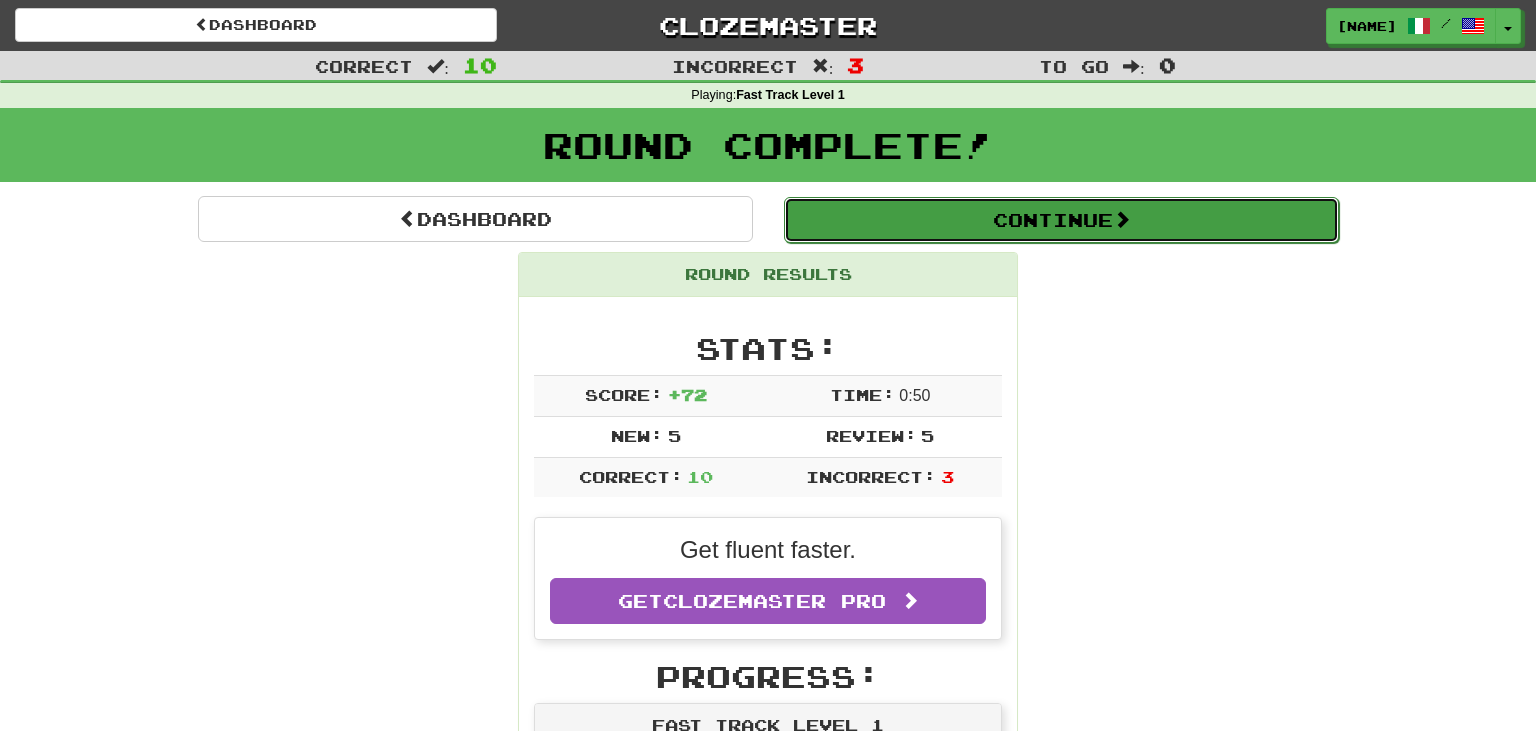 click on "Continue" at bounding box center (1061, 220) 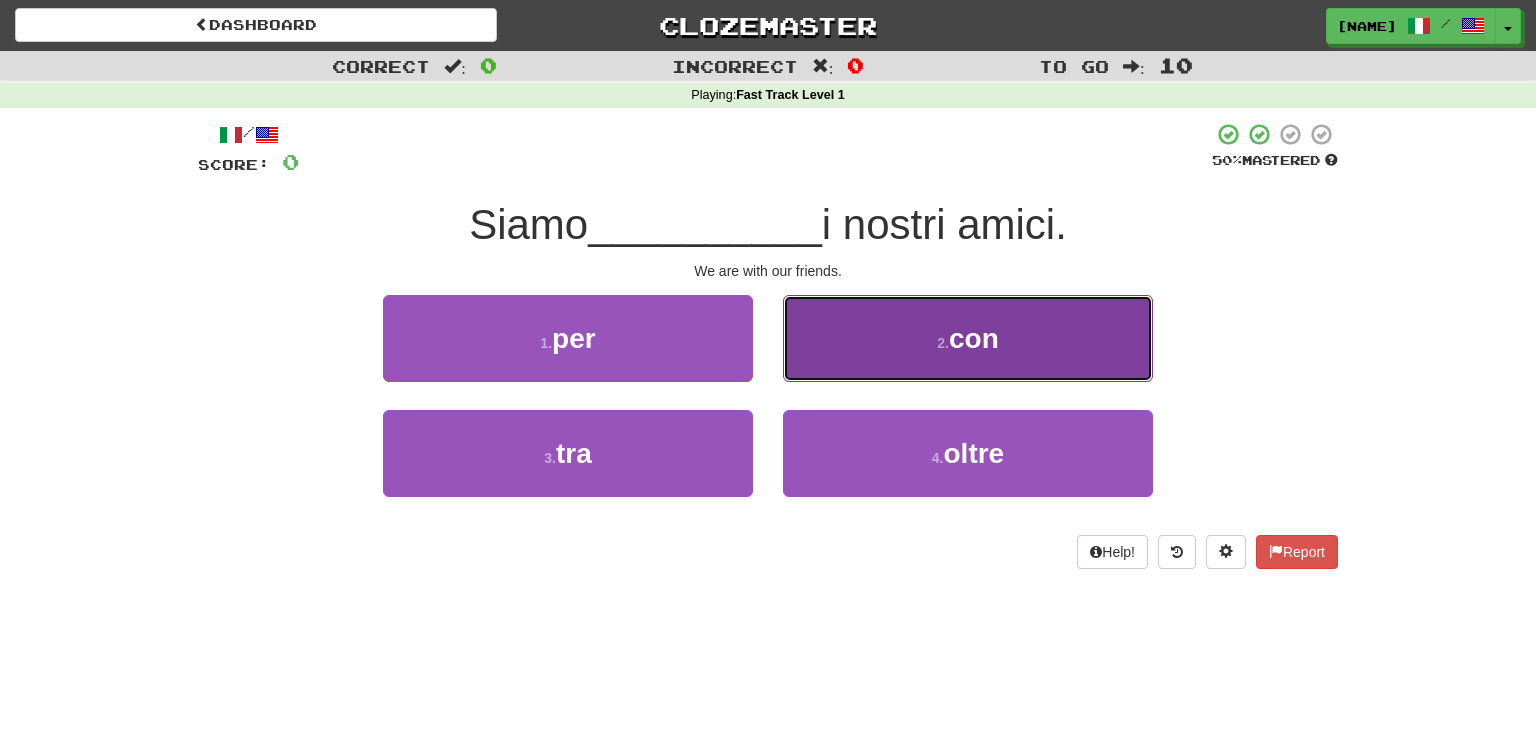 click on "2 .  con" at bounding box center [968, 338] 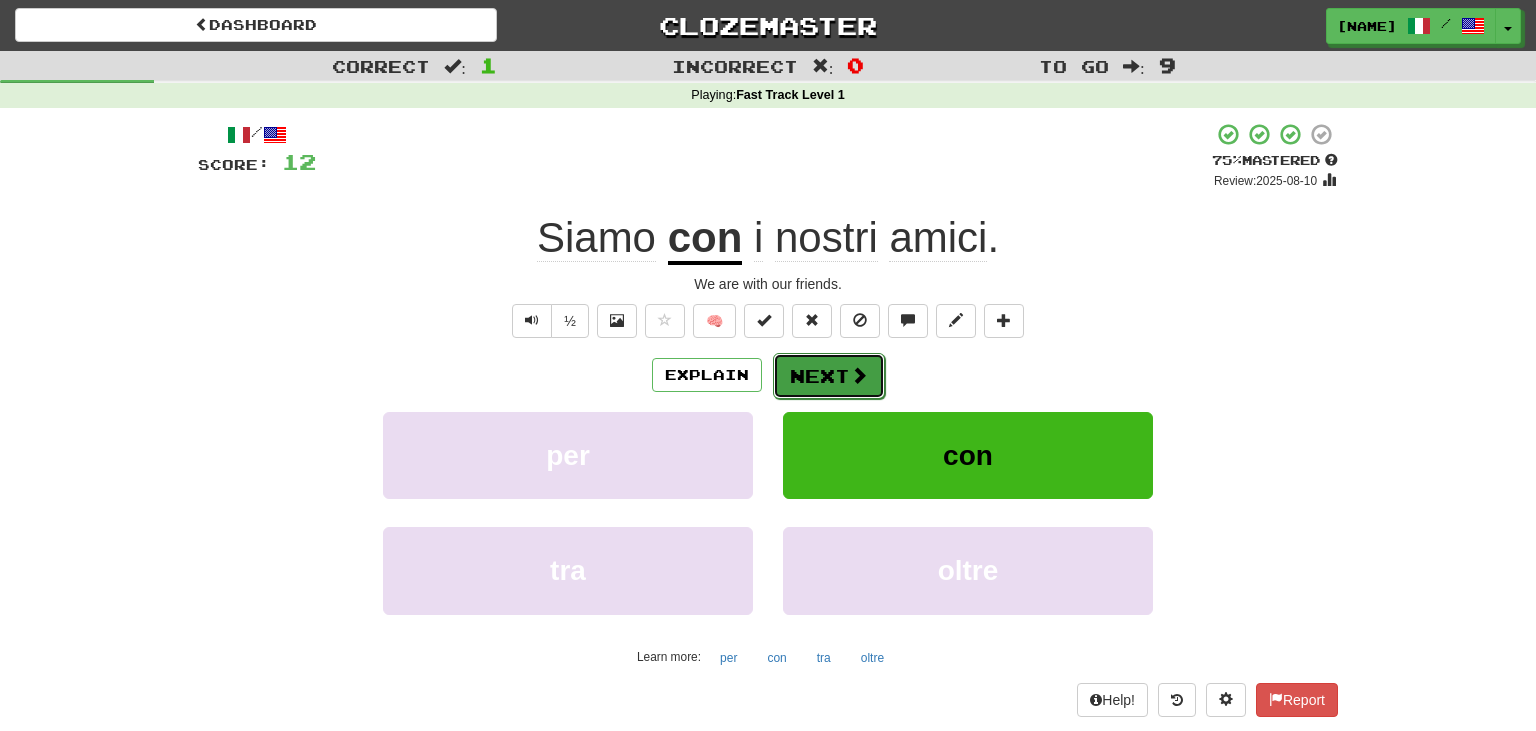 click on "Next" at bounding box center [829, 376] 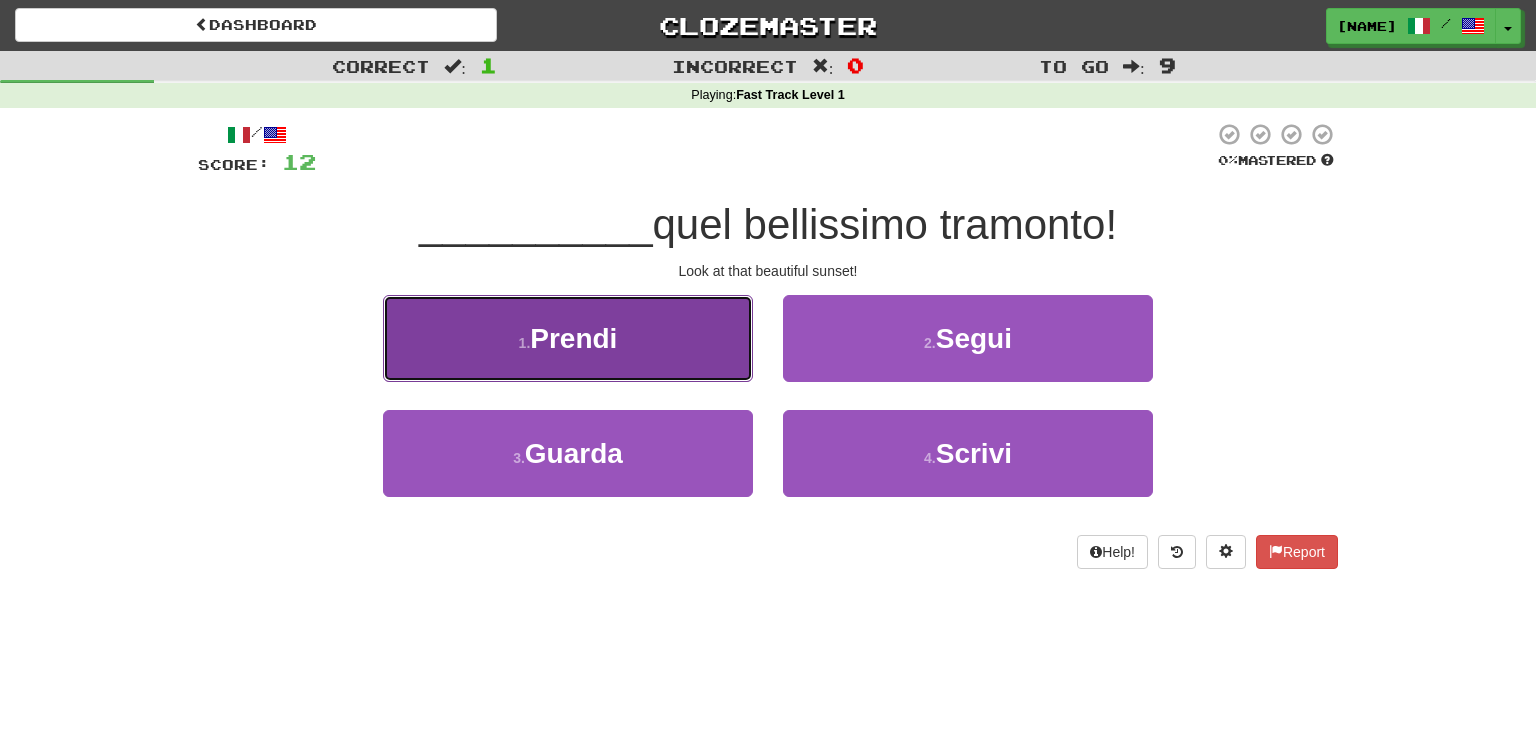 click on "Prendi" at bounding box center (573, 338) 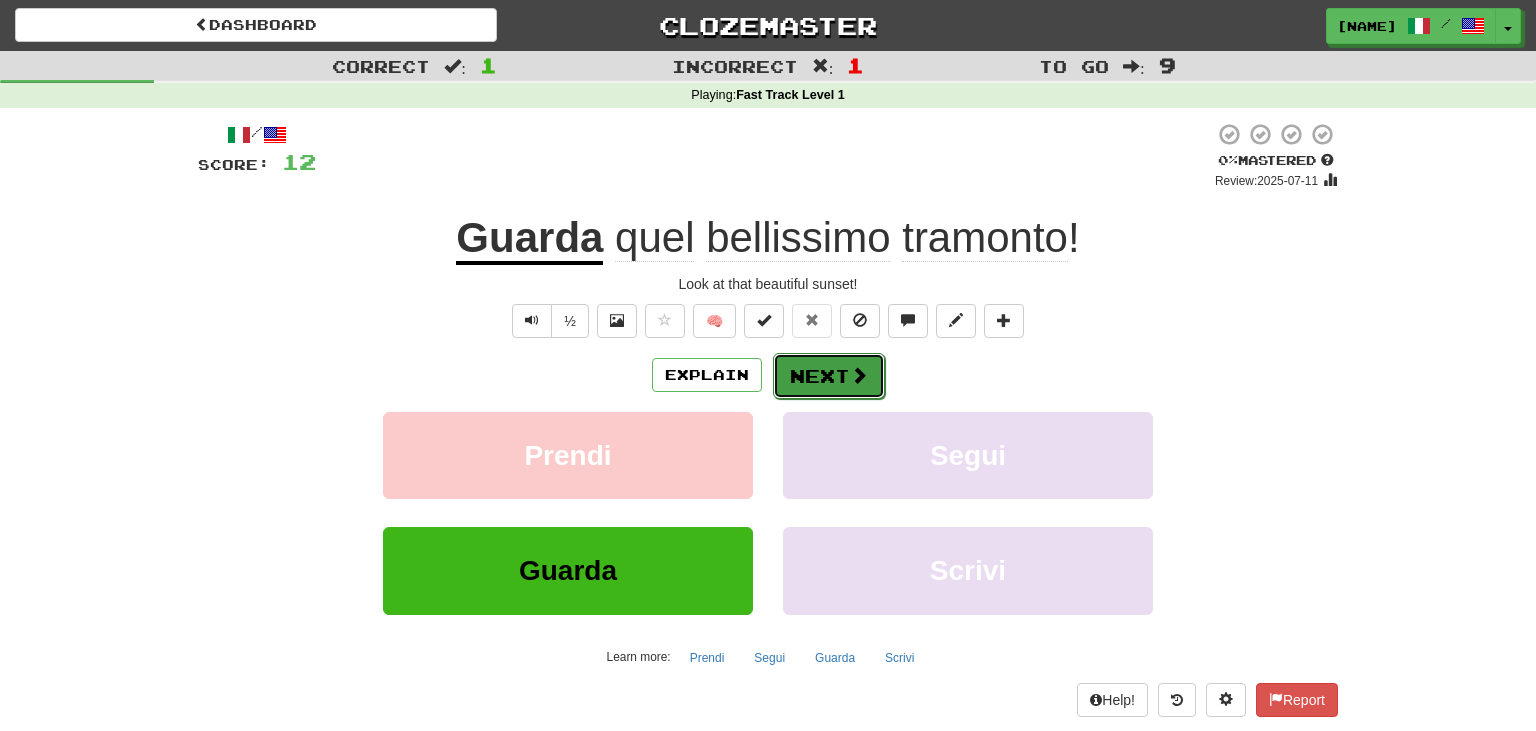 click on "Next" at bounding box center (829, 376) 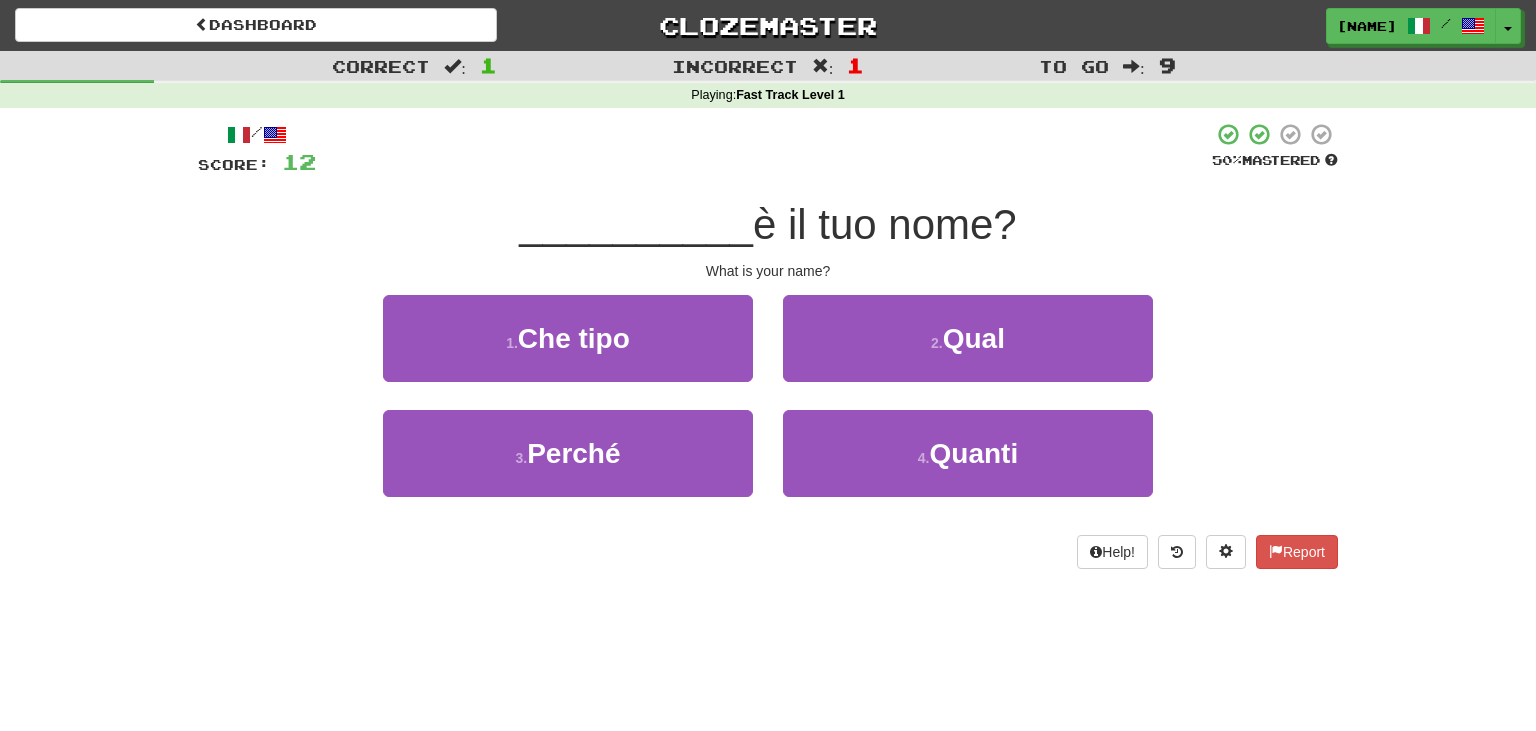 click on "2 .  Qual" at bounding box center [968, 352] 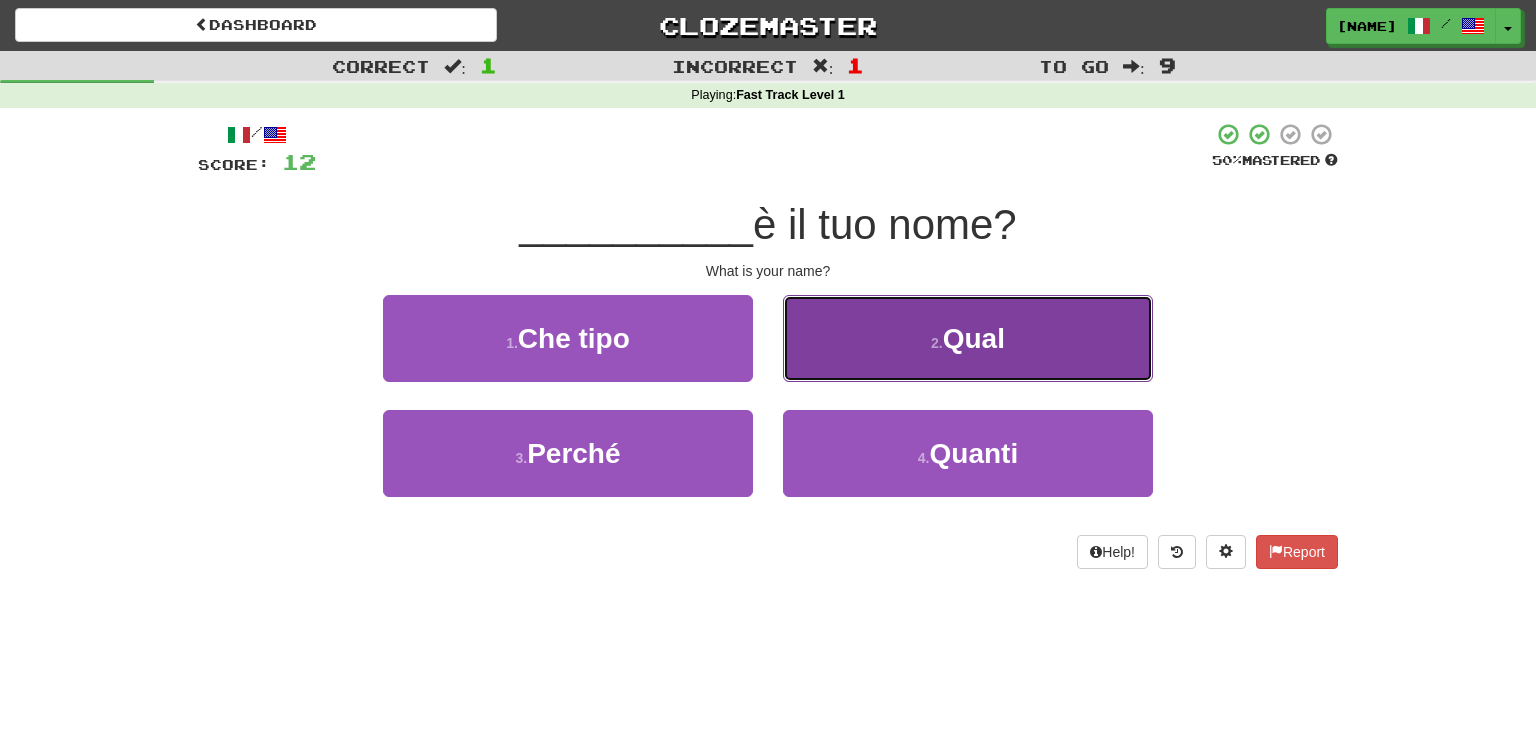 click on "2 .  Qual" at bounding box center (968, 338) 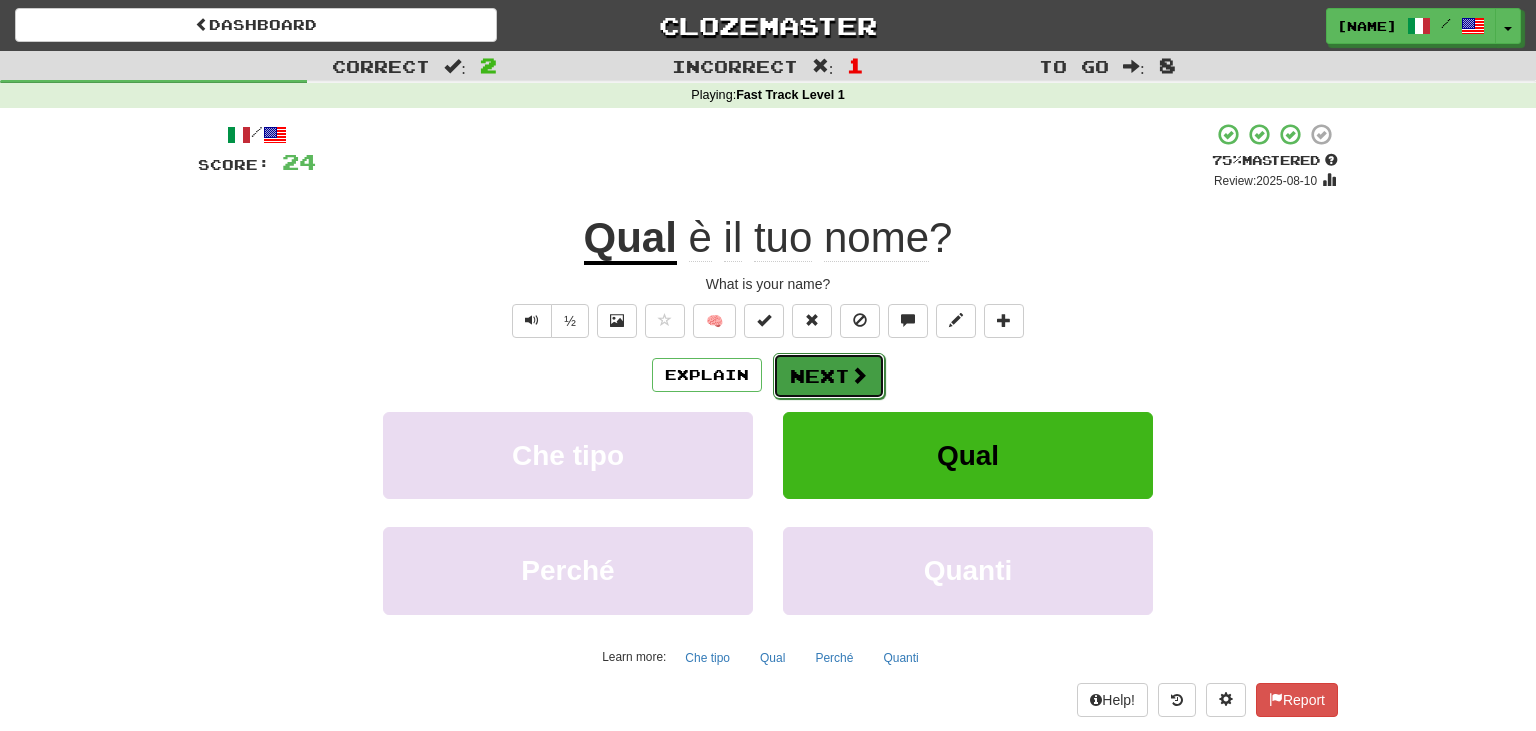 click on "Next" at bounding box center (829, 376) 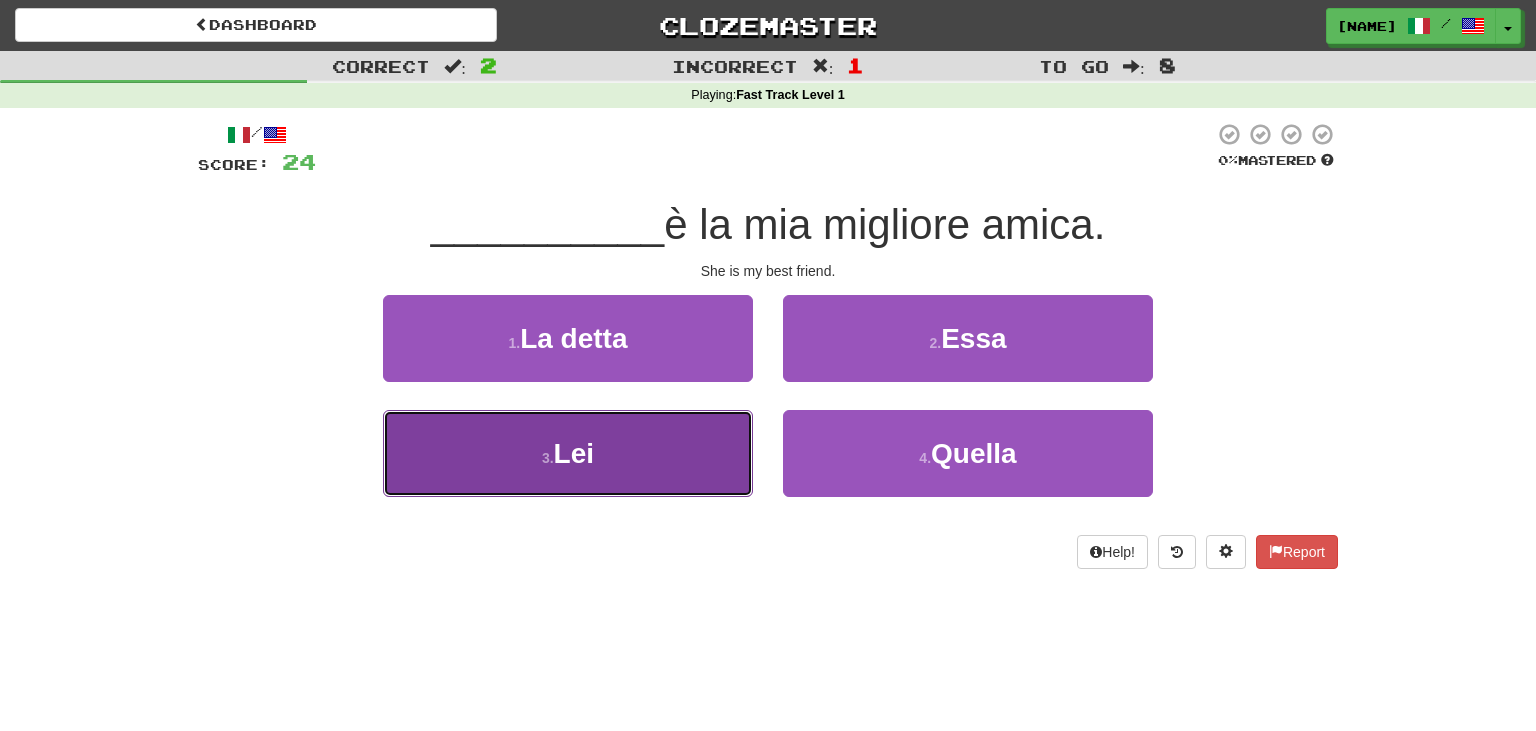 click on "3 .  Lei" at bounding box center (568, 453) 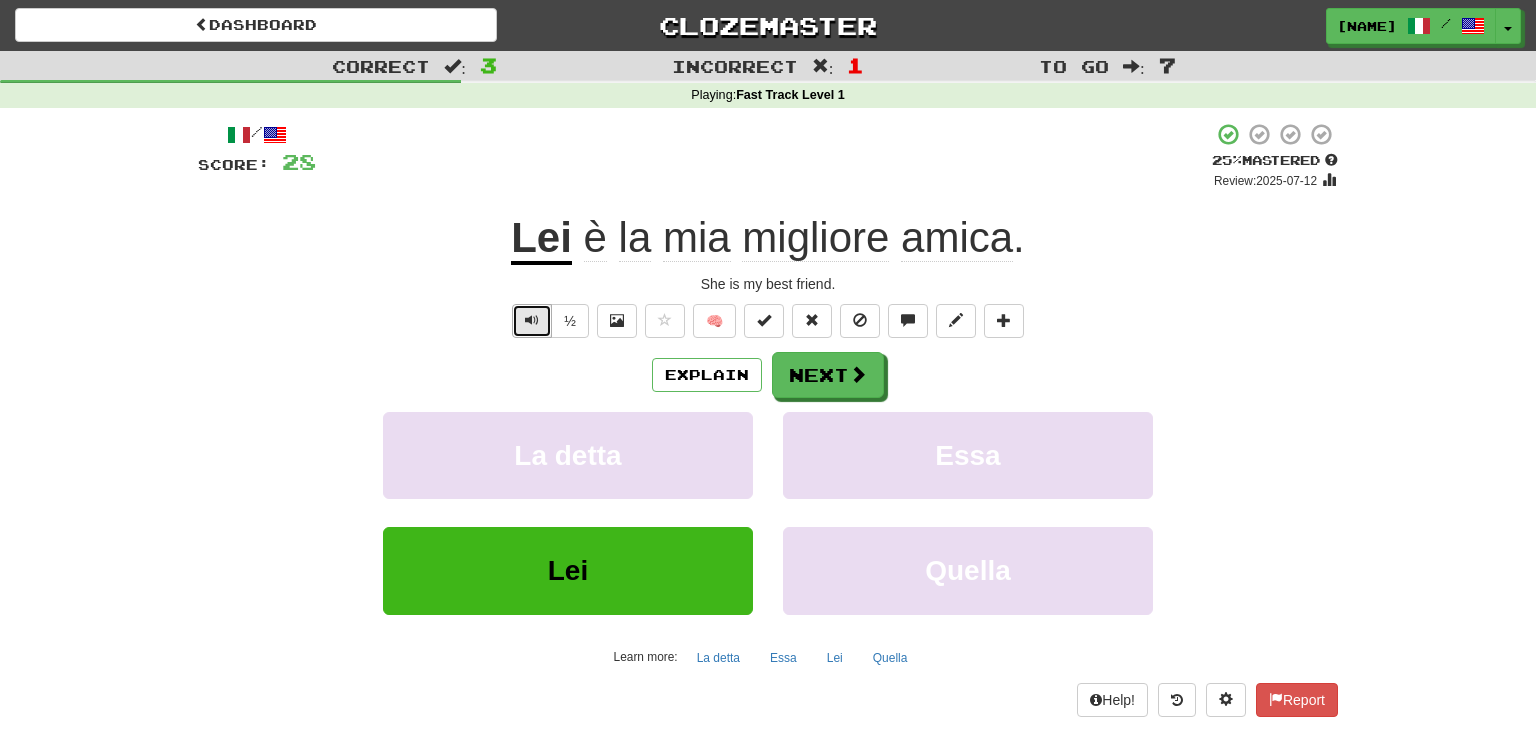 click at bounding box center [532, 320] 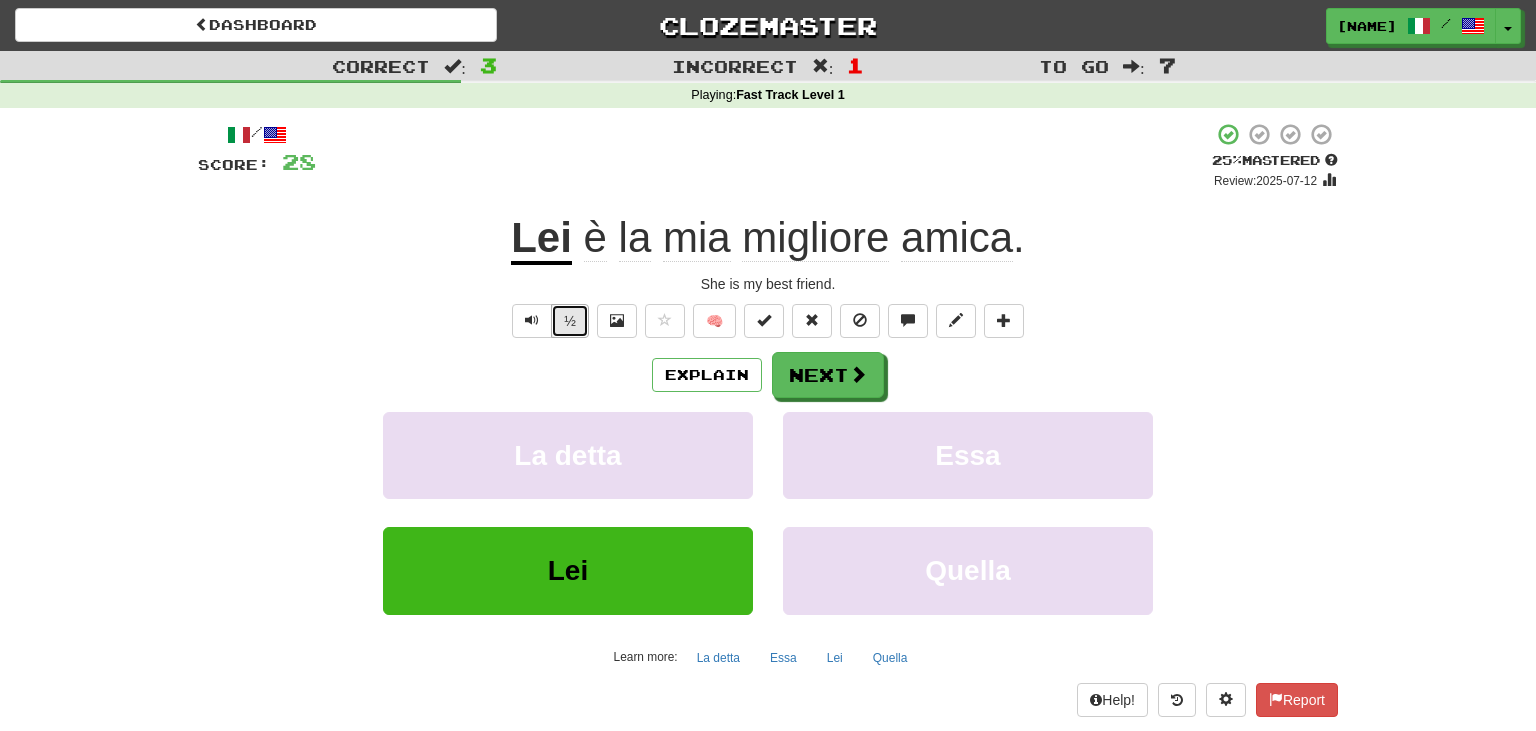 click on "½" at bounding box center [570, 321] 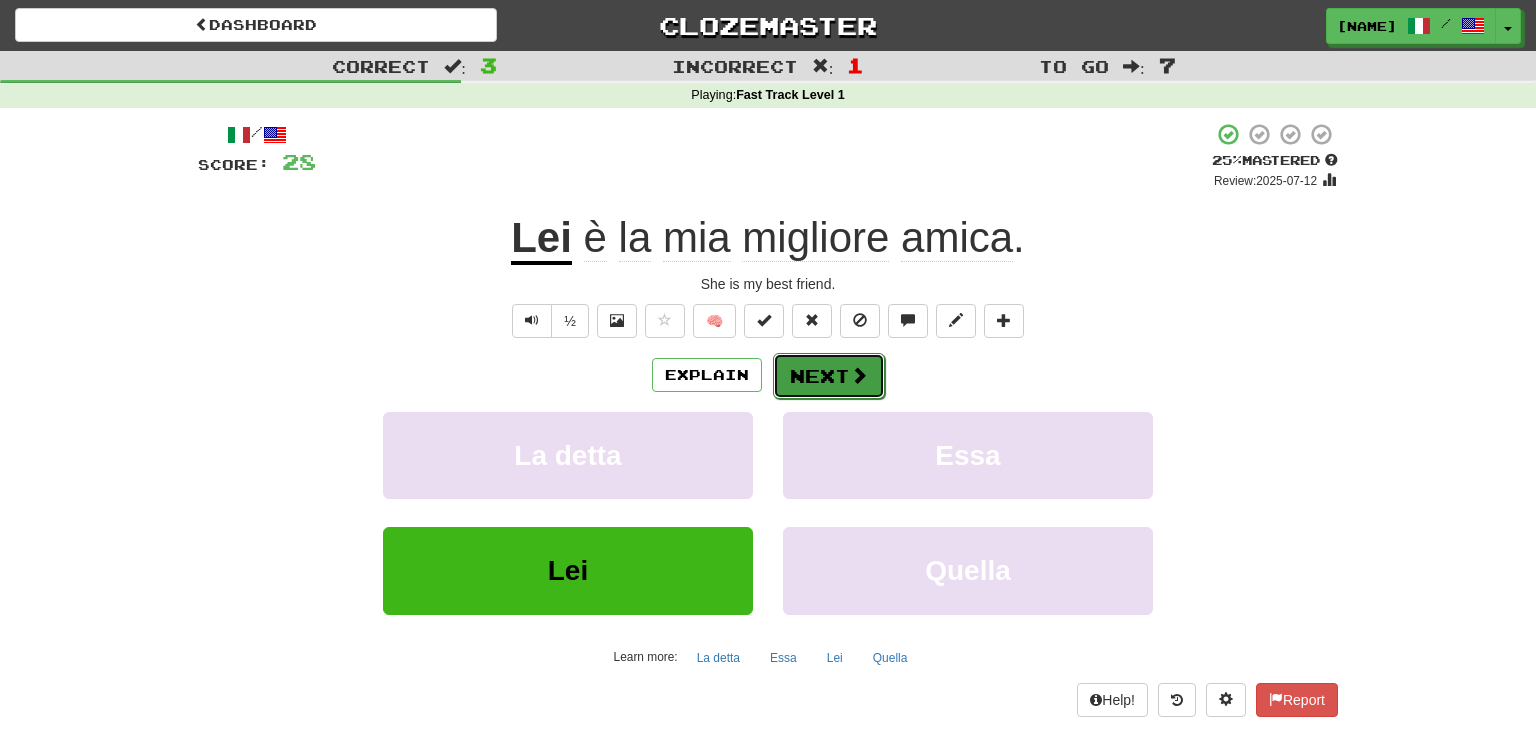 click at bounding box center [859, 375] 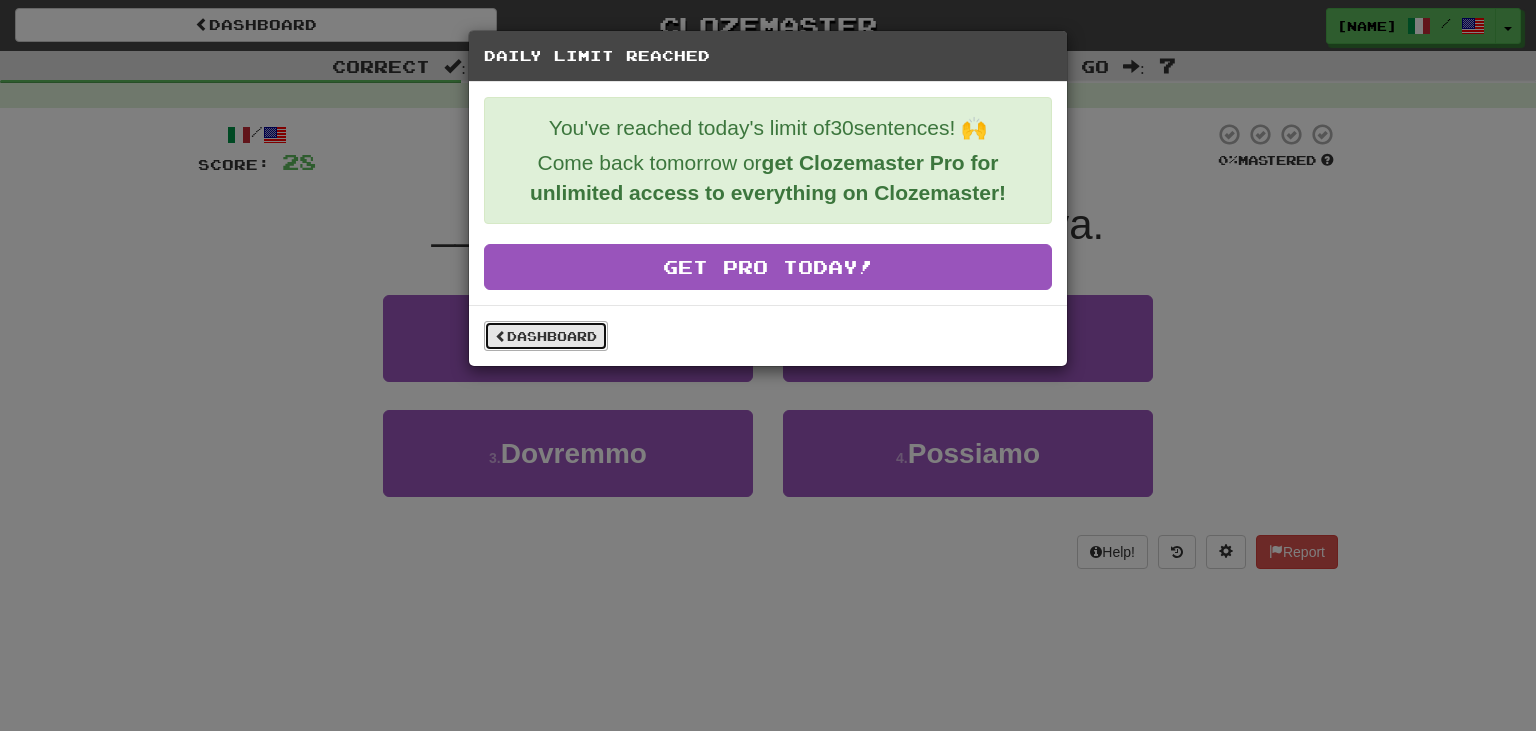 click on "Dashboard" at bounding box center (546, 336) 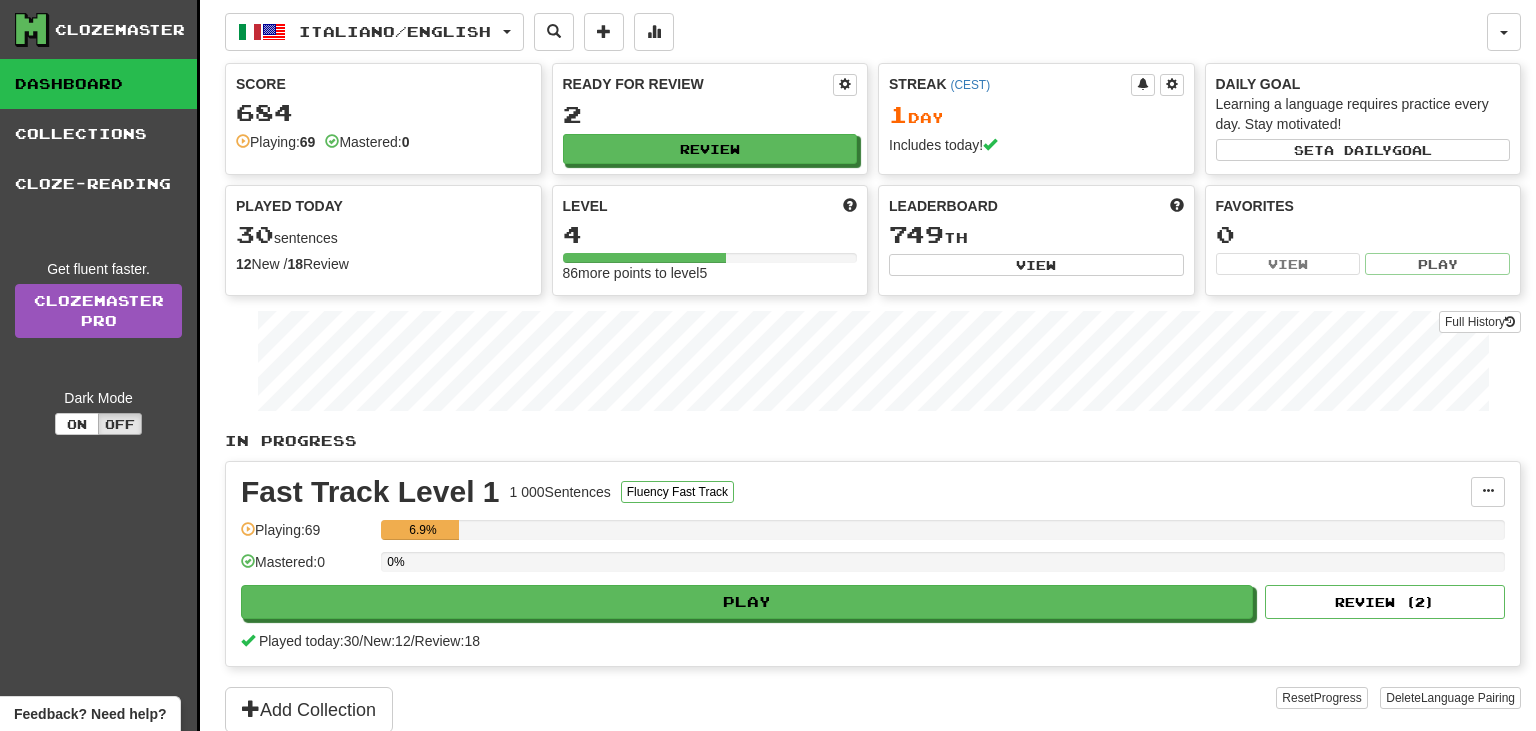 scroll, scrollTop: 0, scrollLeft: 0, axis: both 